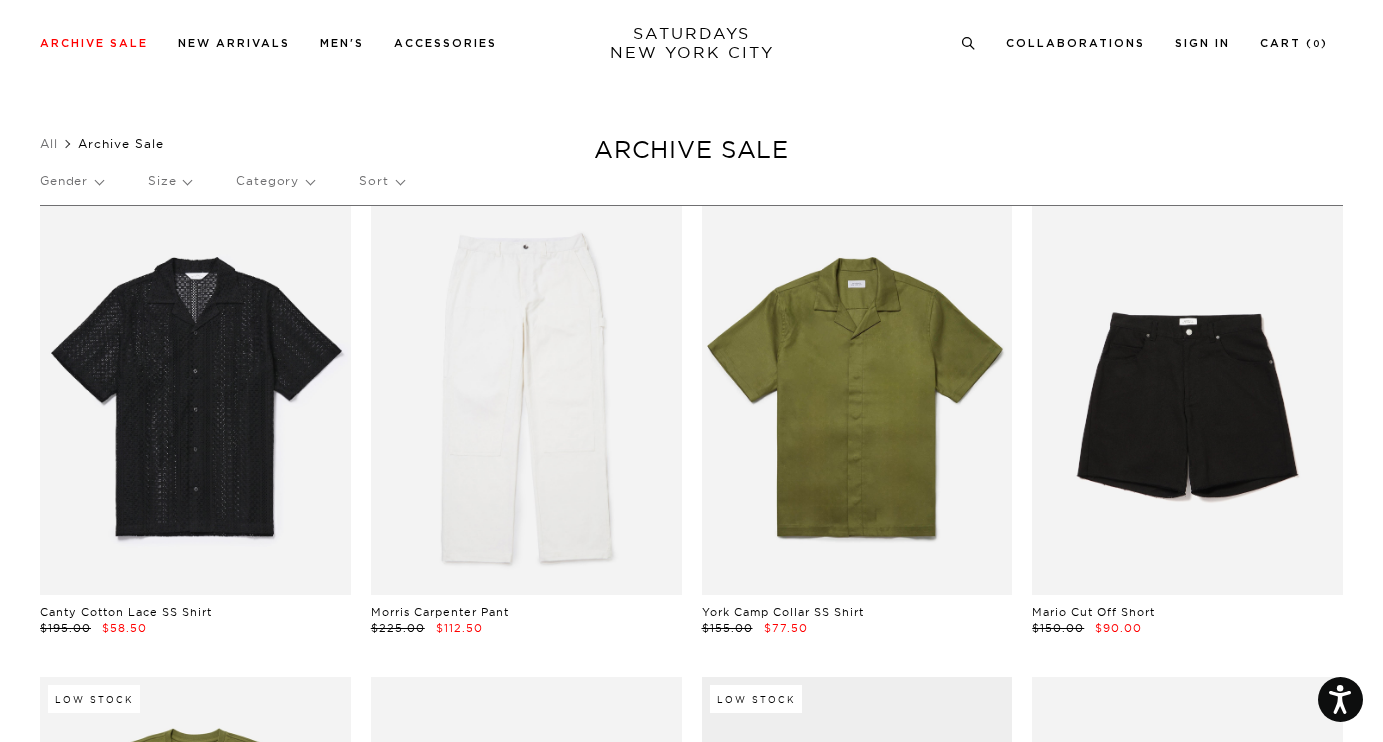 scroll, scrollTop: 6081, scrollLeft: 0, axis: vertical 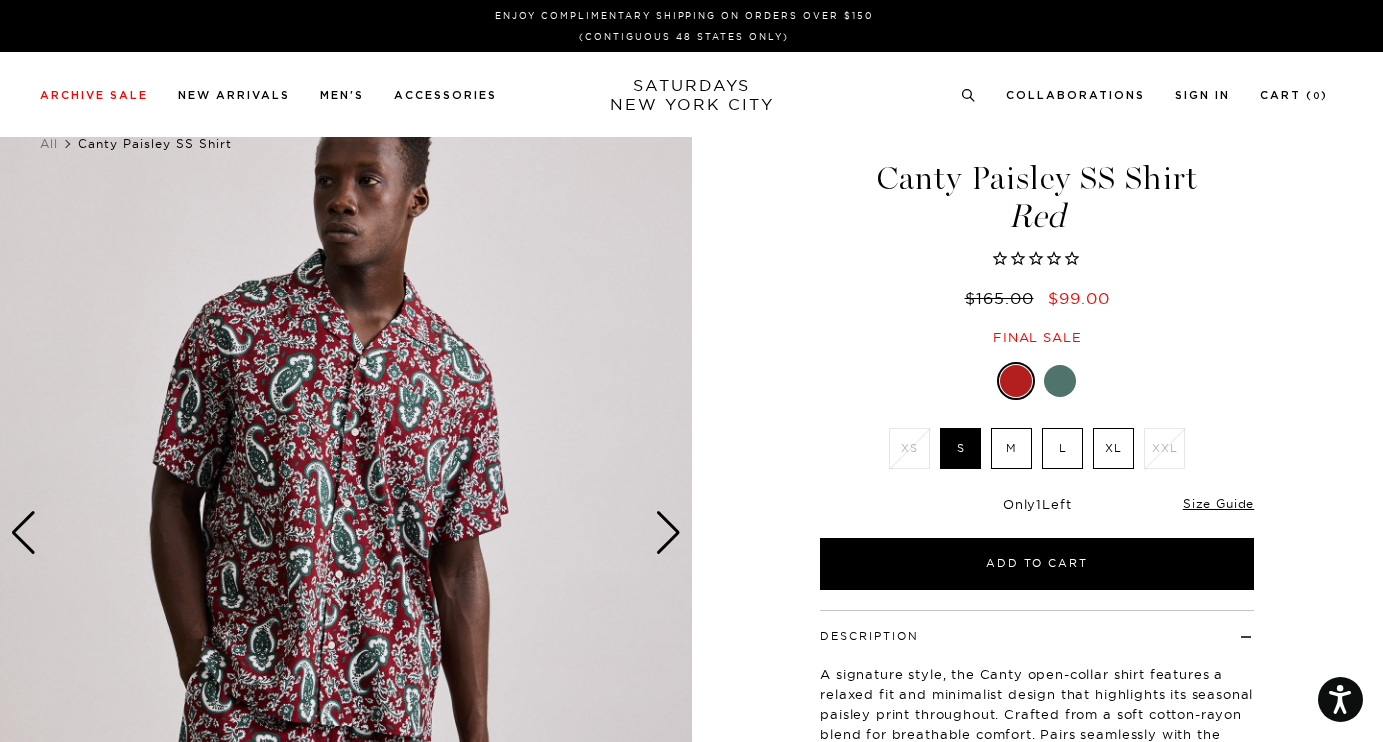 click at bounding box center (1060, 381) 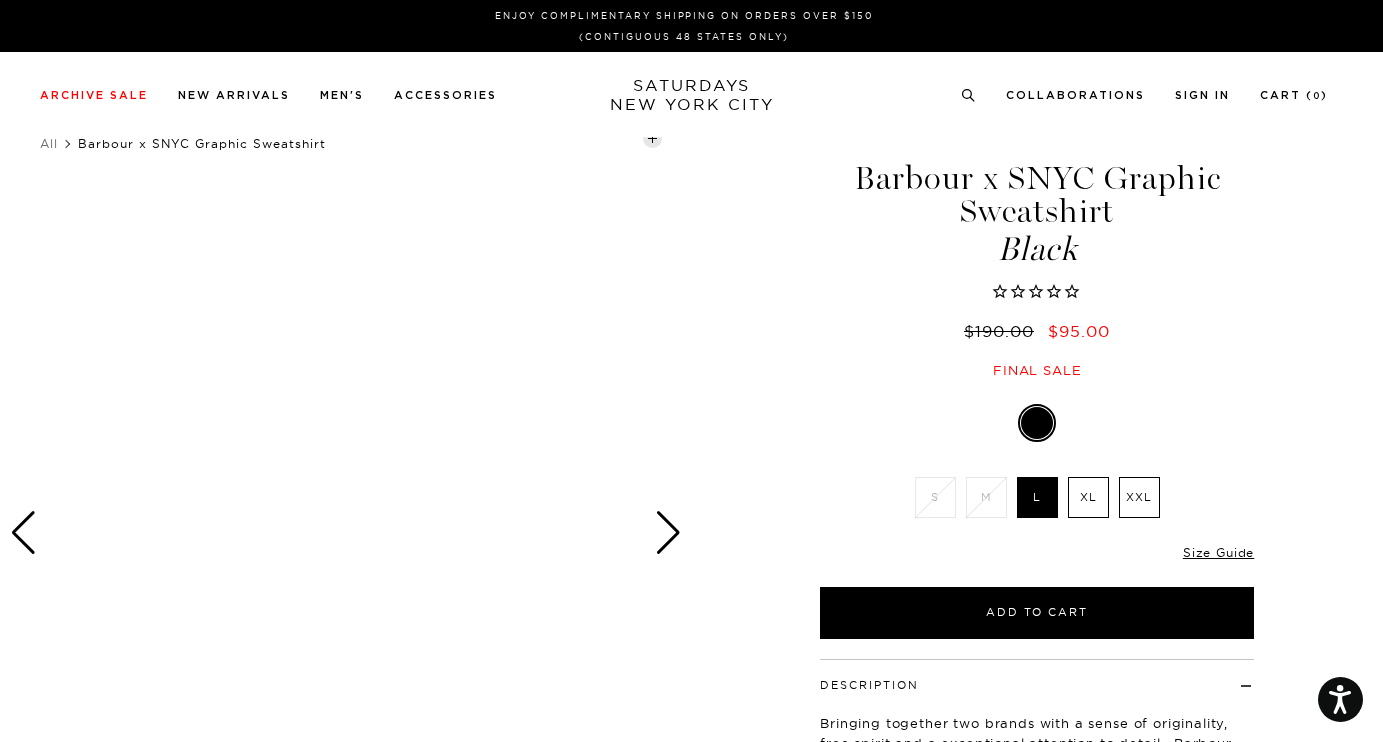 scroll, scrollTop: 0, scrollLeft: 0, axis: both 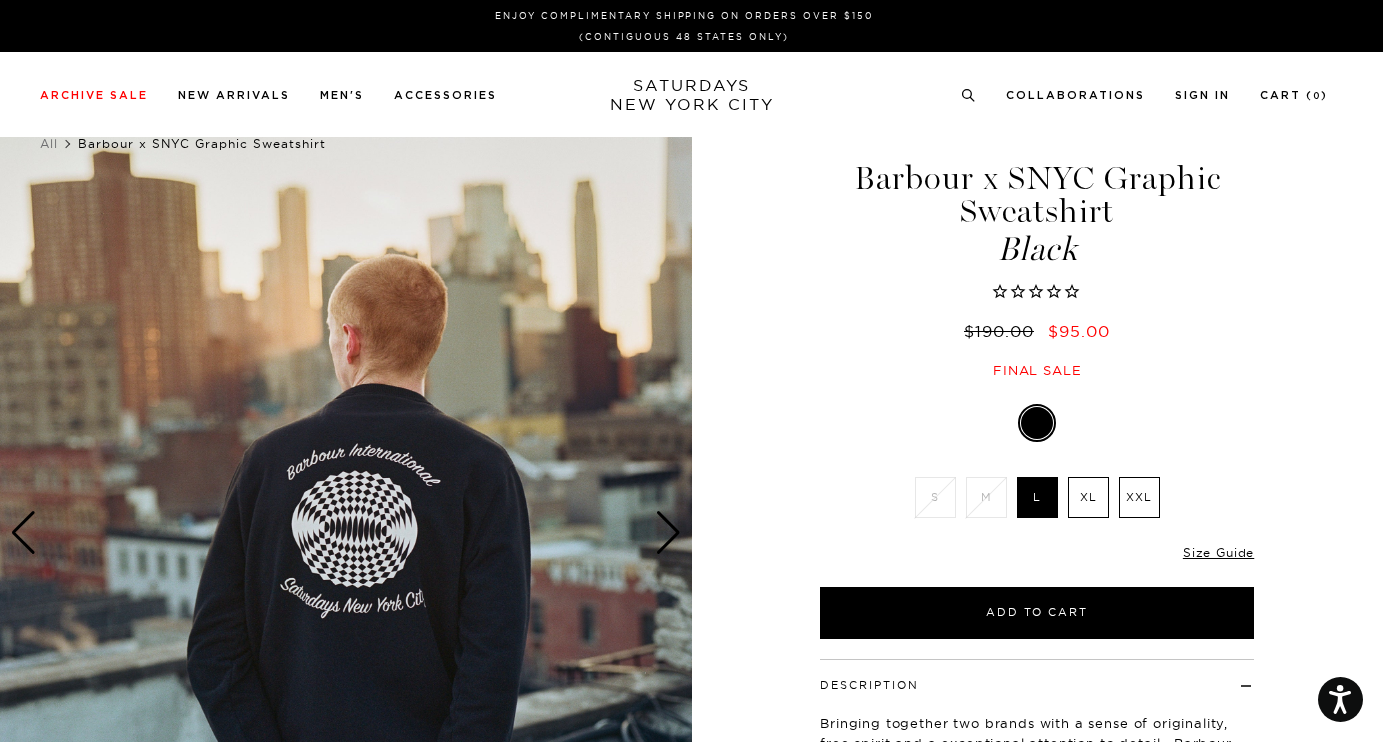 click at bounding box center (668, 533) 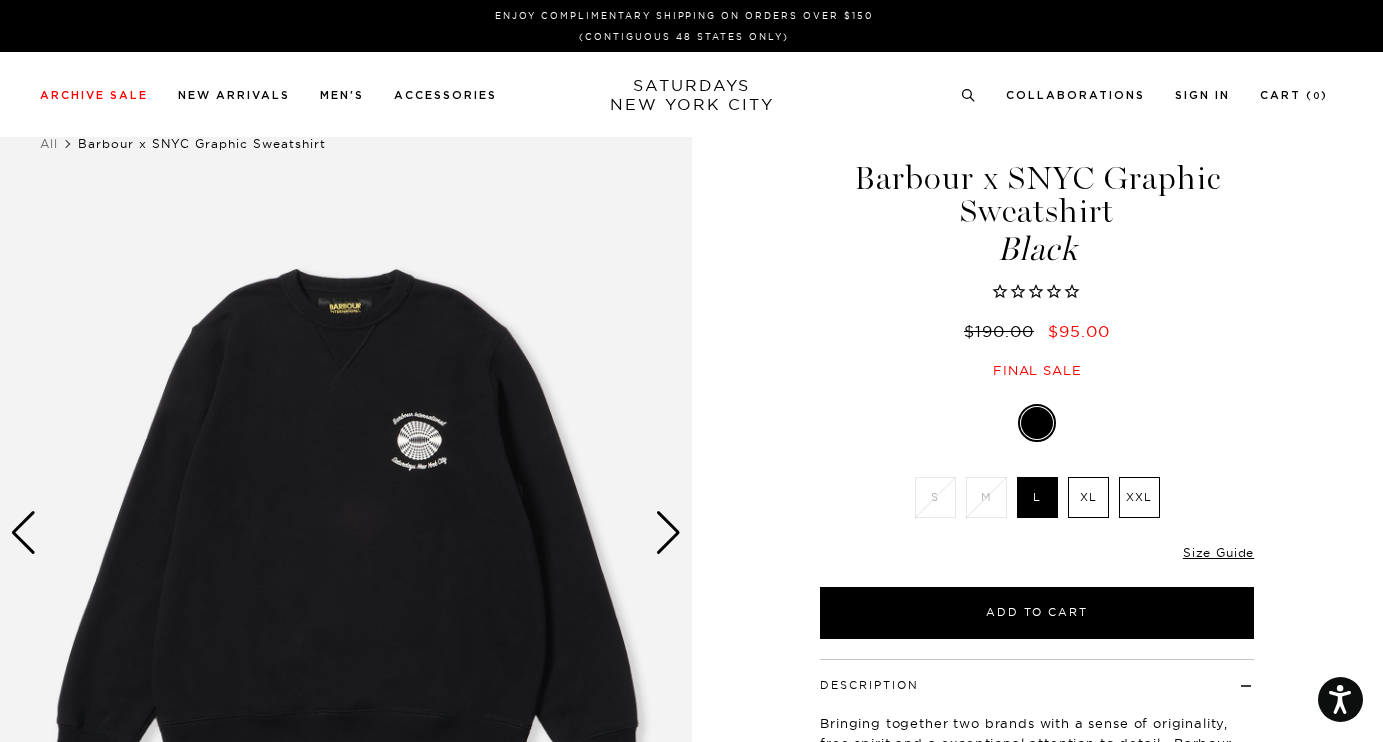 click at bounding box center (668, 533) 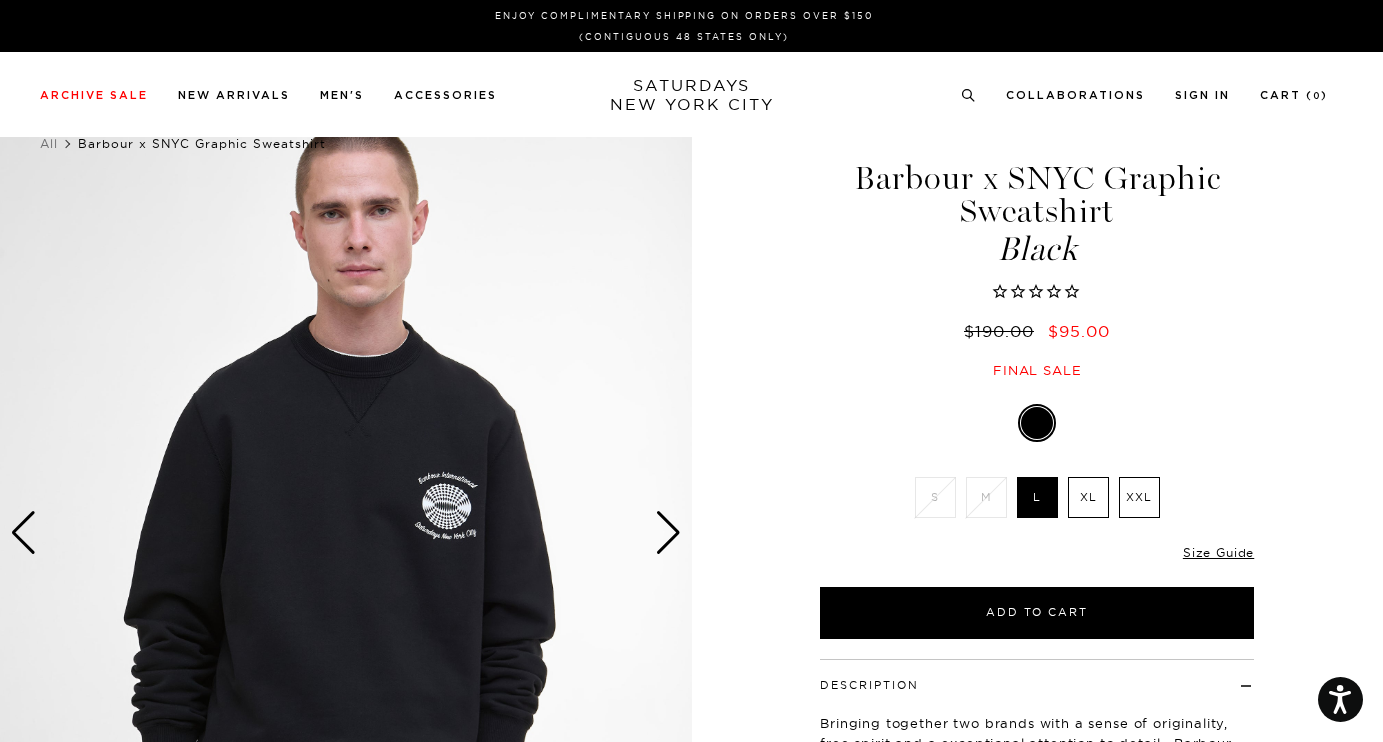 click at bounding box center (668, 533) 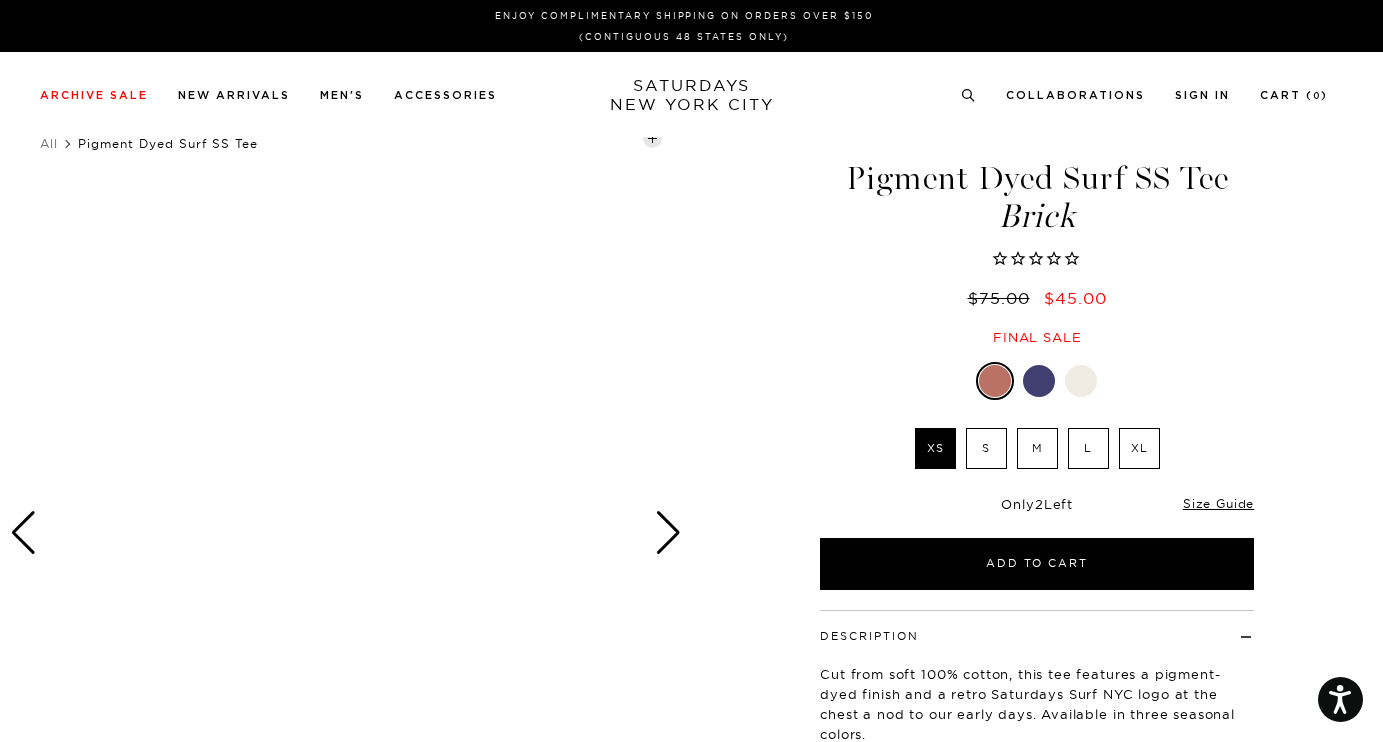 scroll, scrollTop: 0, scrollLeft: 0, axis: both 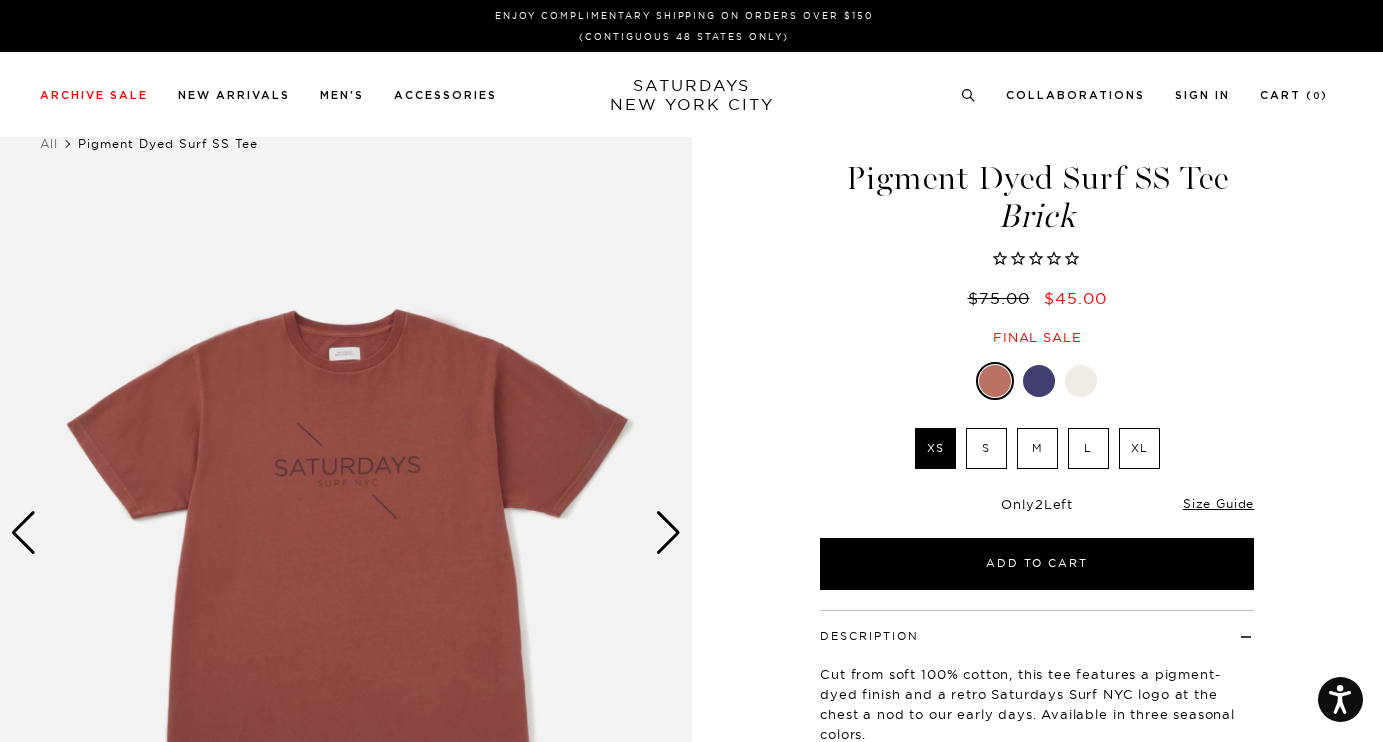 click at bounding box center [1081, 381] 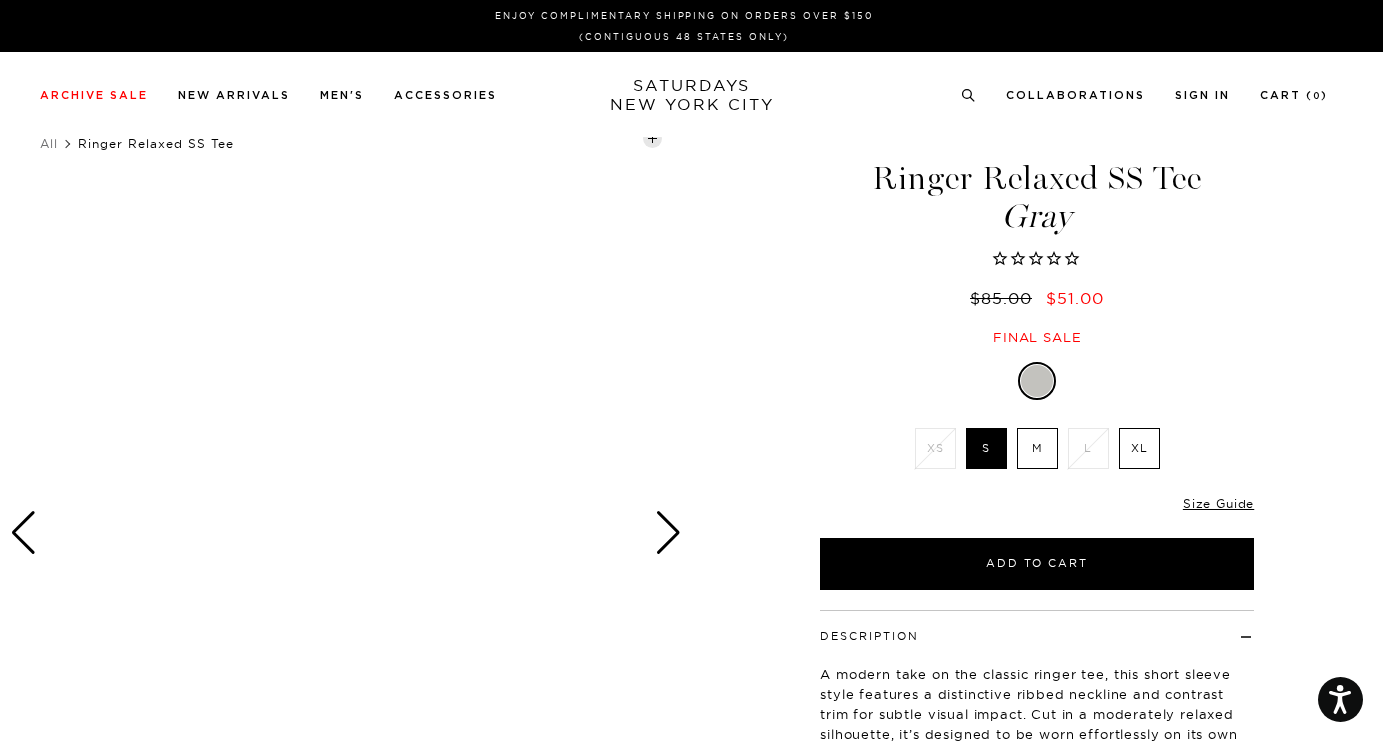 scroll, scrollTop: 0, scrollLeft: 0, axis: both 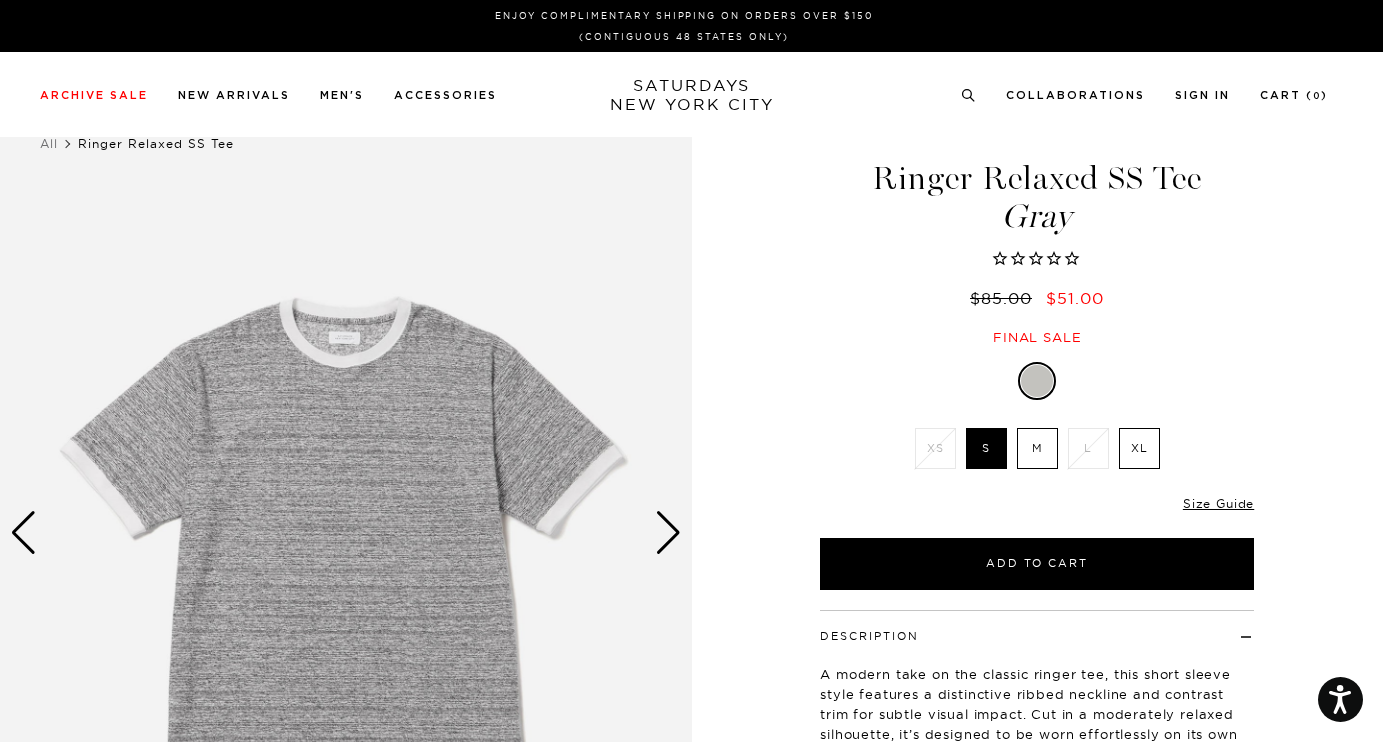 click at bounding box center (346, 533) 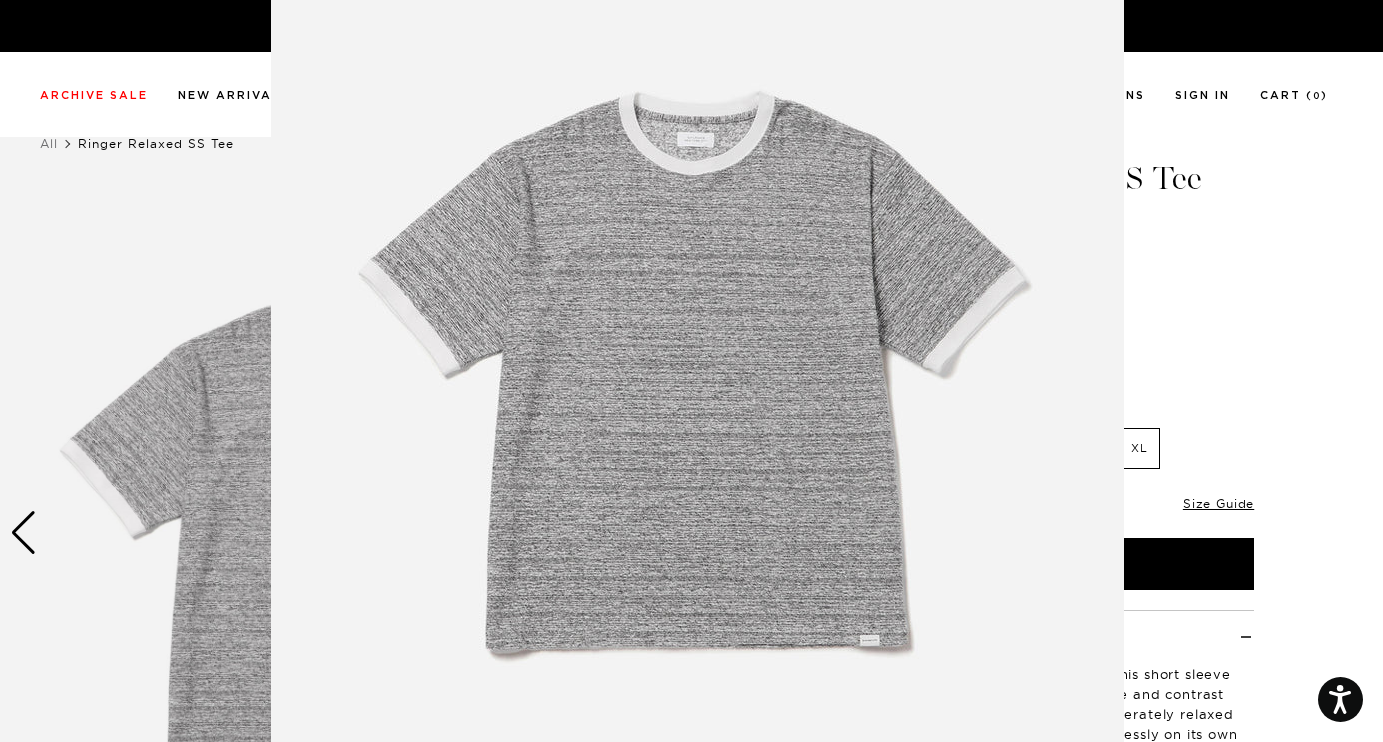 scroll, scrollTop: 147, scrollLeft: 0, axis: vertical 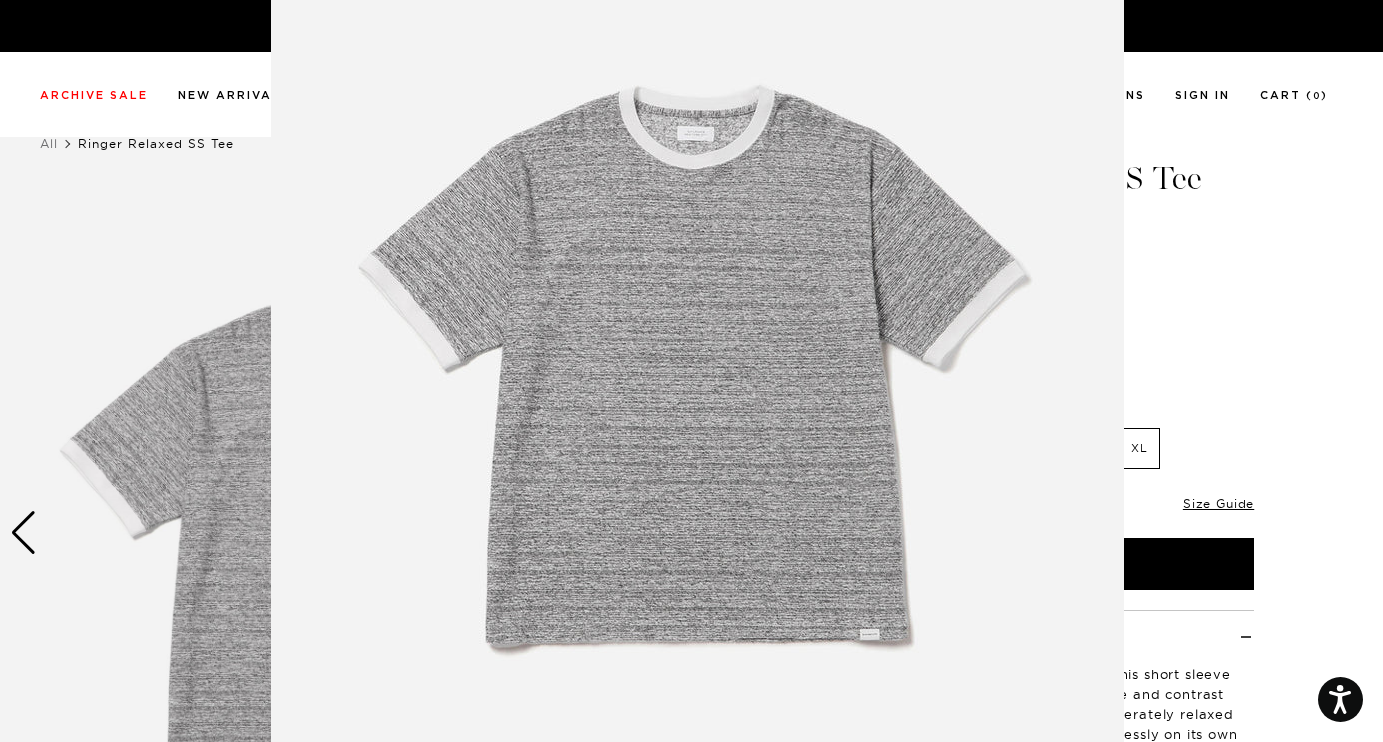 click at bounding box center (697, 365) 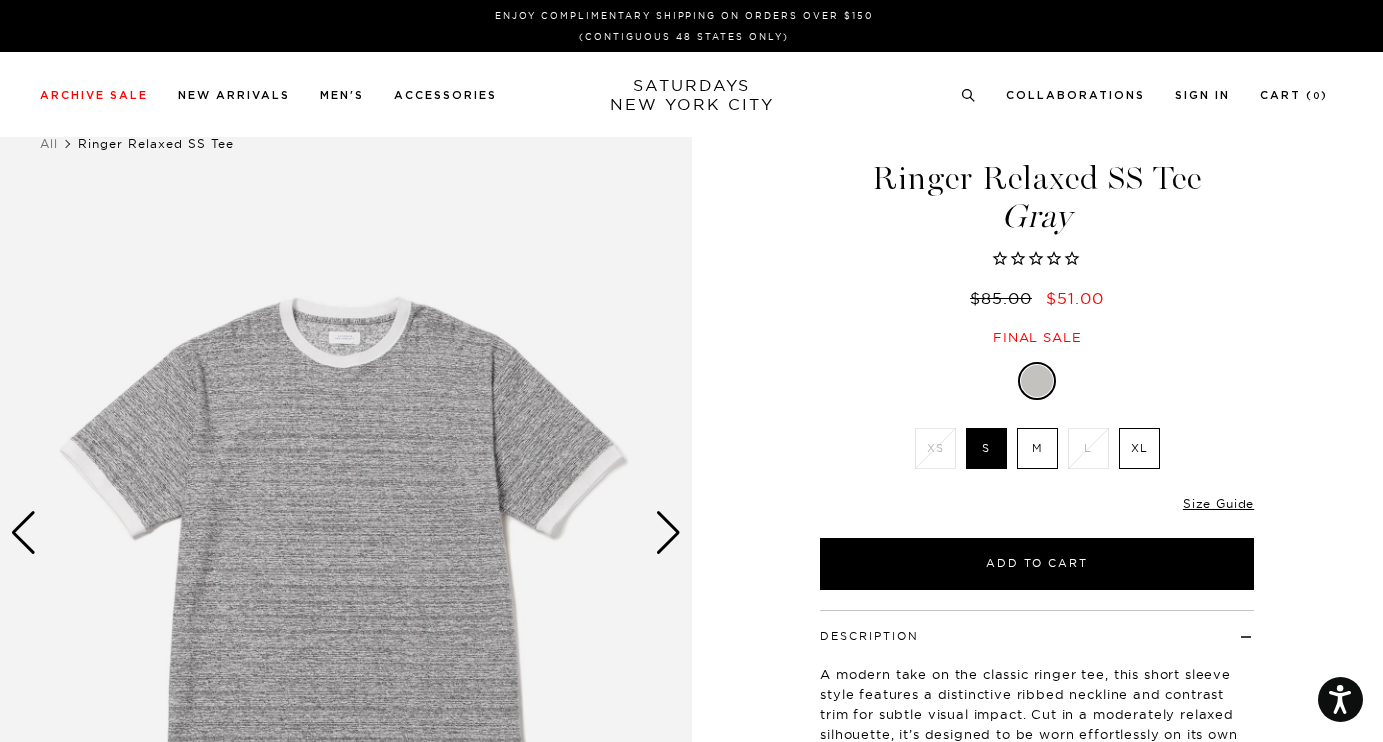 click at bounding box center [346, 533] 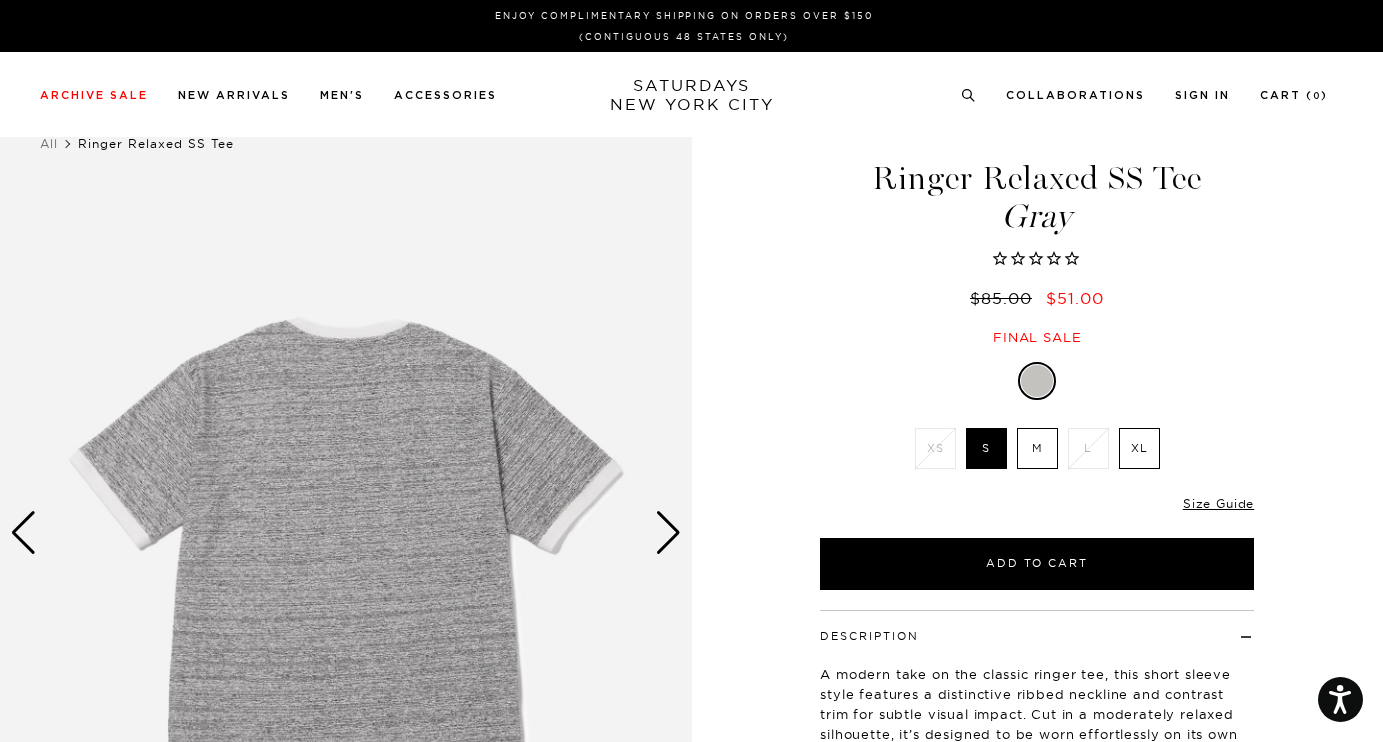 click at bounding box center [346, 533] 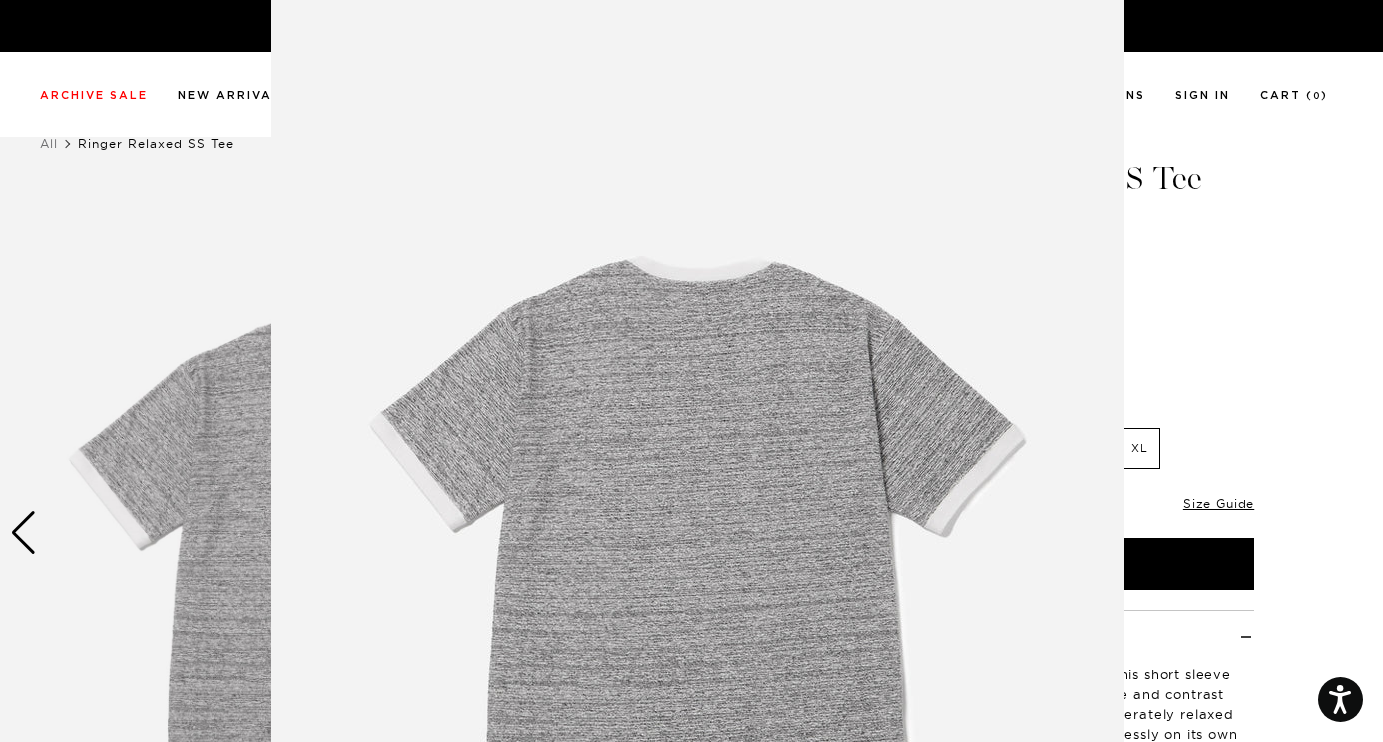 scroll, scrollTop: 135, scrollLeft: 0, axis: vertical 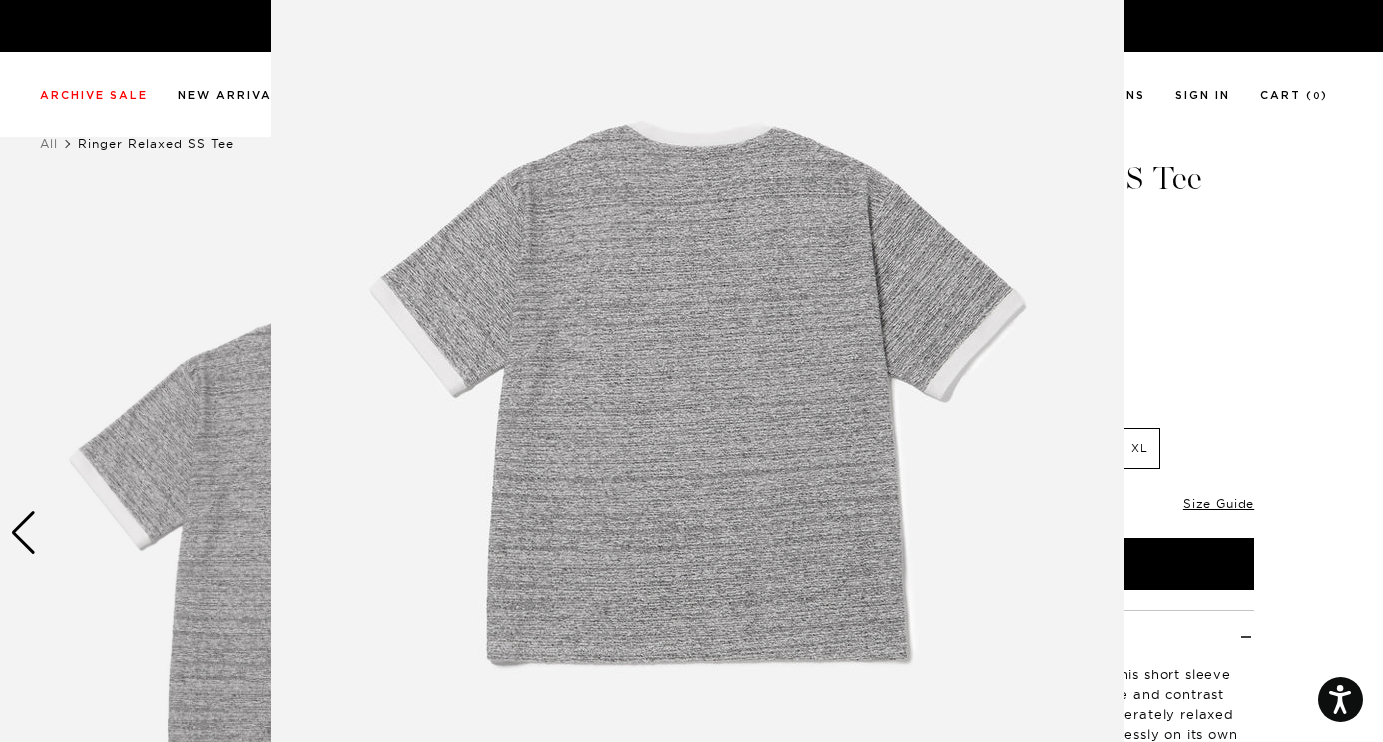 click at bounding box center [697, 377] 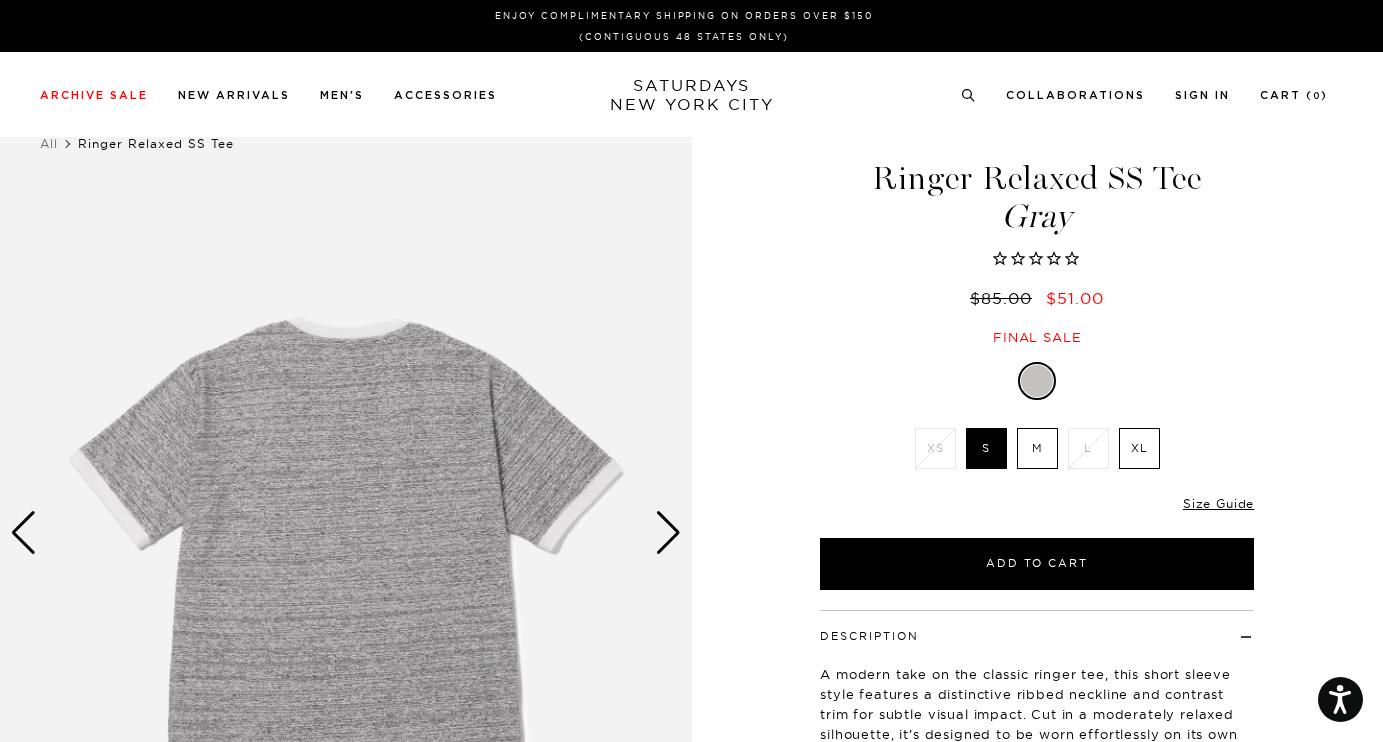 scroll, scrollTop: 0, scrollLeft: 0, axis: both 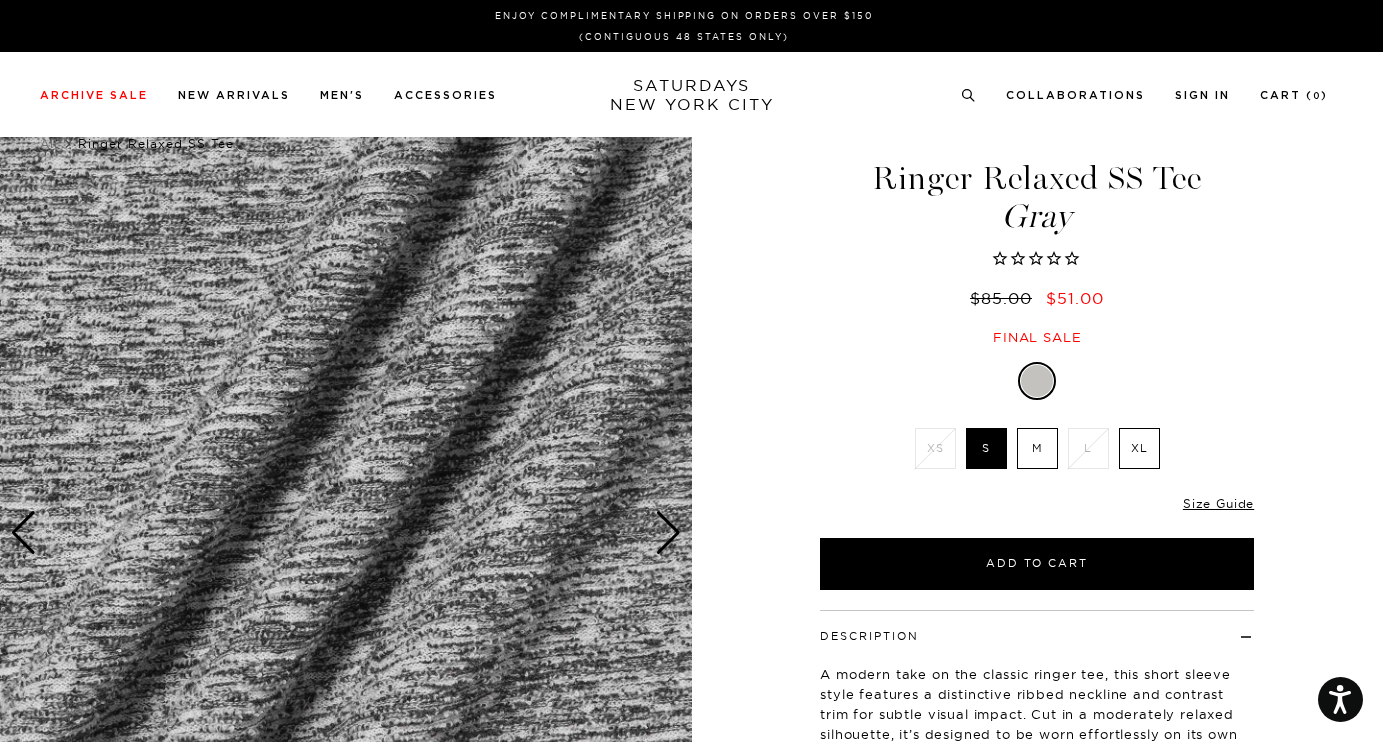 click at bounding box center [668, 533] 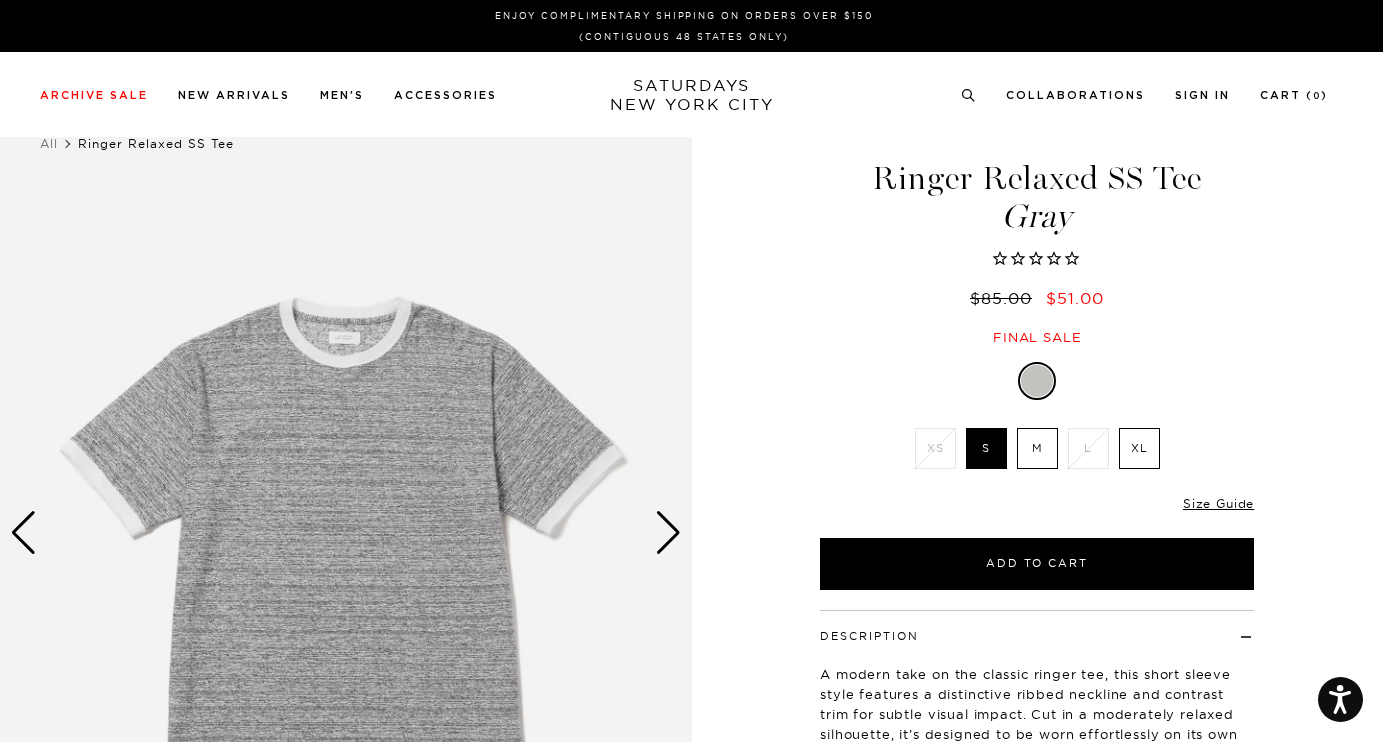 click at bounding box center (668, 533) 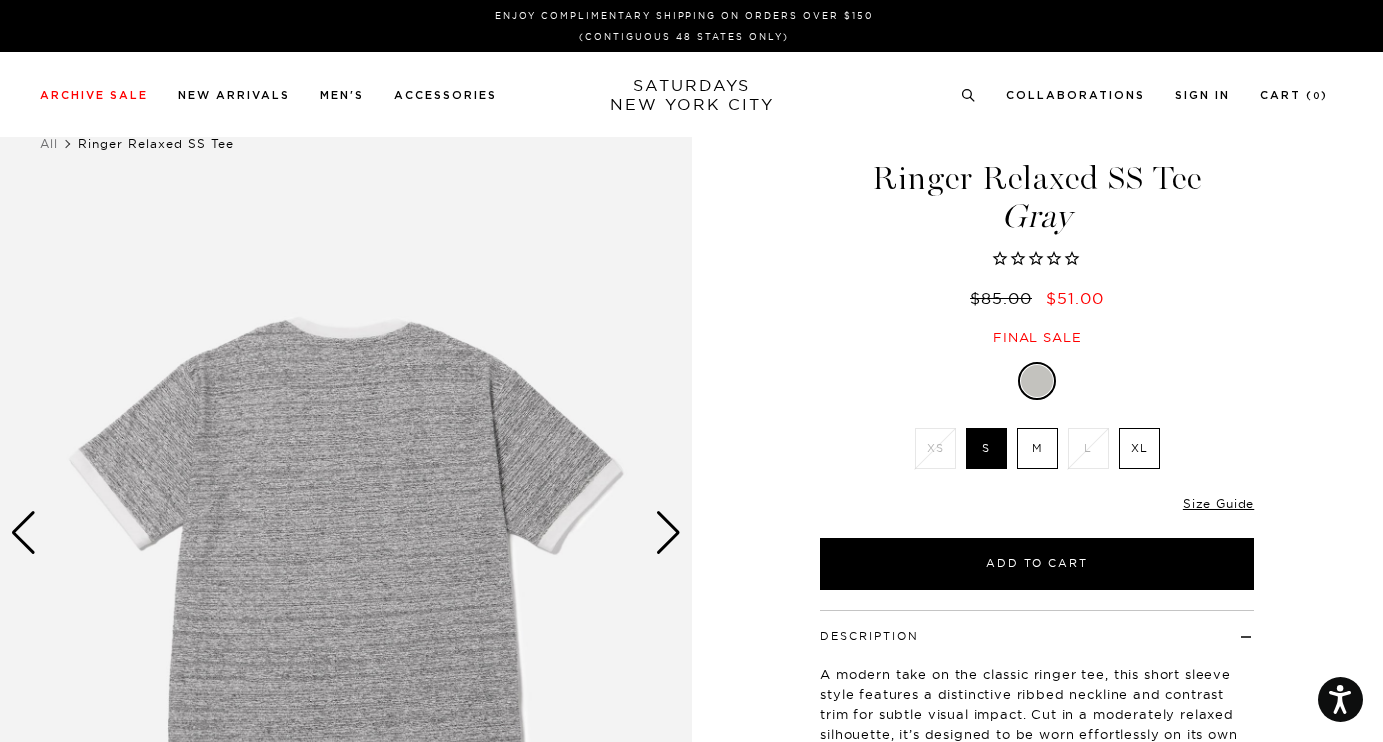 click at bounding box center (668, 533) 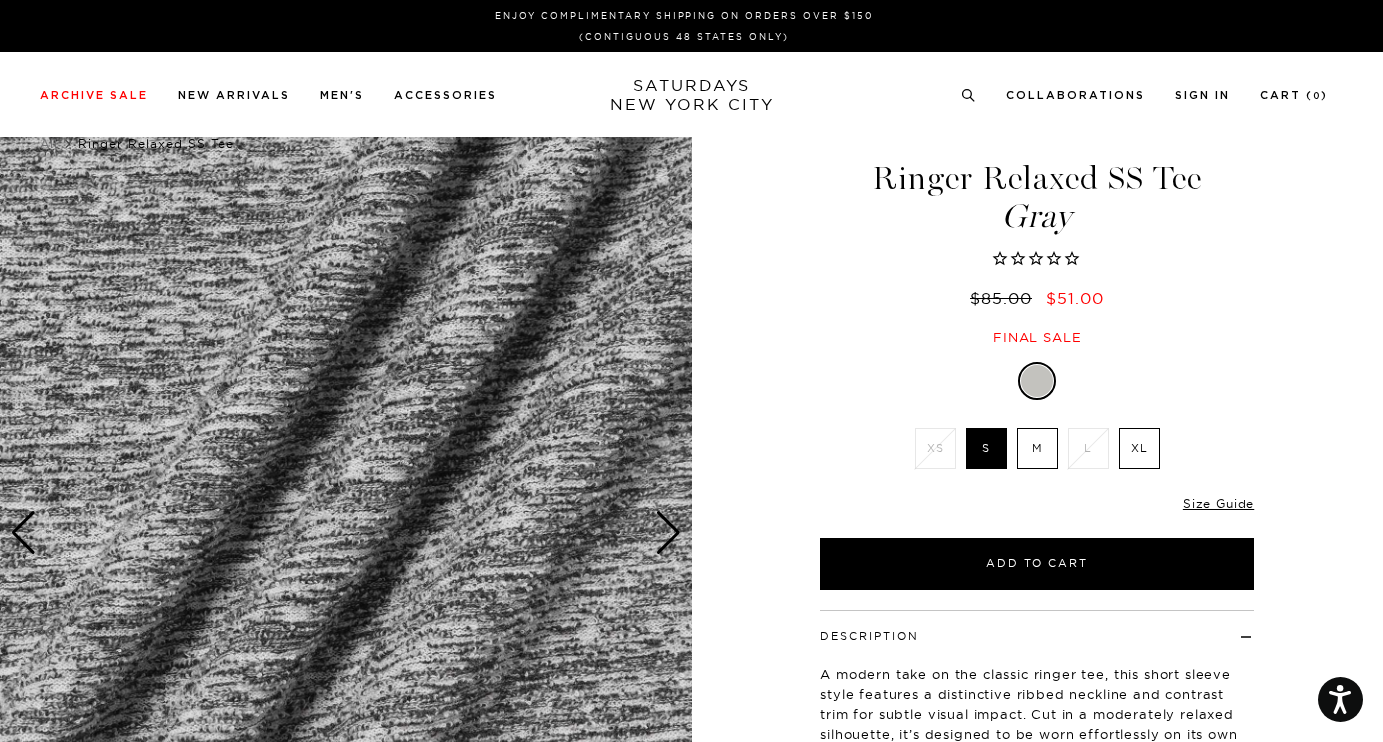 click at bounding box center [668, 533] 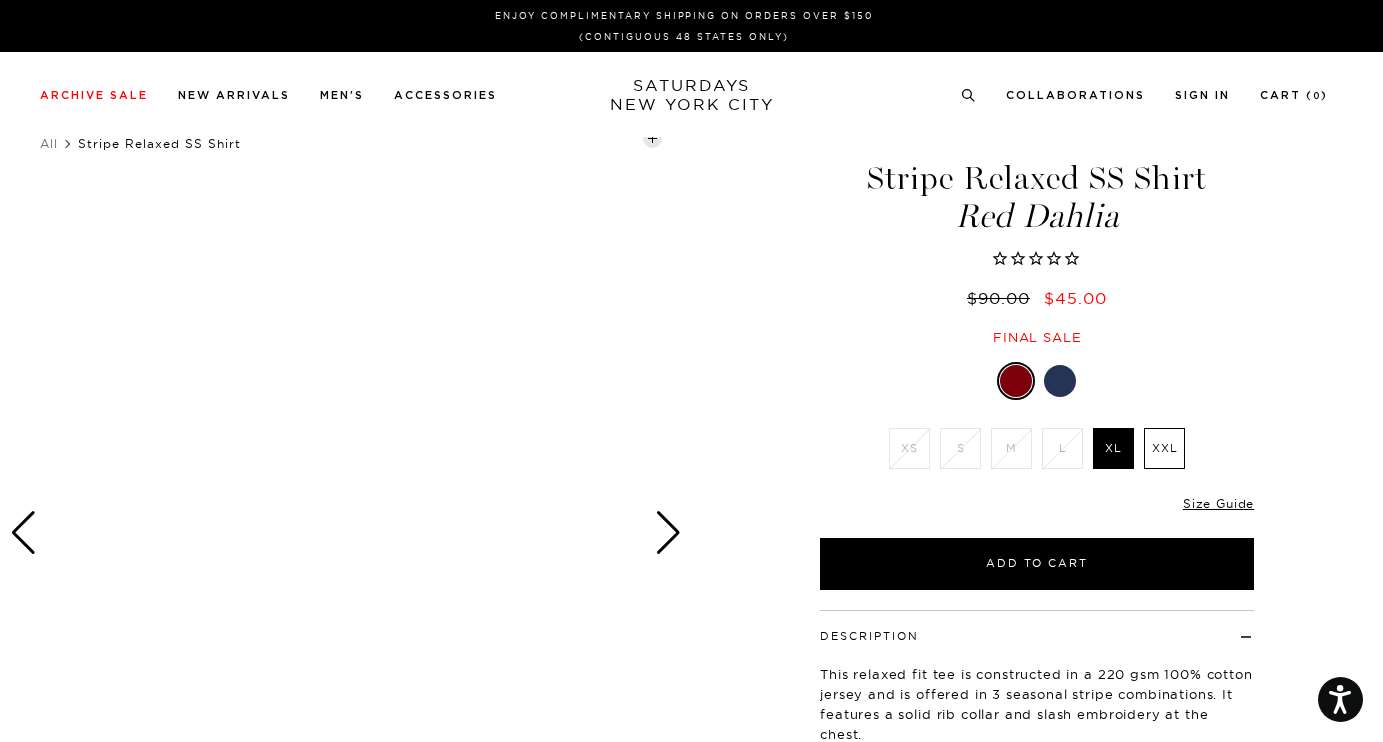 scroll, scrollTop: 0, scrollLeft: 0, axis: both 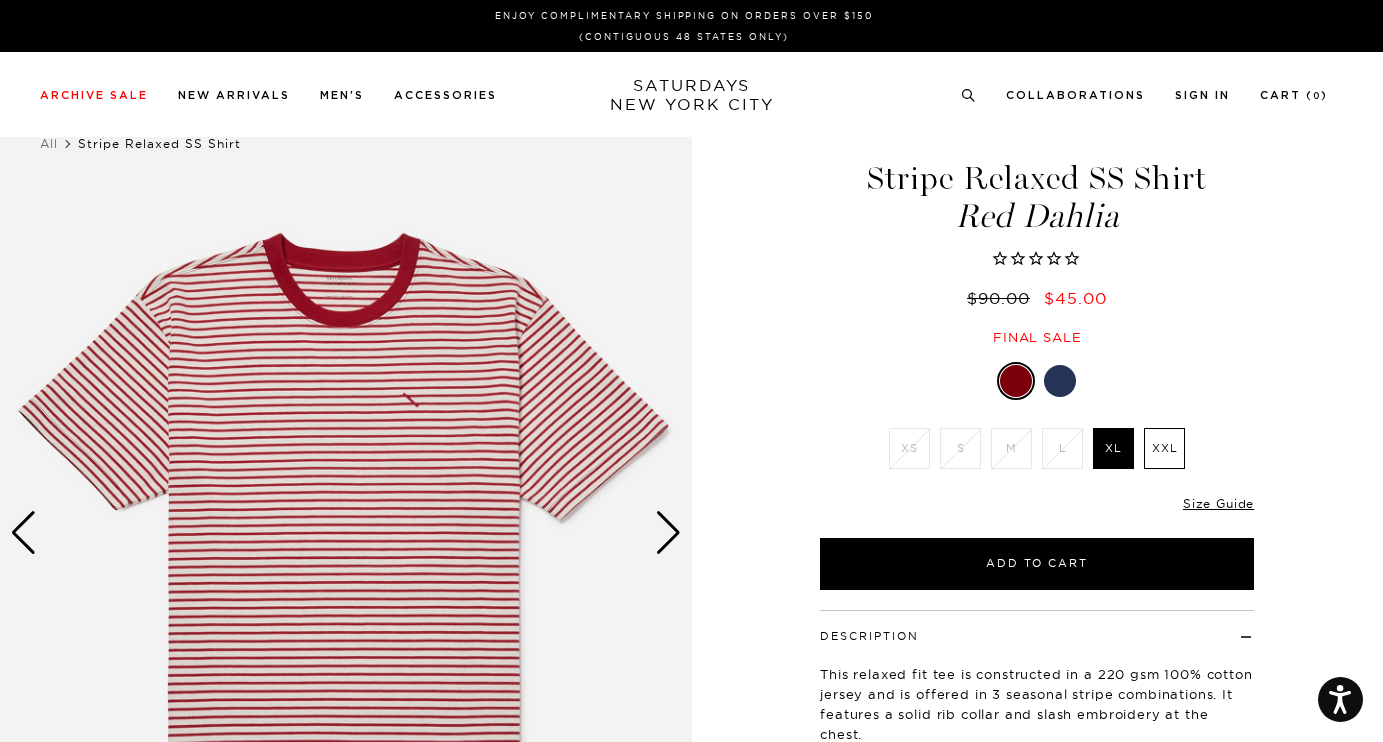 click at bounding box center [1060, 381] 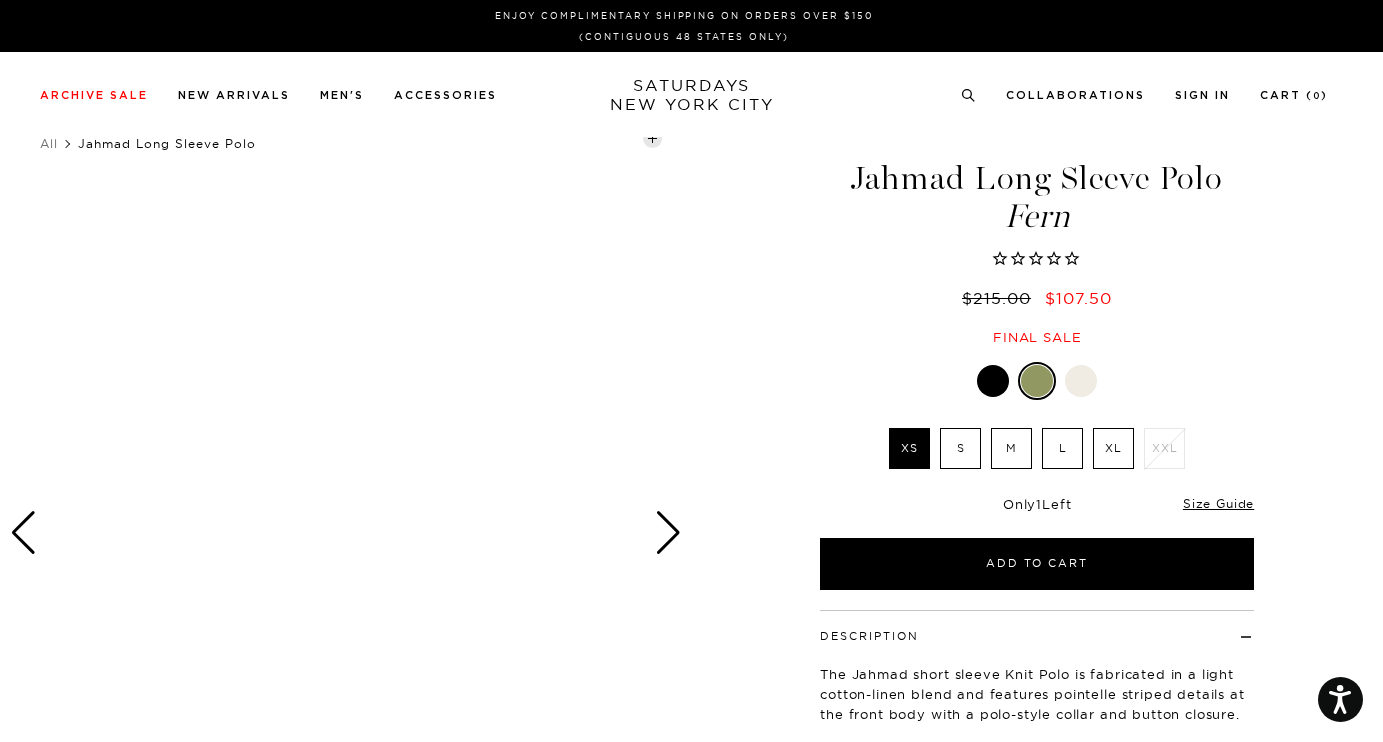 scroll, scrollTop: 0, scrollLeft: 0, axis: both 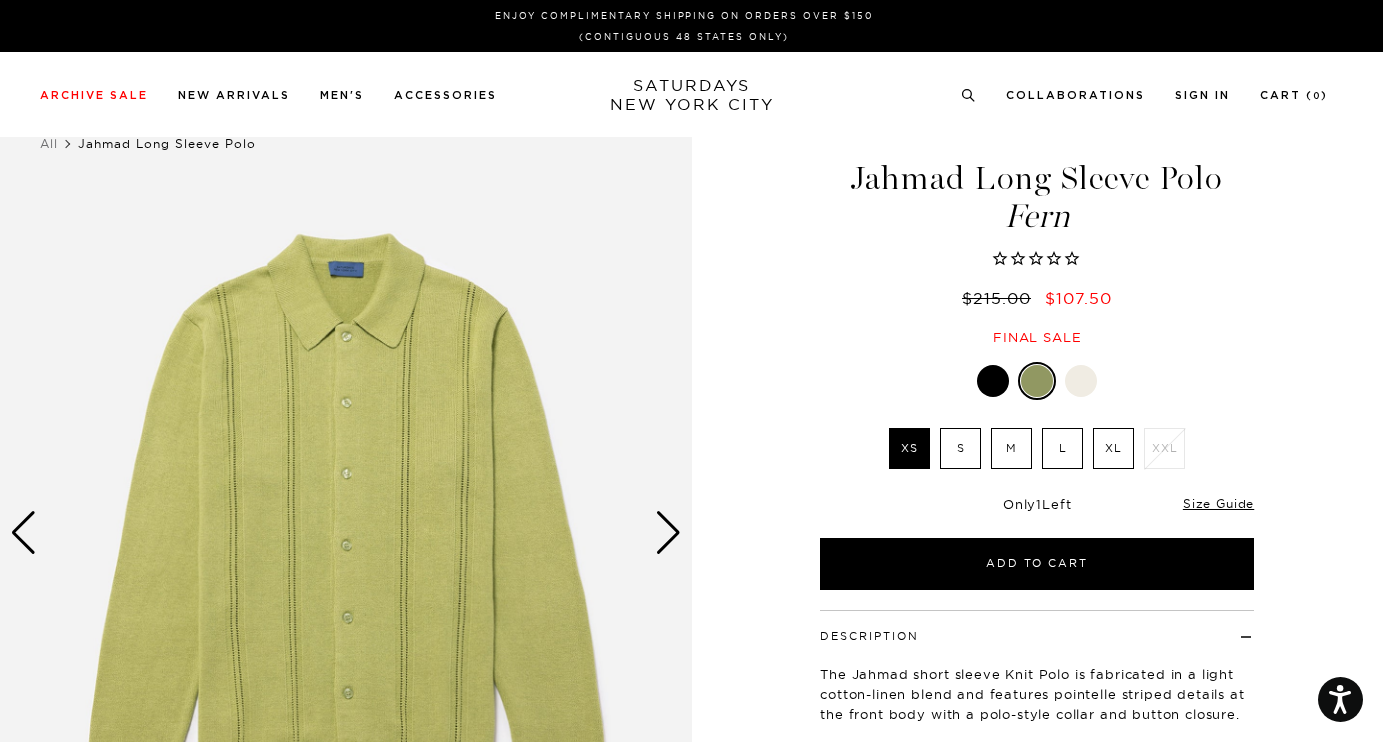 click at bounding box center (1081, 381) 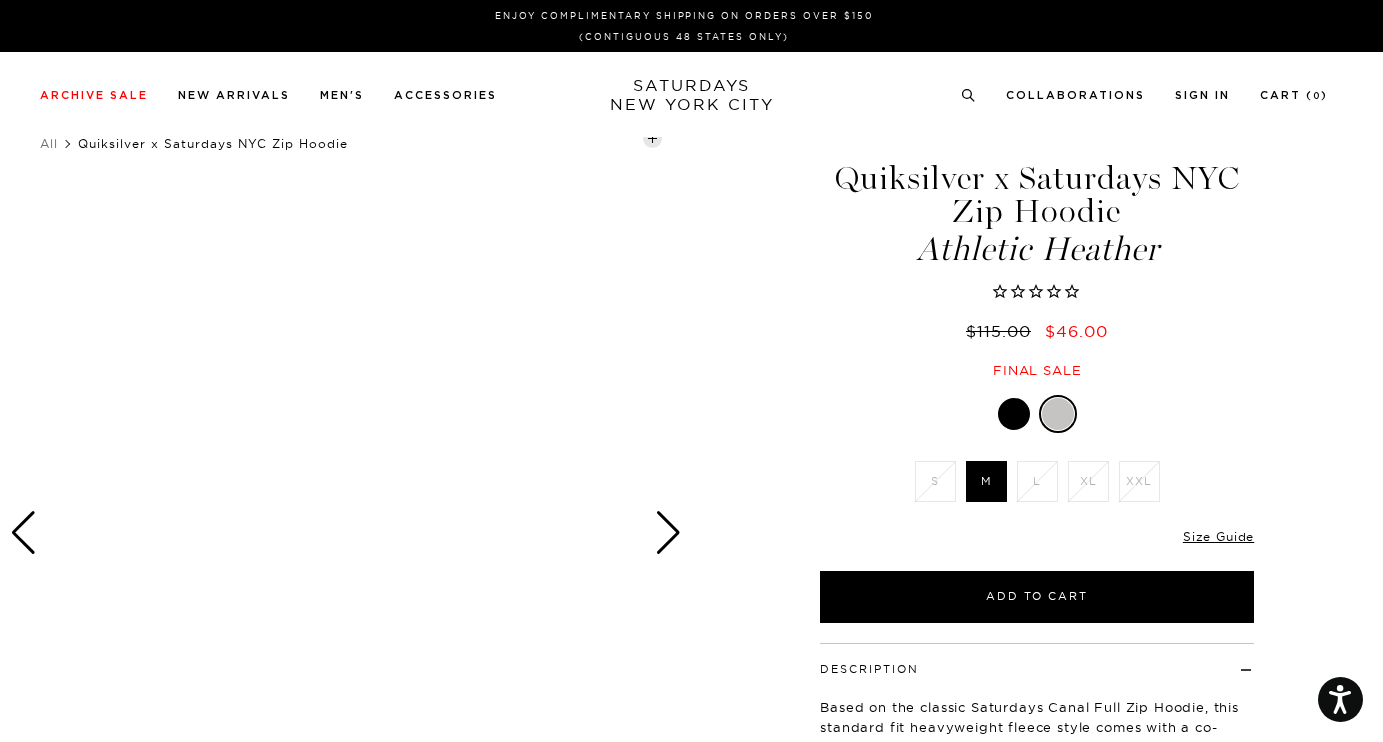 scroll, scrollTop: 0, scrollLeft: 0, axis: both 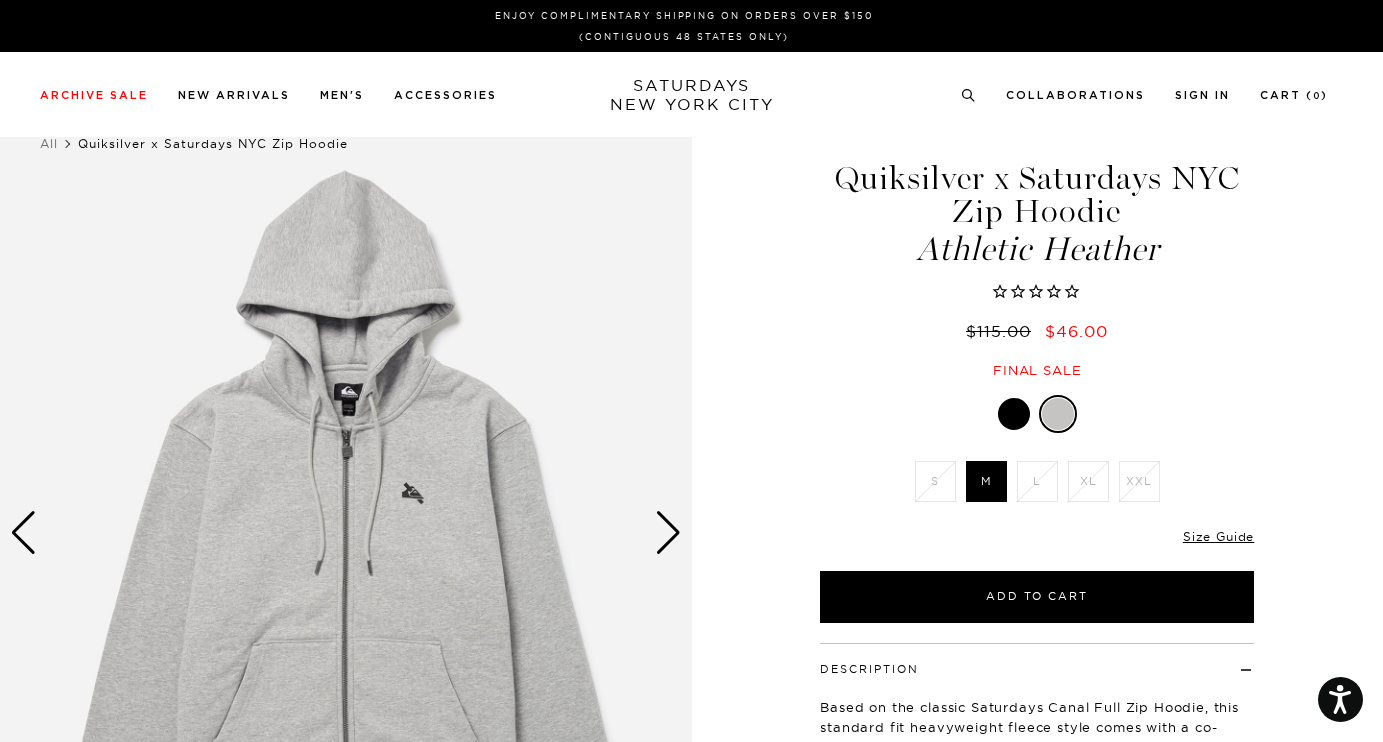 click at bounding box center (346, 533) 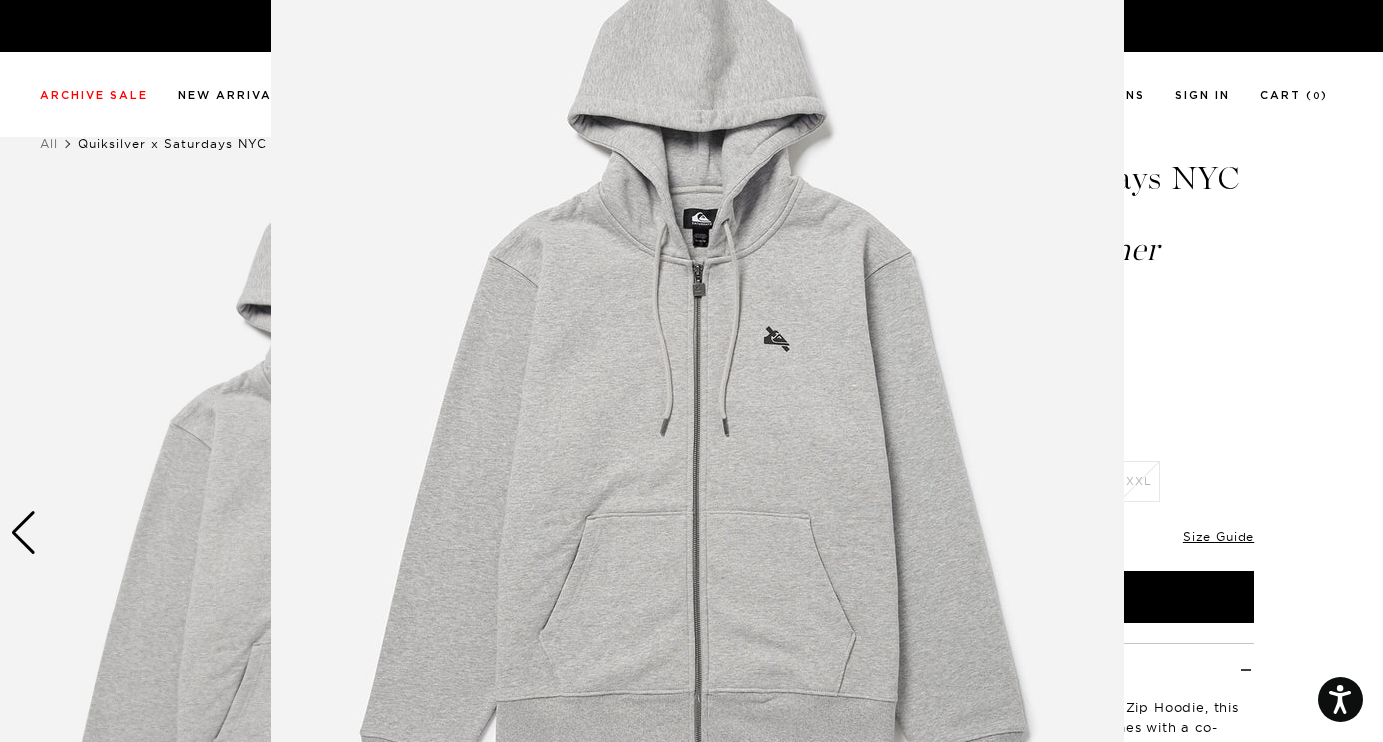 scroll, scrollTop: 118, scrollLeft: 0, axis: vertical 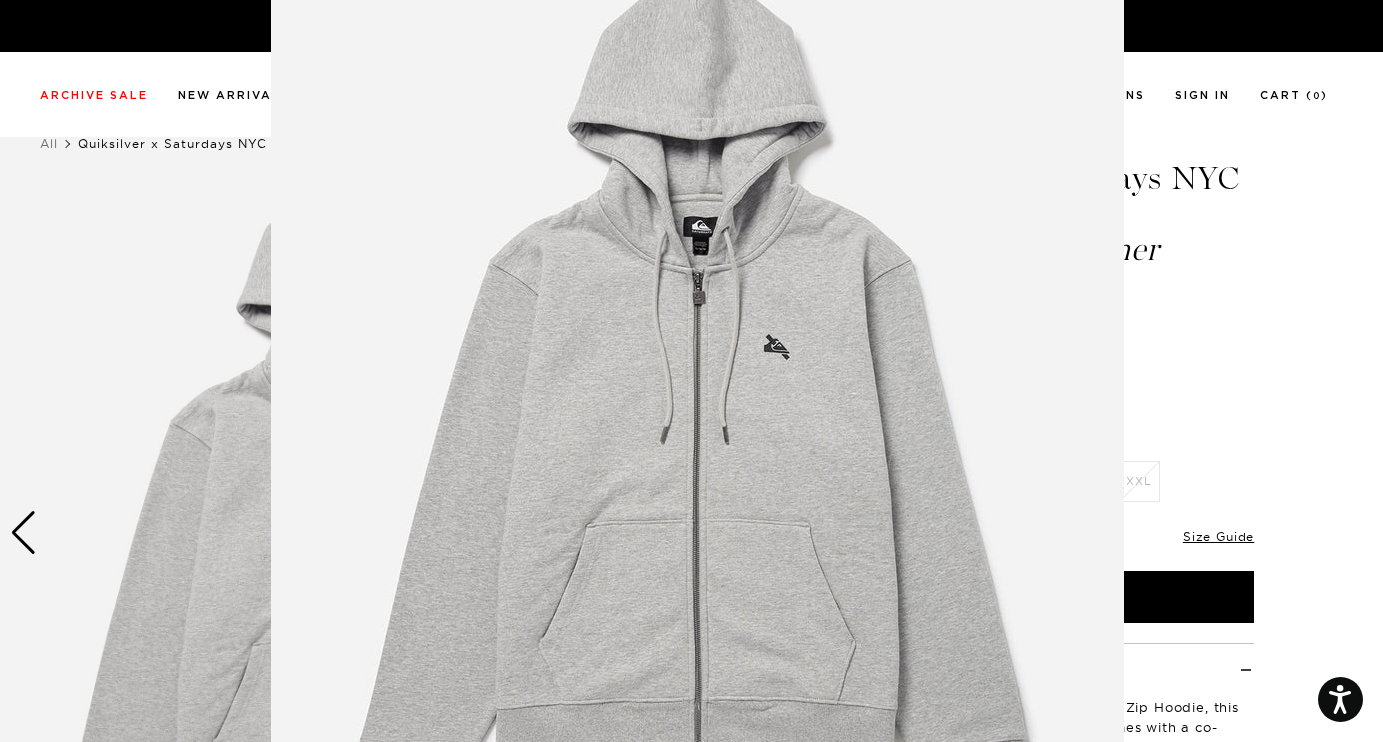click at bounding box center (697, 394) 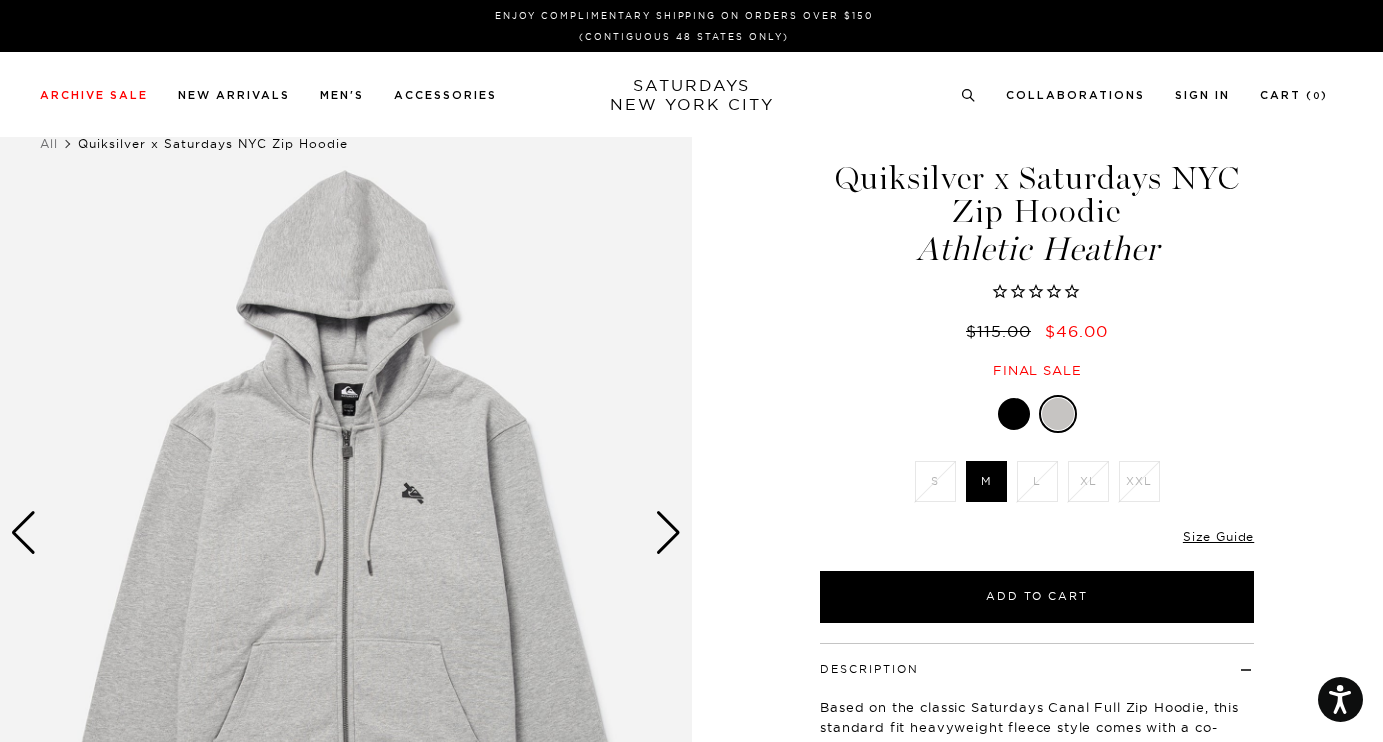 click at bounding box center (1058, 414) 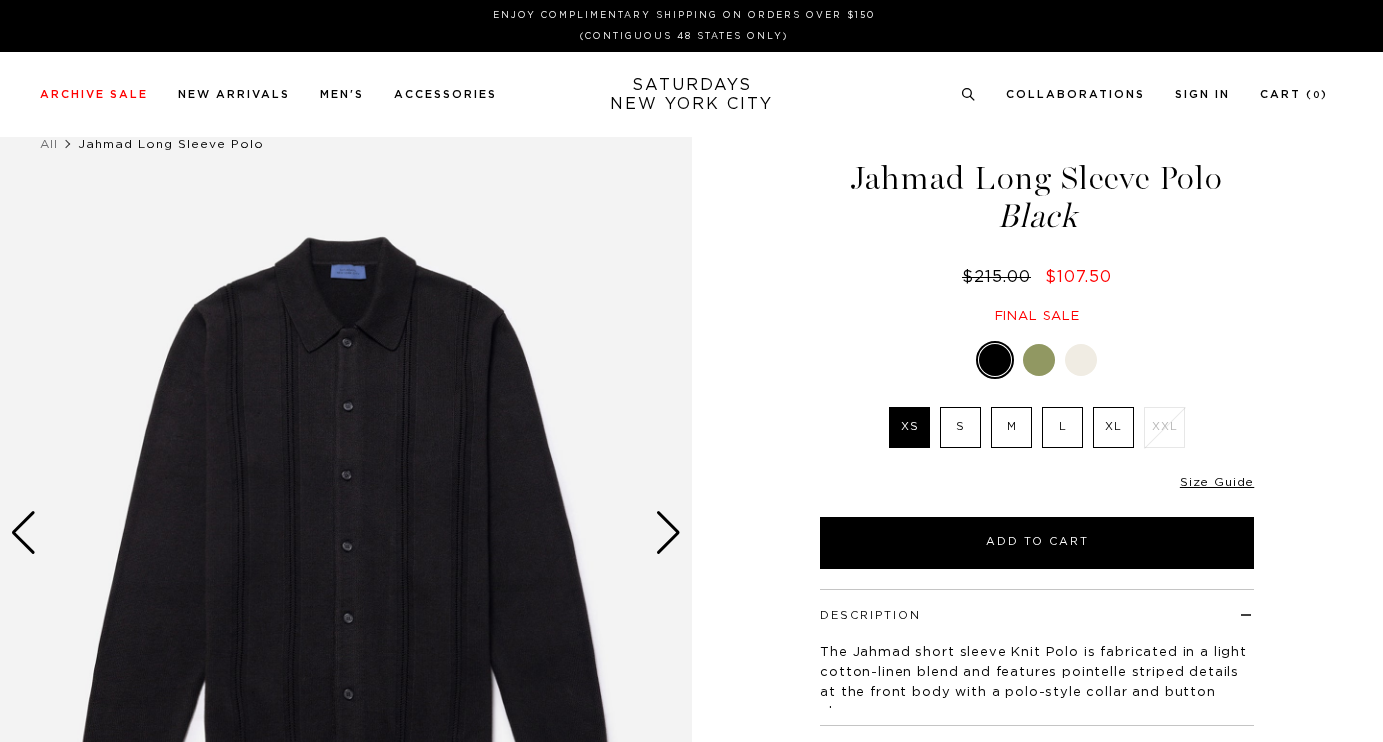 scroll, scrollTop: 0, scrollLeft: 0, axis: both 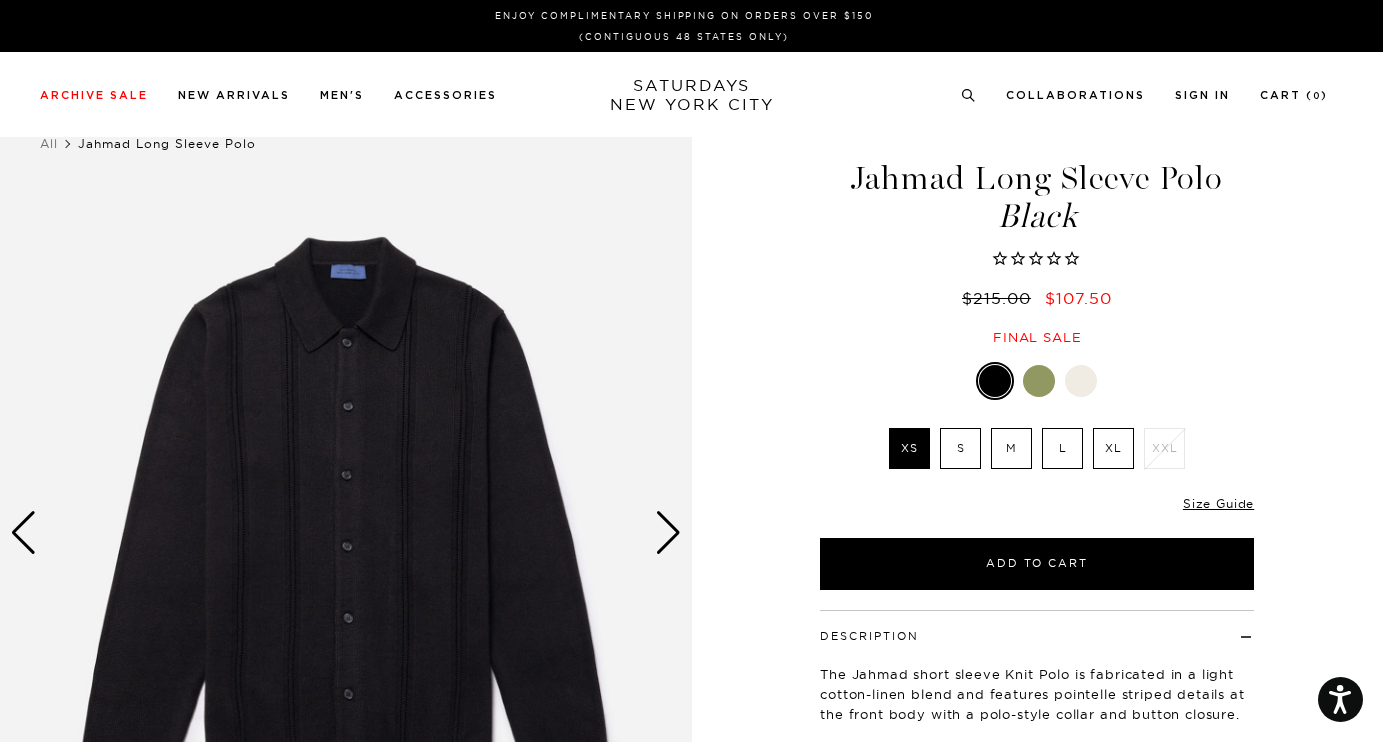 click at bounding box center (346, 533) 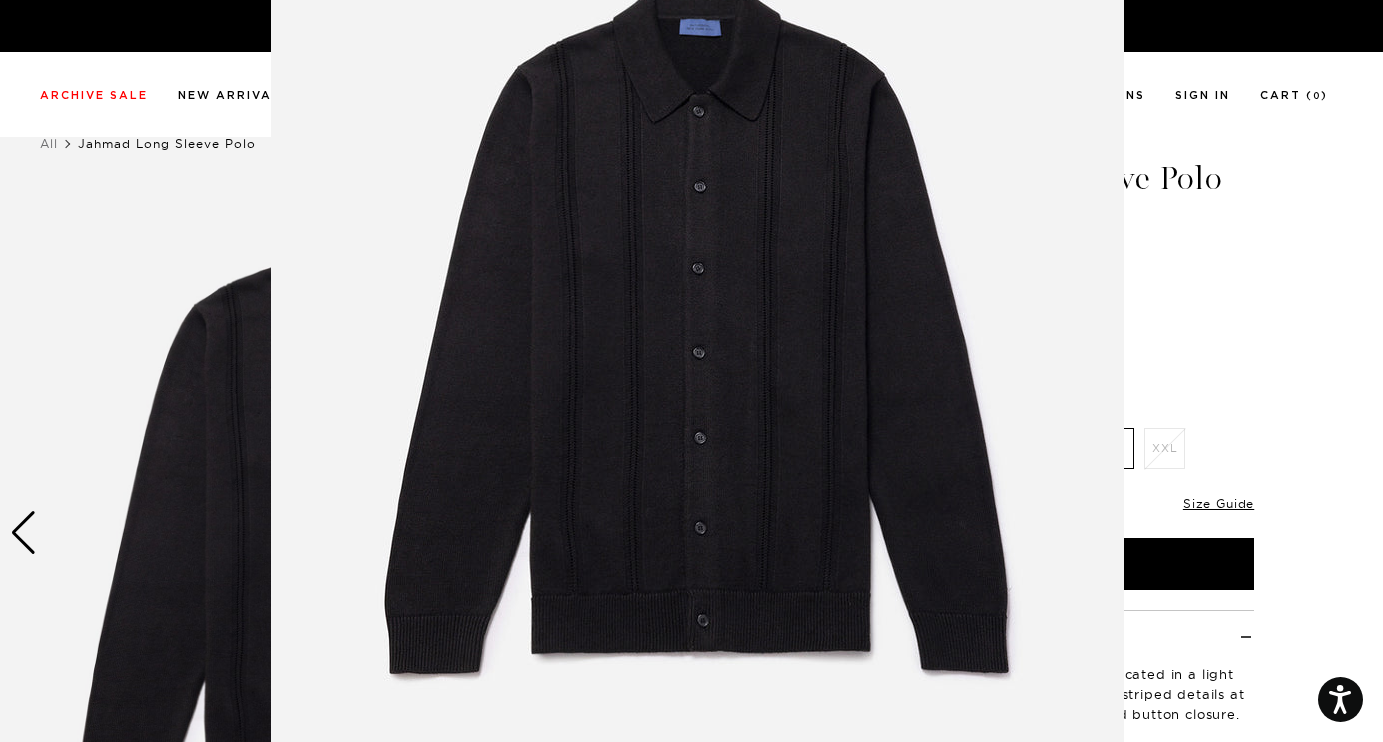 scroll, scrollTop: 179, scrollLeft: 0, axis: vertical 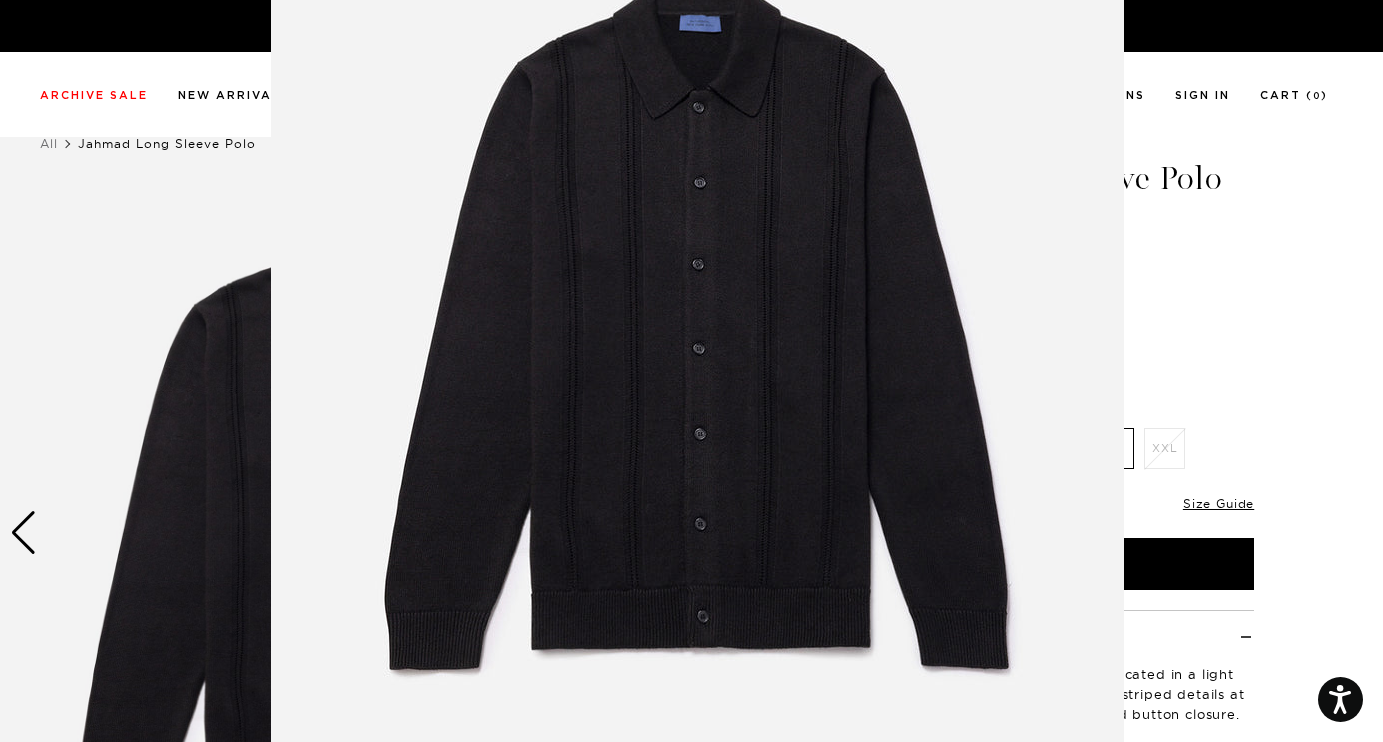 click at bounding box center (697, 333) 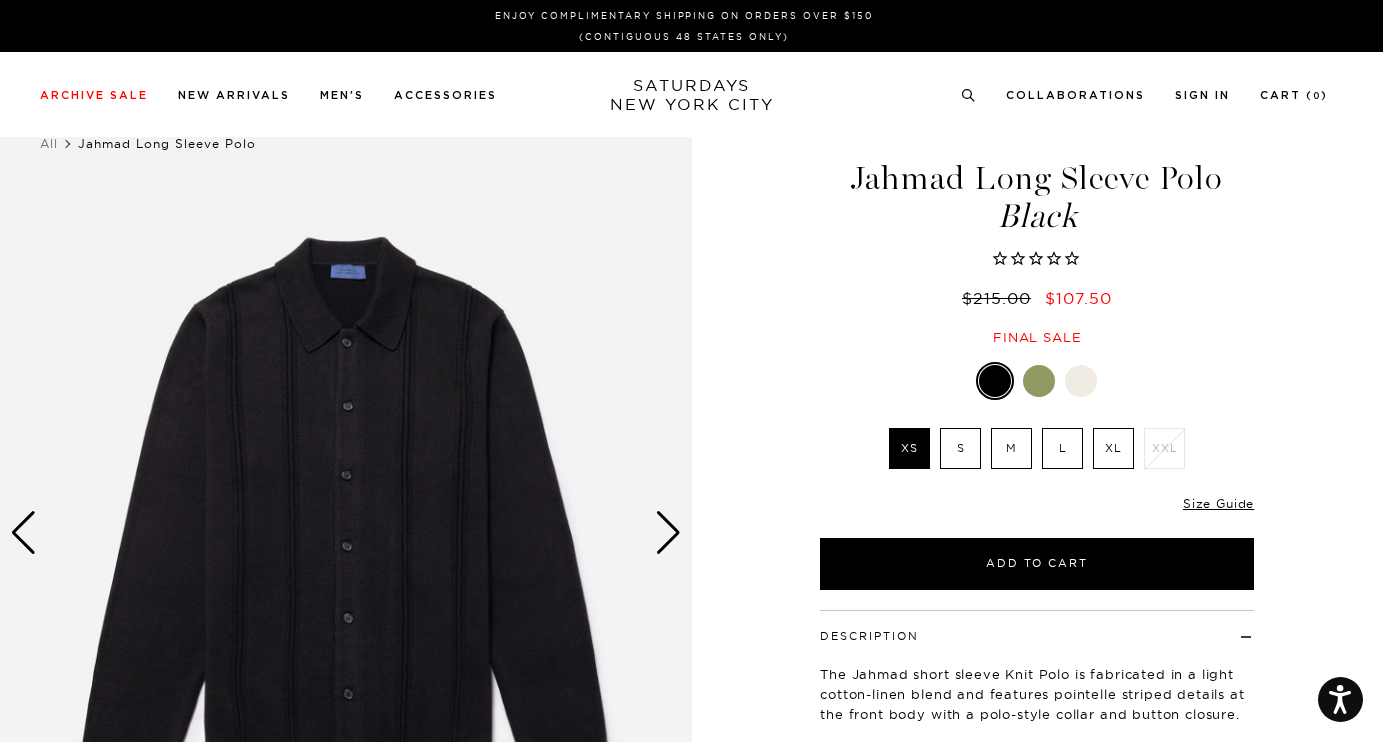 click at bounding box center [668, 533] 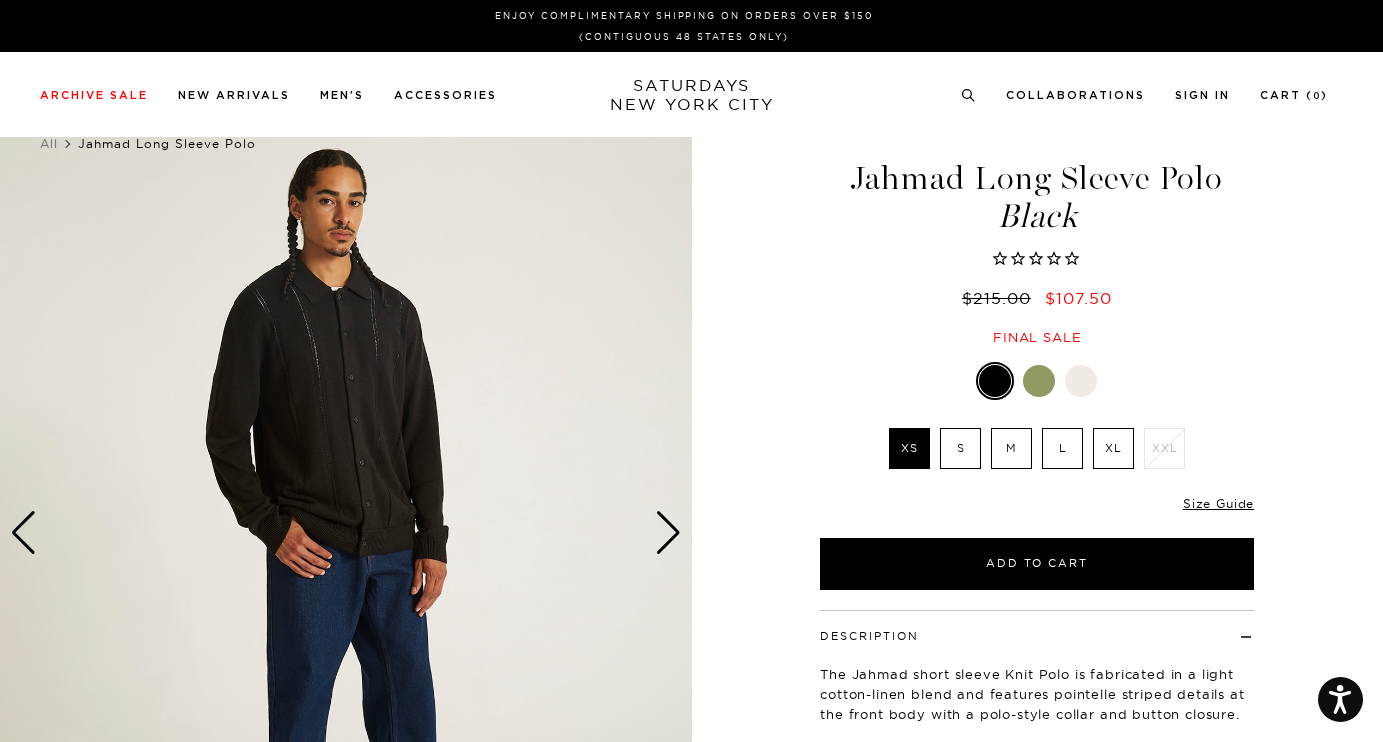 click at bounding box center [668, 533] 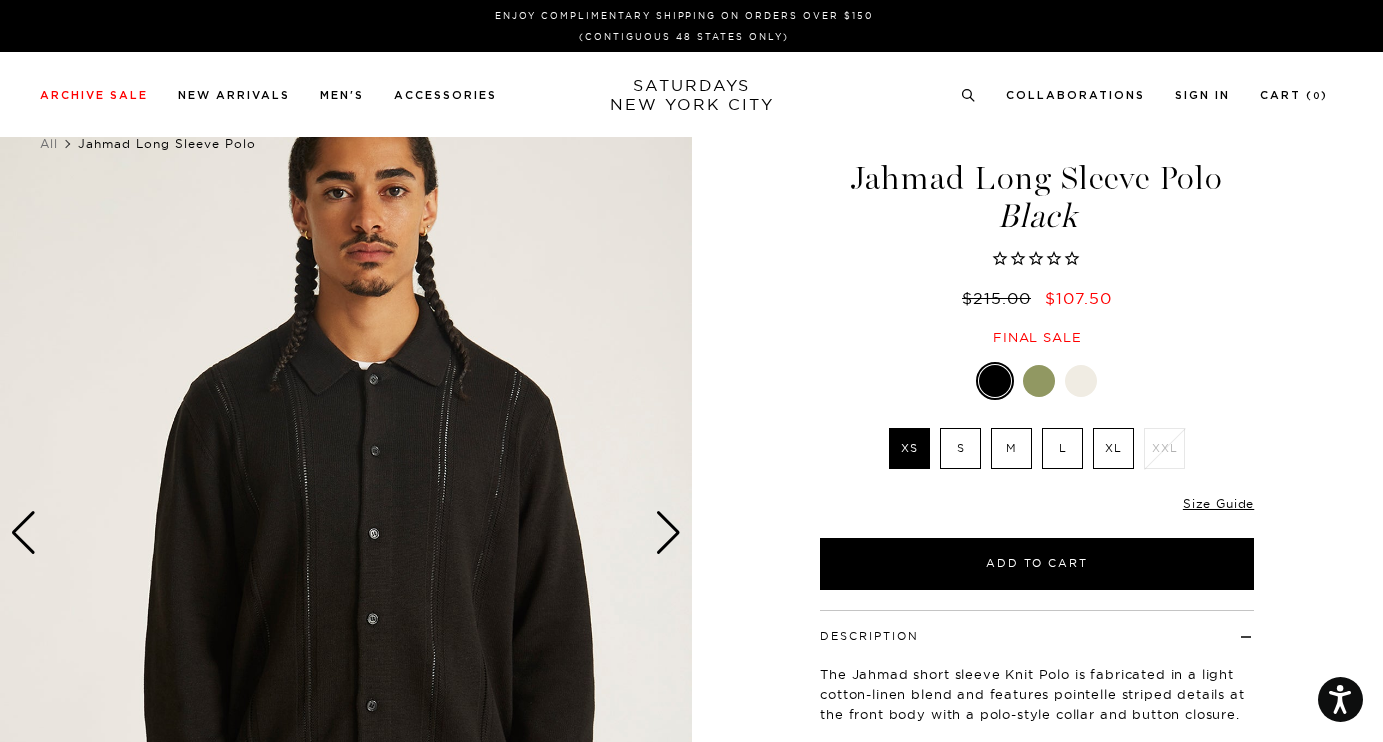 click at bounding box center (668, 533) 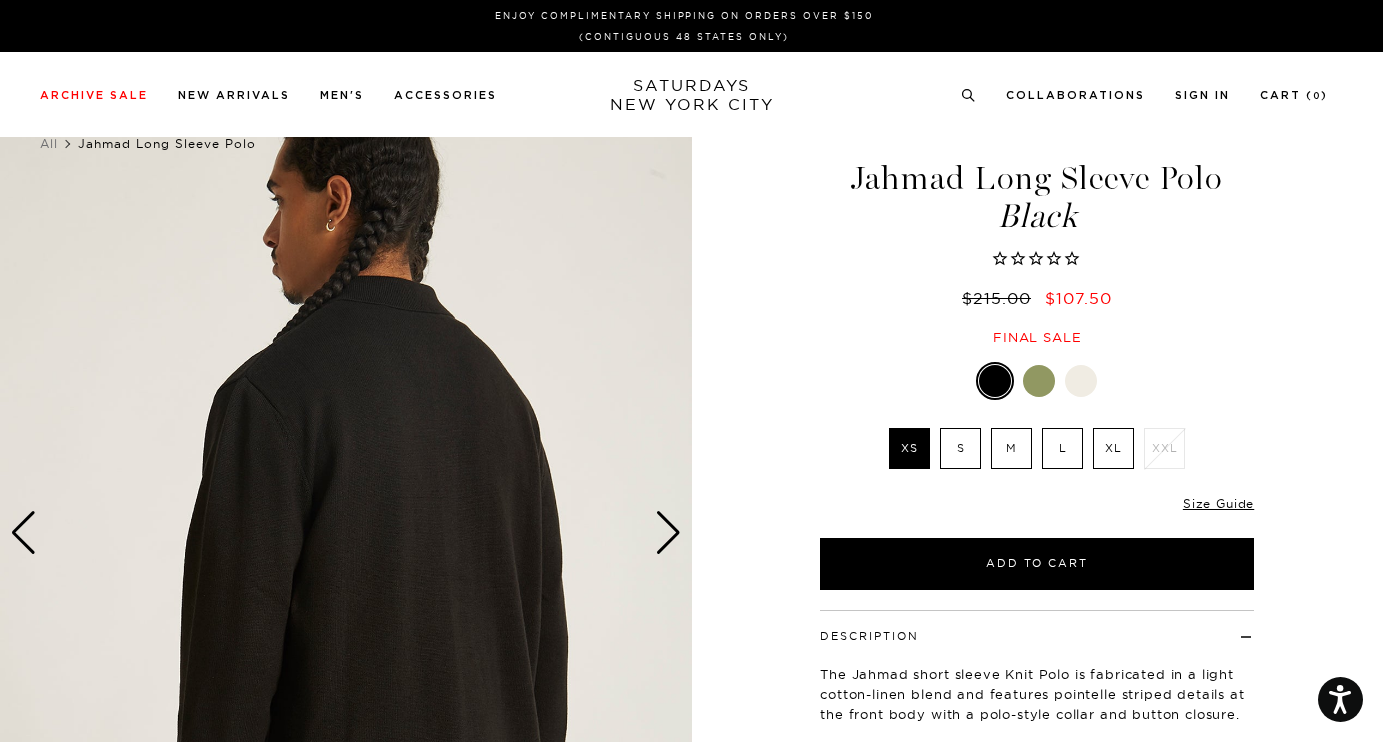 click at bounding box center [668, 533] 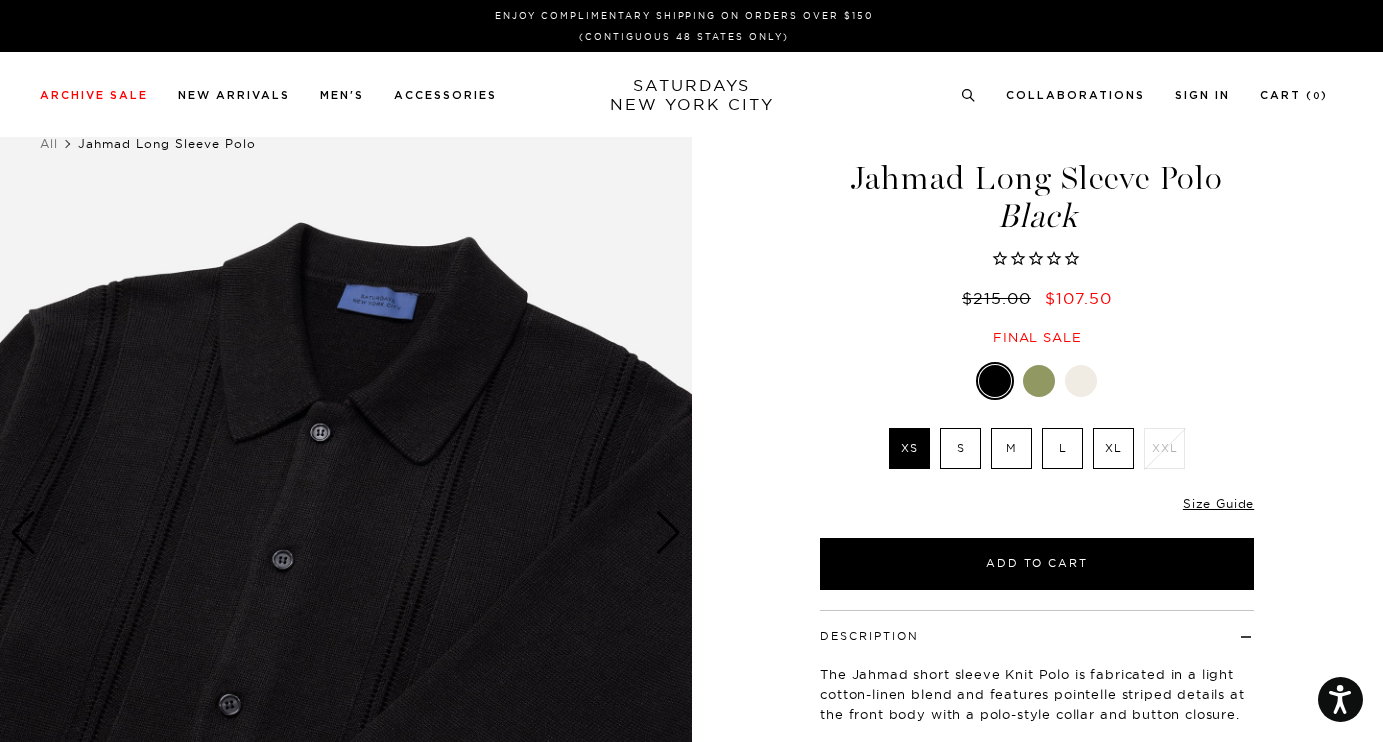 click on "5  /  6" at bounding box center [691, 533] 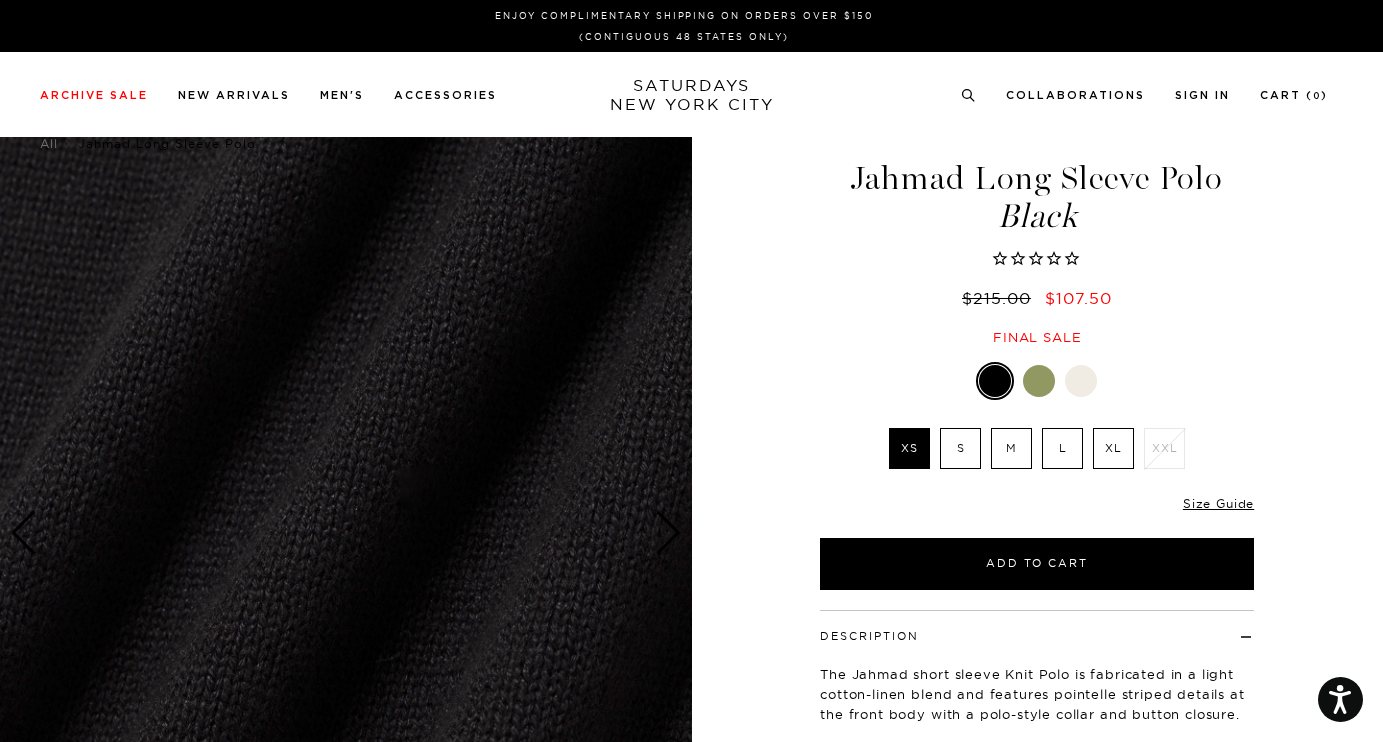 click at bounding box center [668, 533] 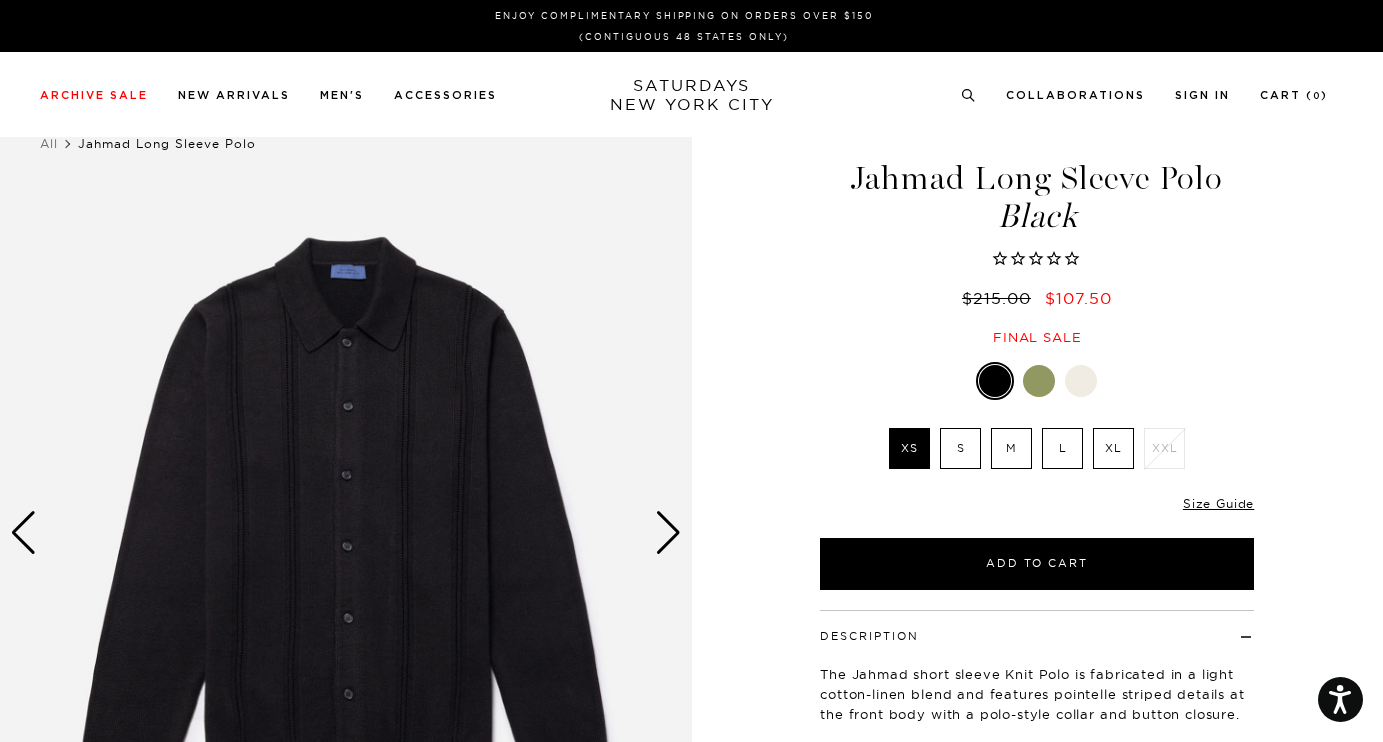 click at bounding box center (668, 533) 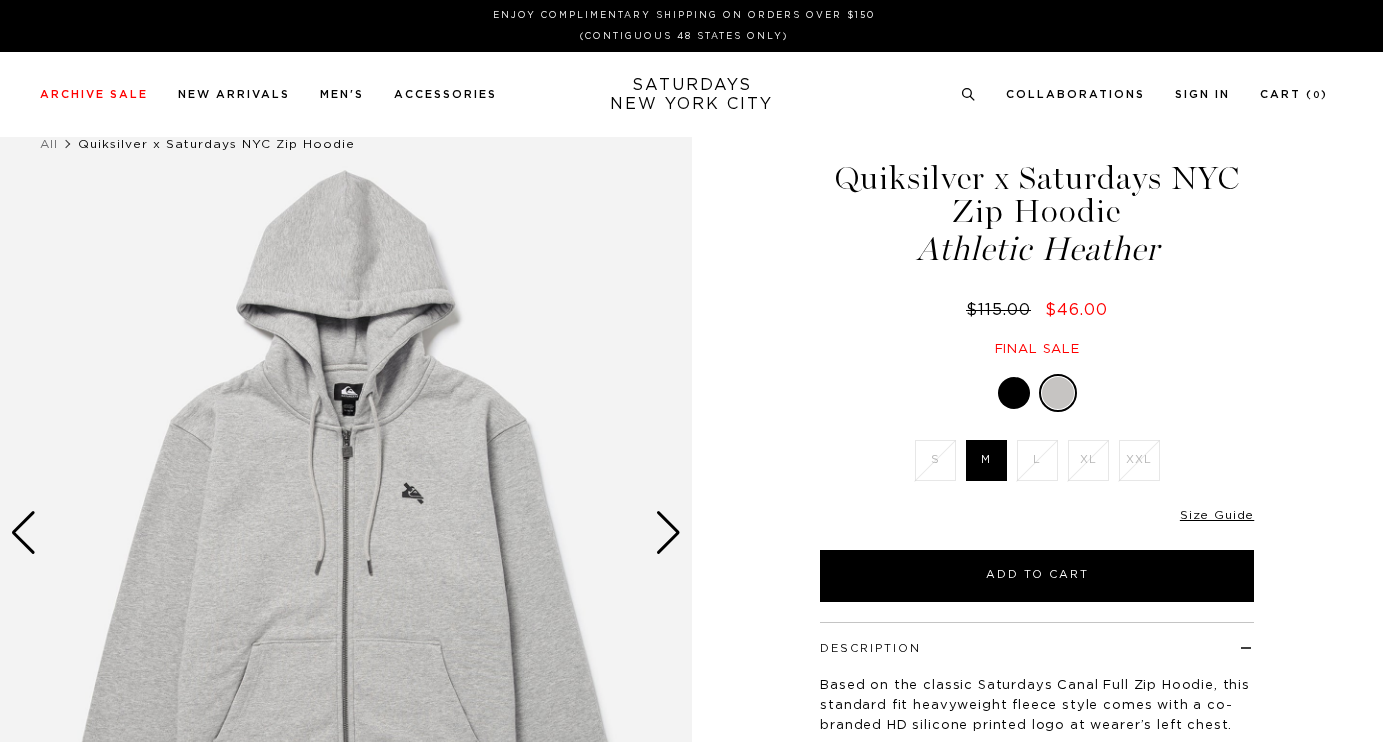 scroll, scrollTop: 0, scrollLeft: 0, axis: both 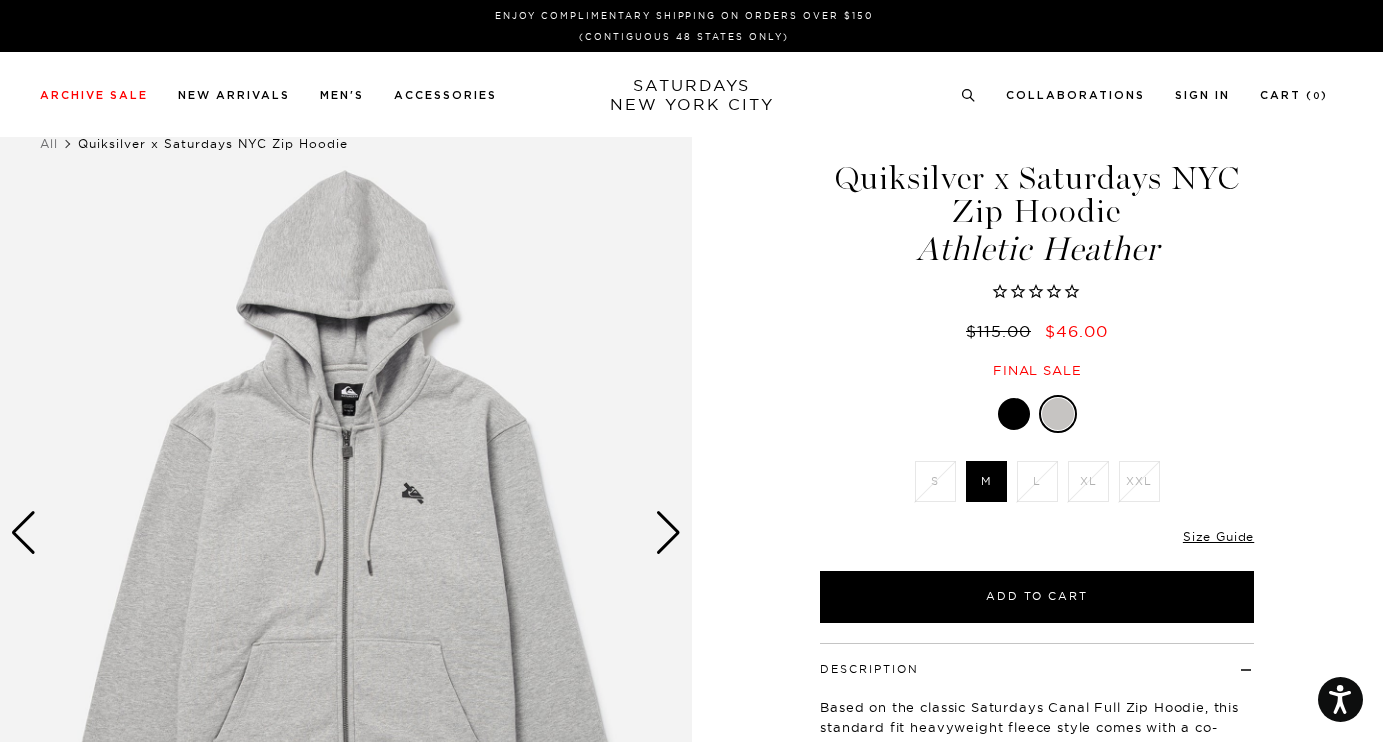 click at bounding box center (1014, 414) 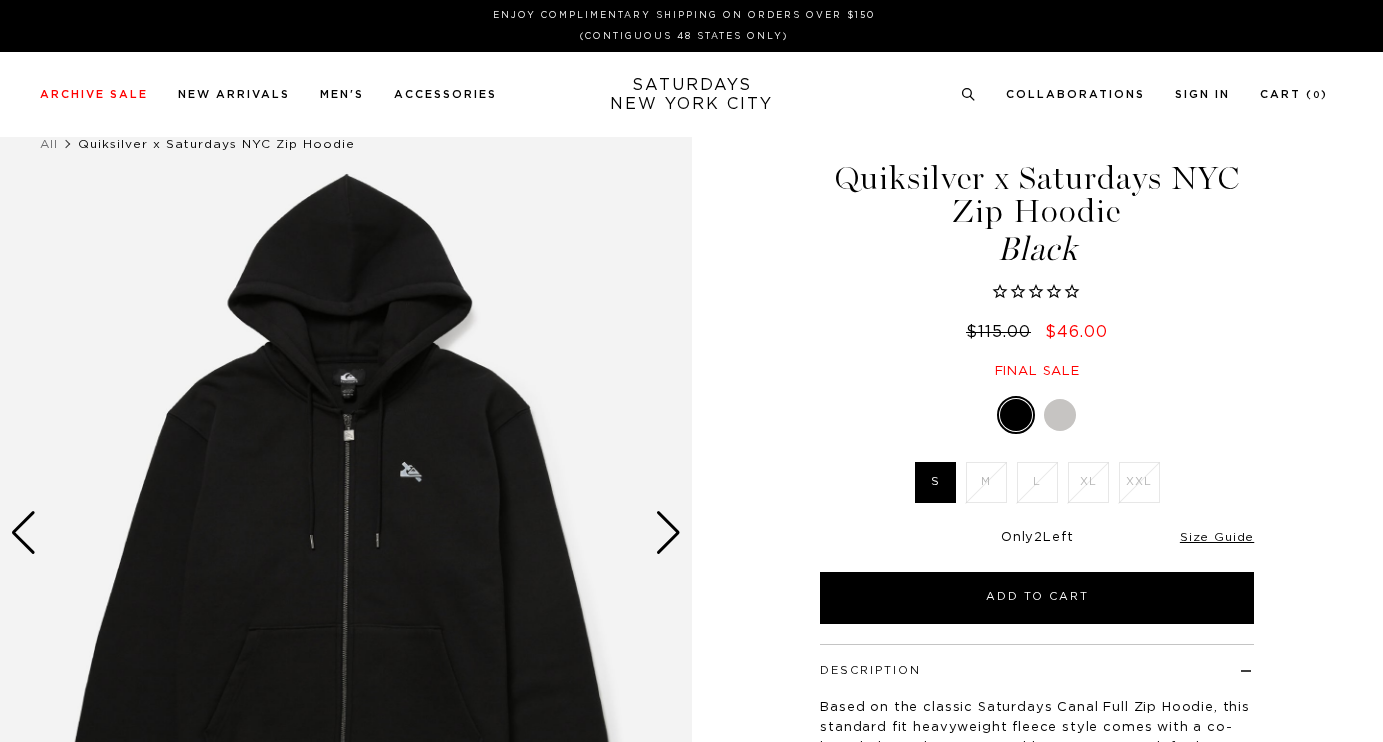 scroll, scrollTop: 0, scrollLeft: 0, axis: both 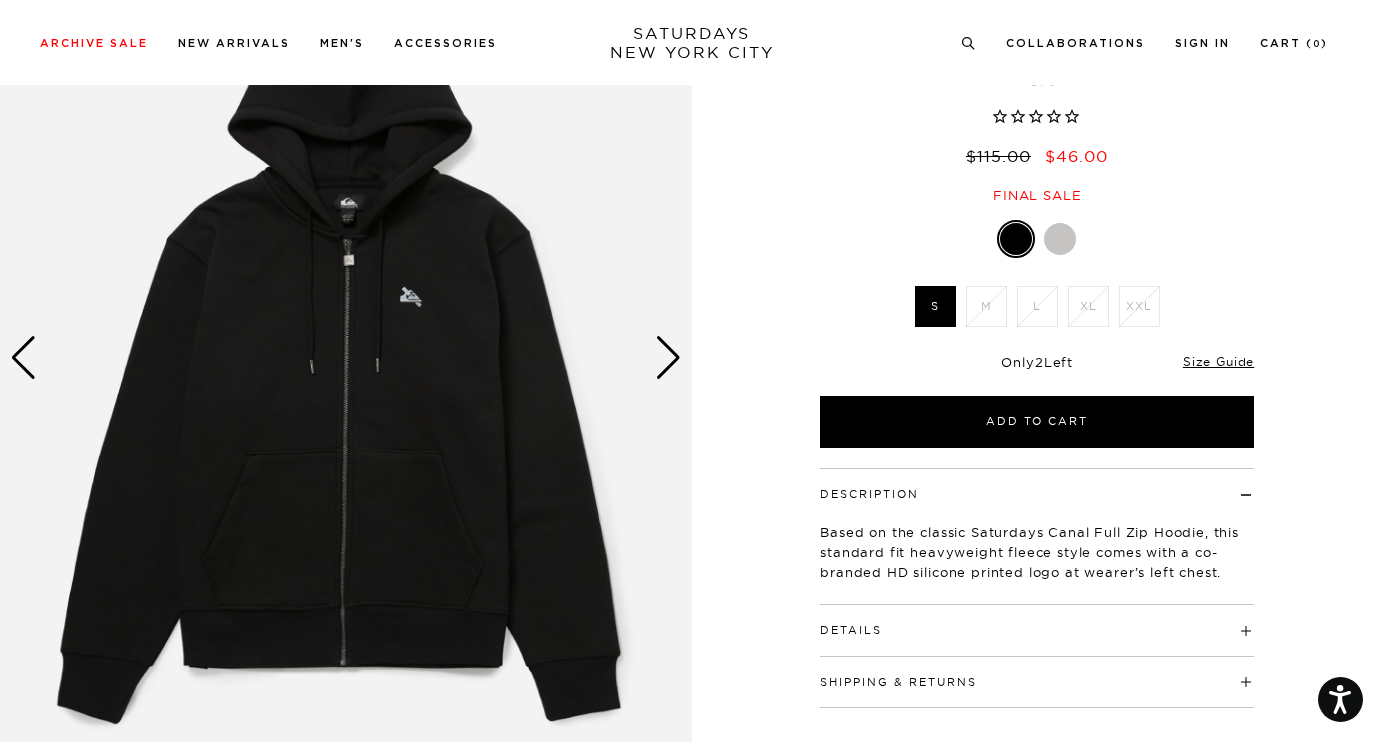 click at bounding box center (668, 358) 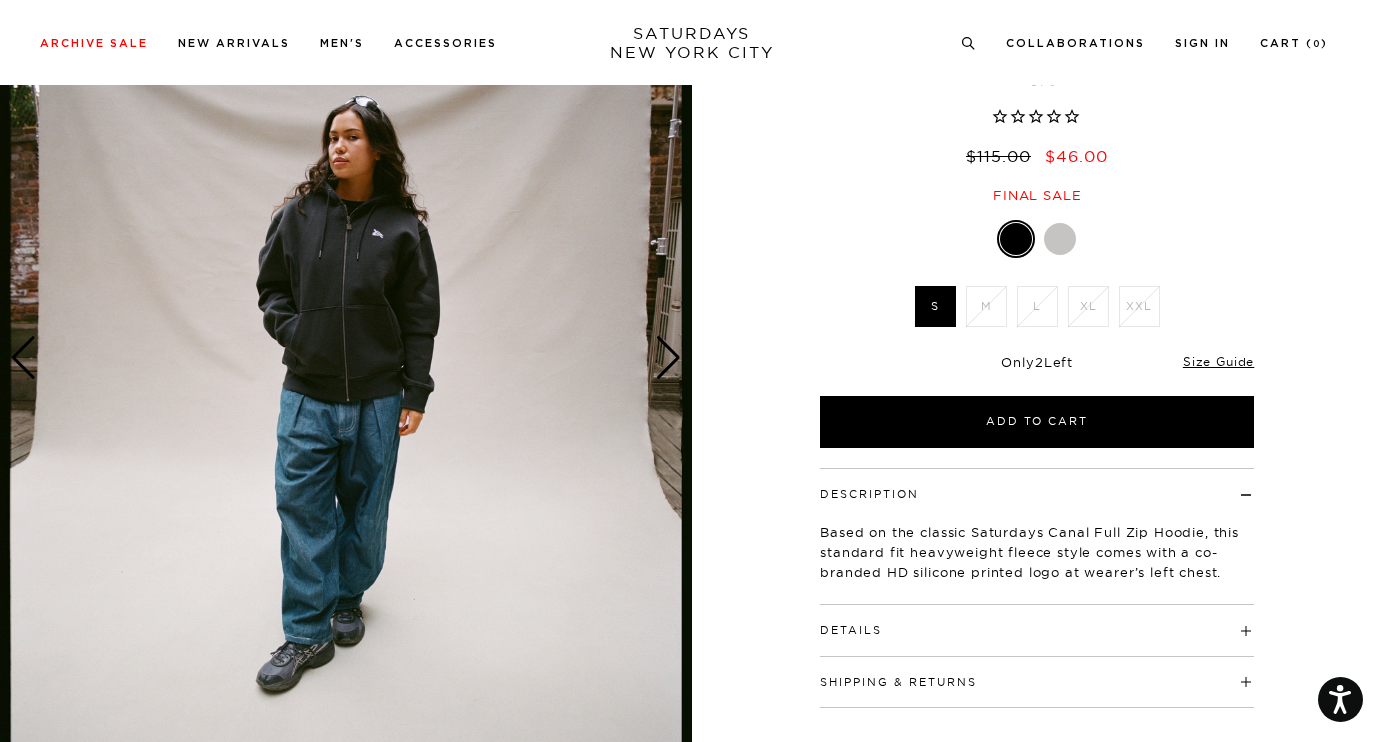 click at bounding box center [668, 358] 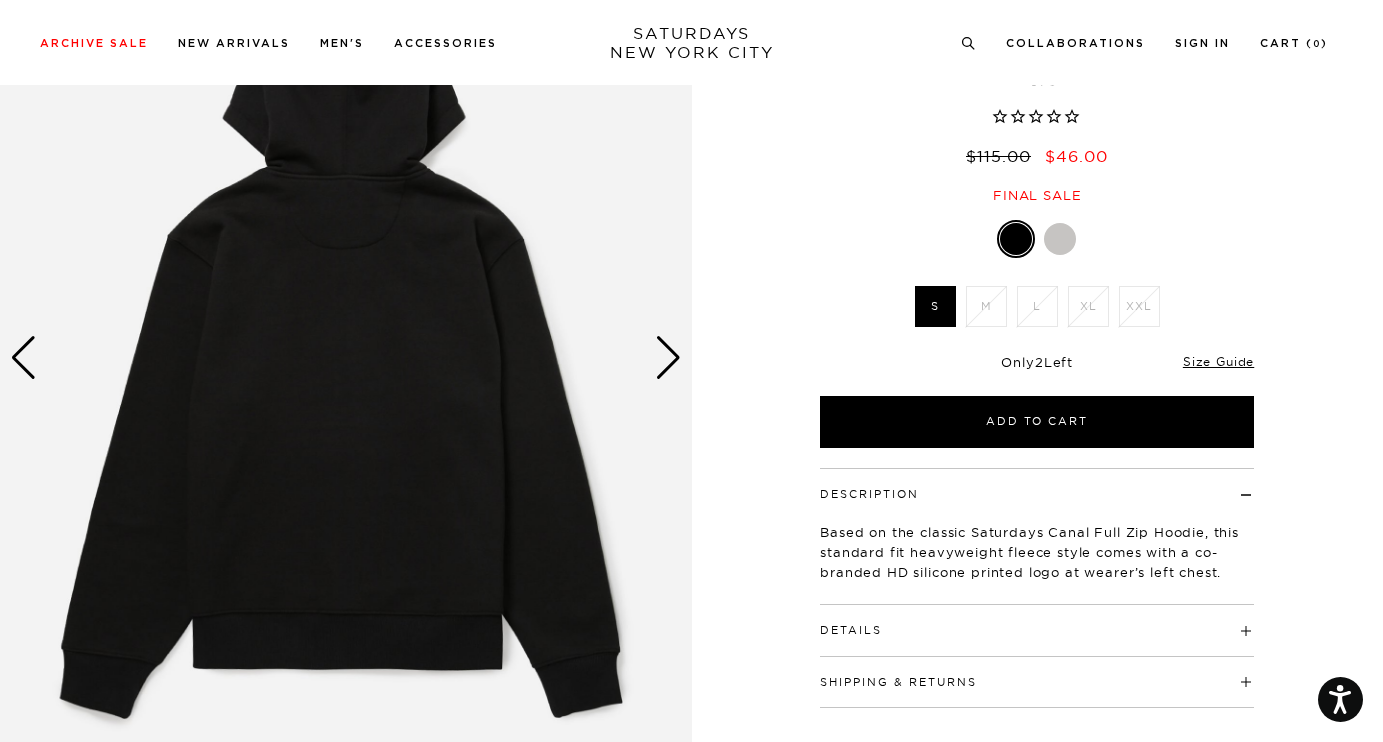 click at bounding box center (668, 358) 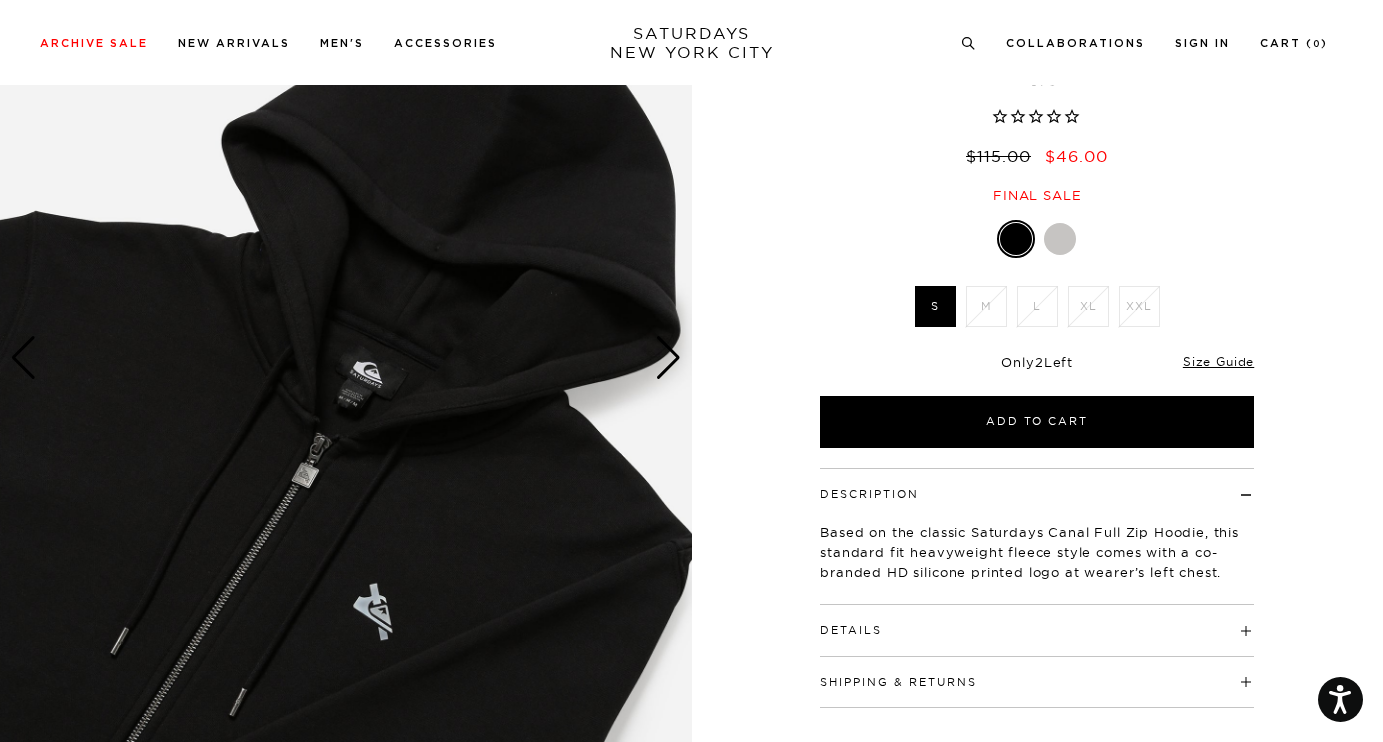 click at bounding box center [668, 358] 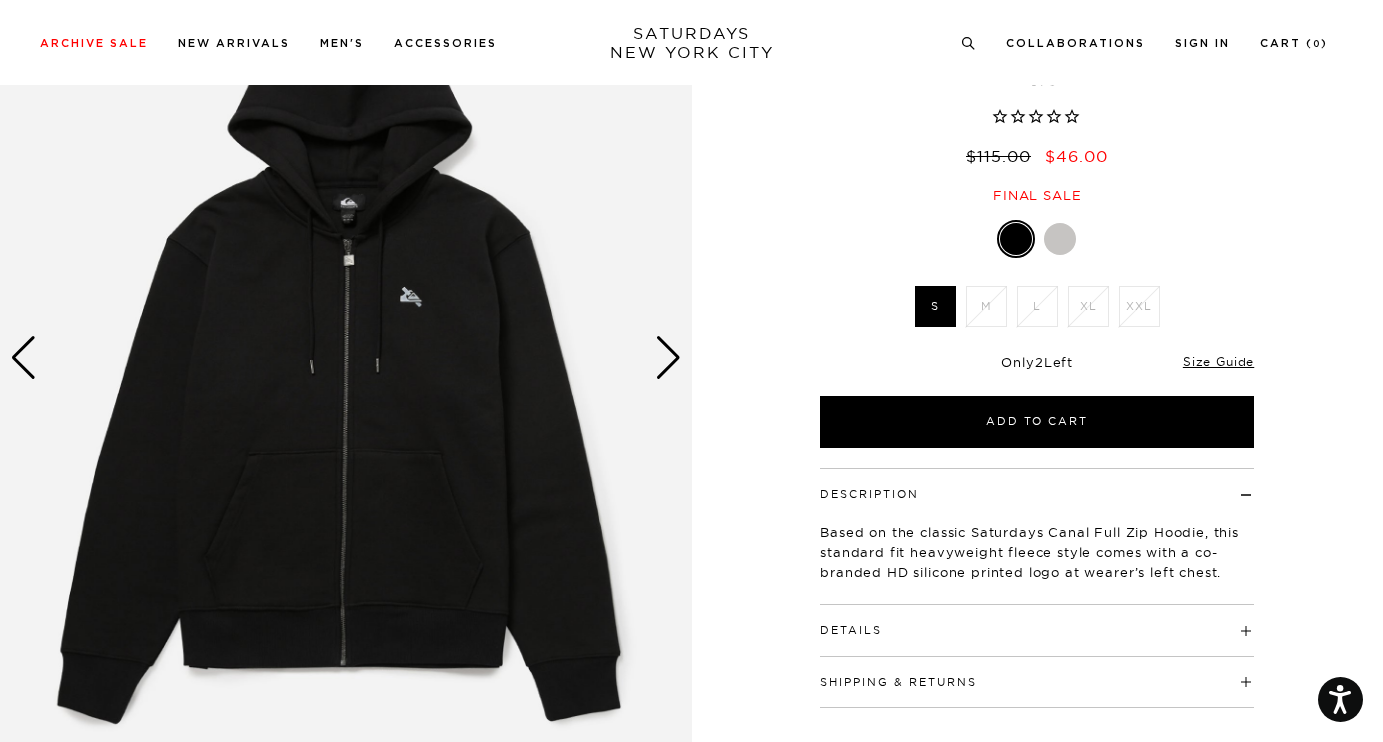 click at bounding box center [668, 358] 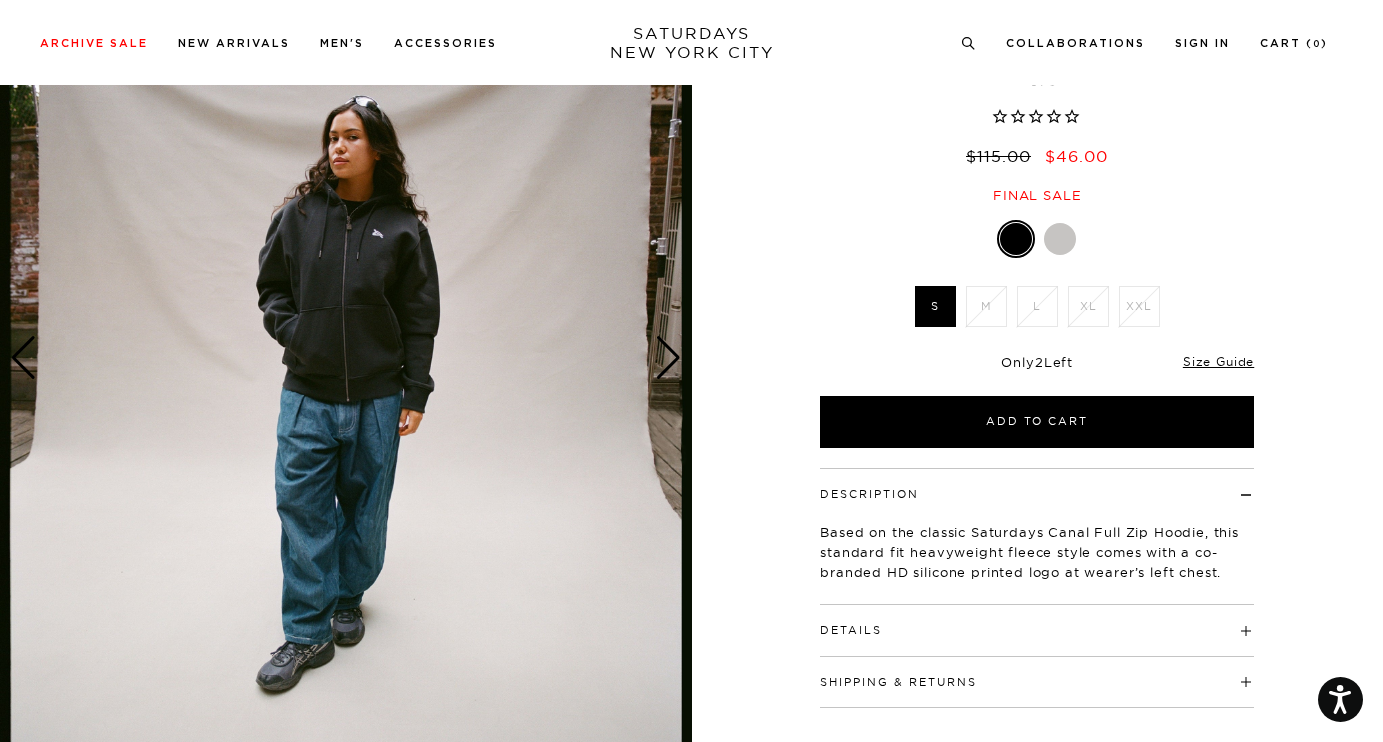 click at bounding box center (668, 358) 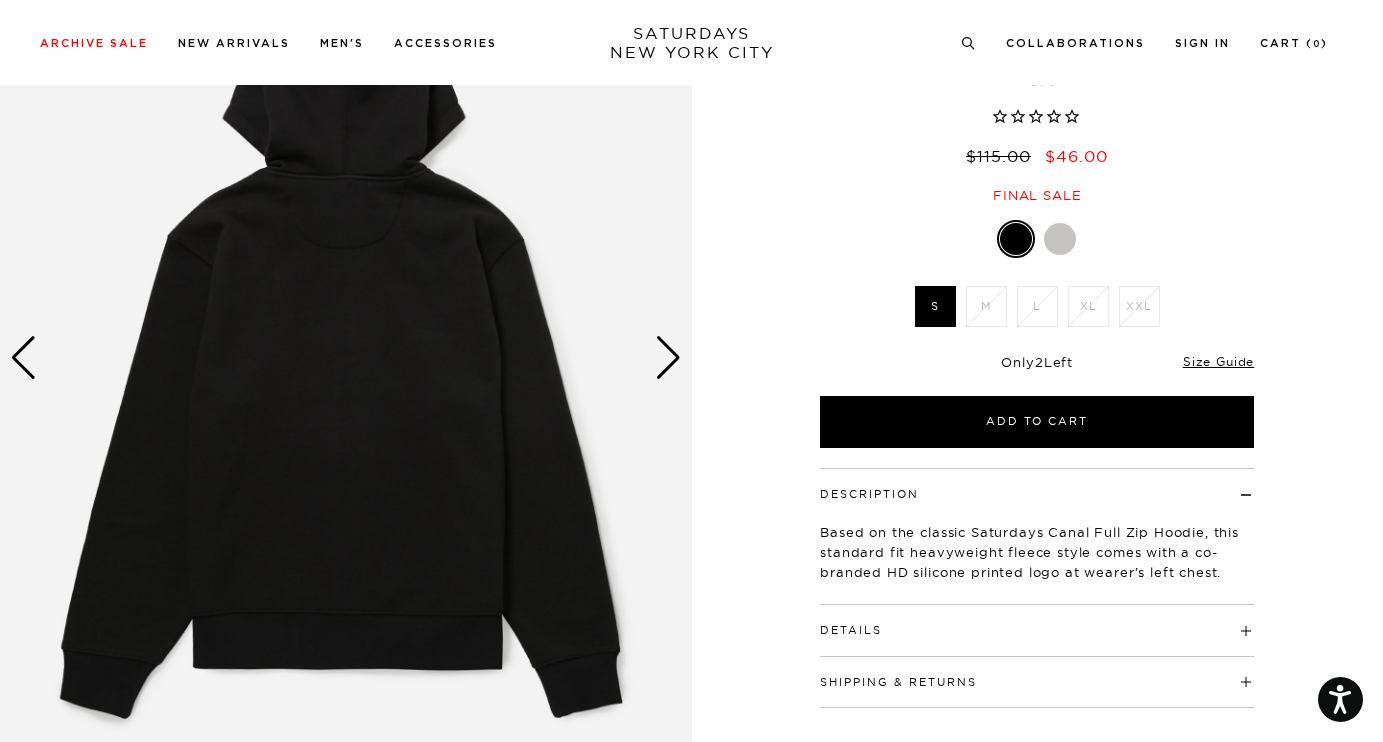 click at bounding box center (668, 358) 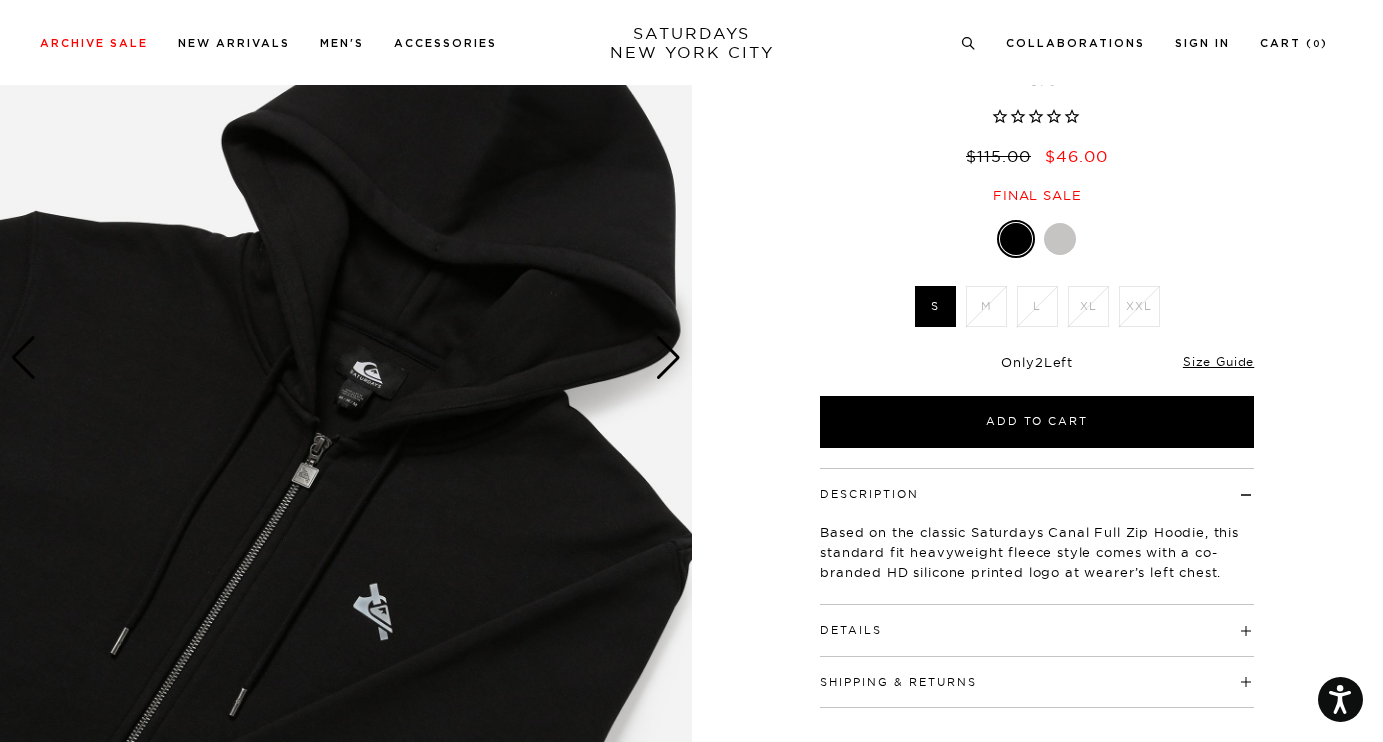 click at bounding box center [668, 358] 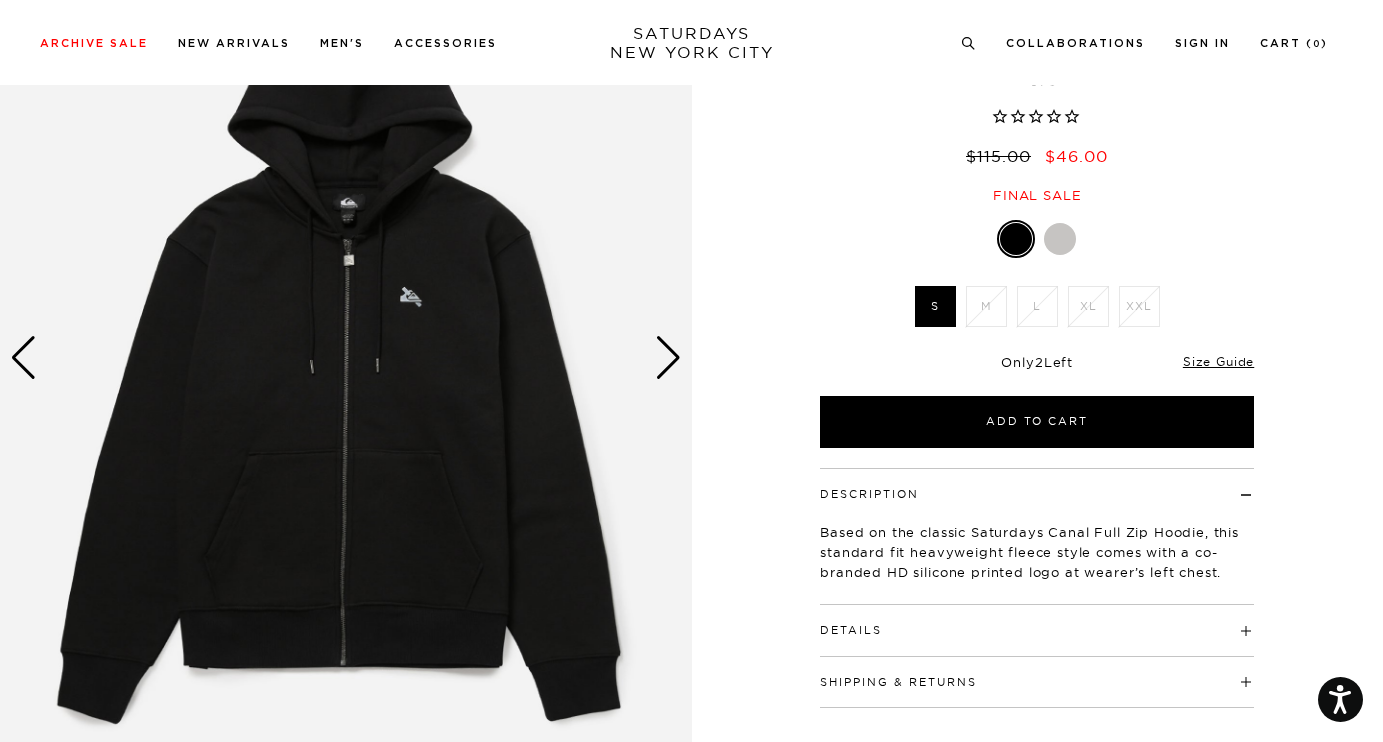 click at bounding box center [668, 358] 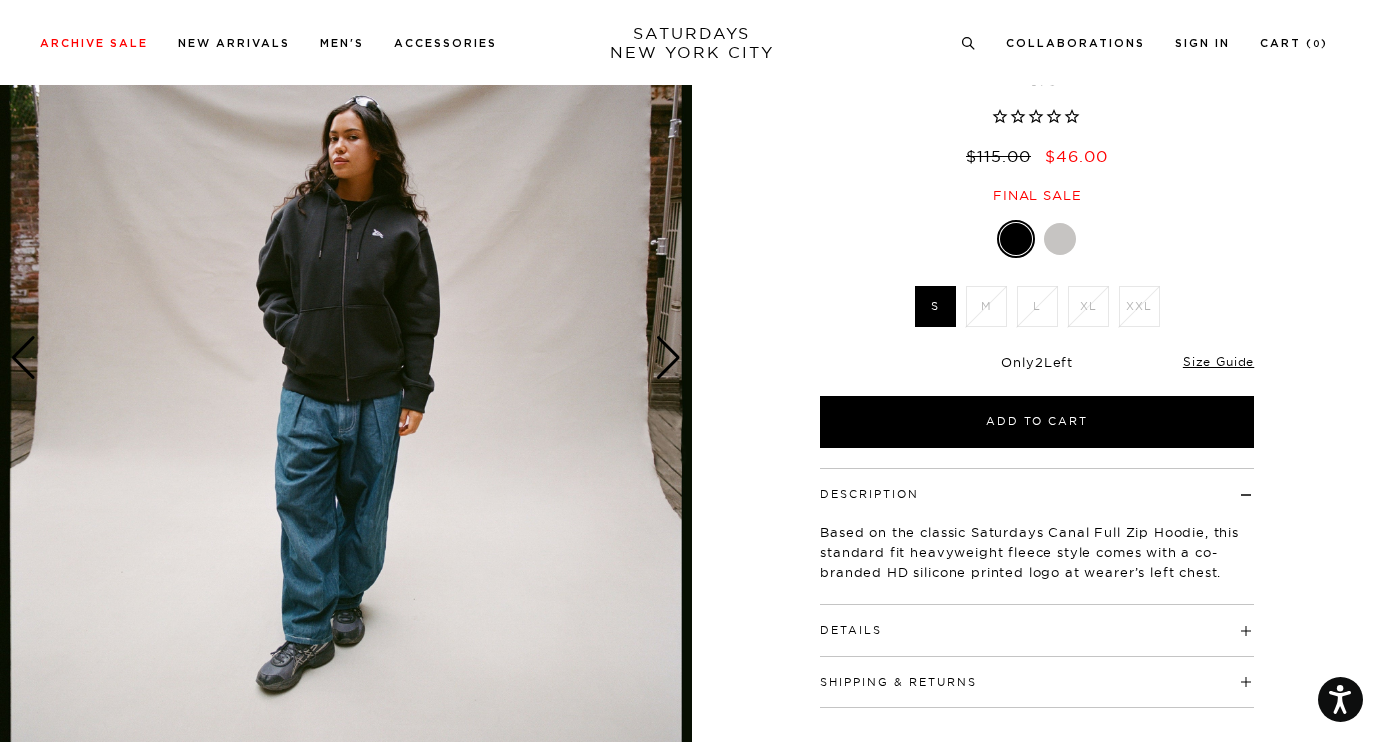 click at bounding box center (668, 358) 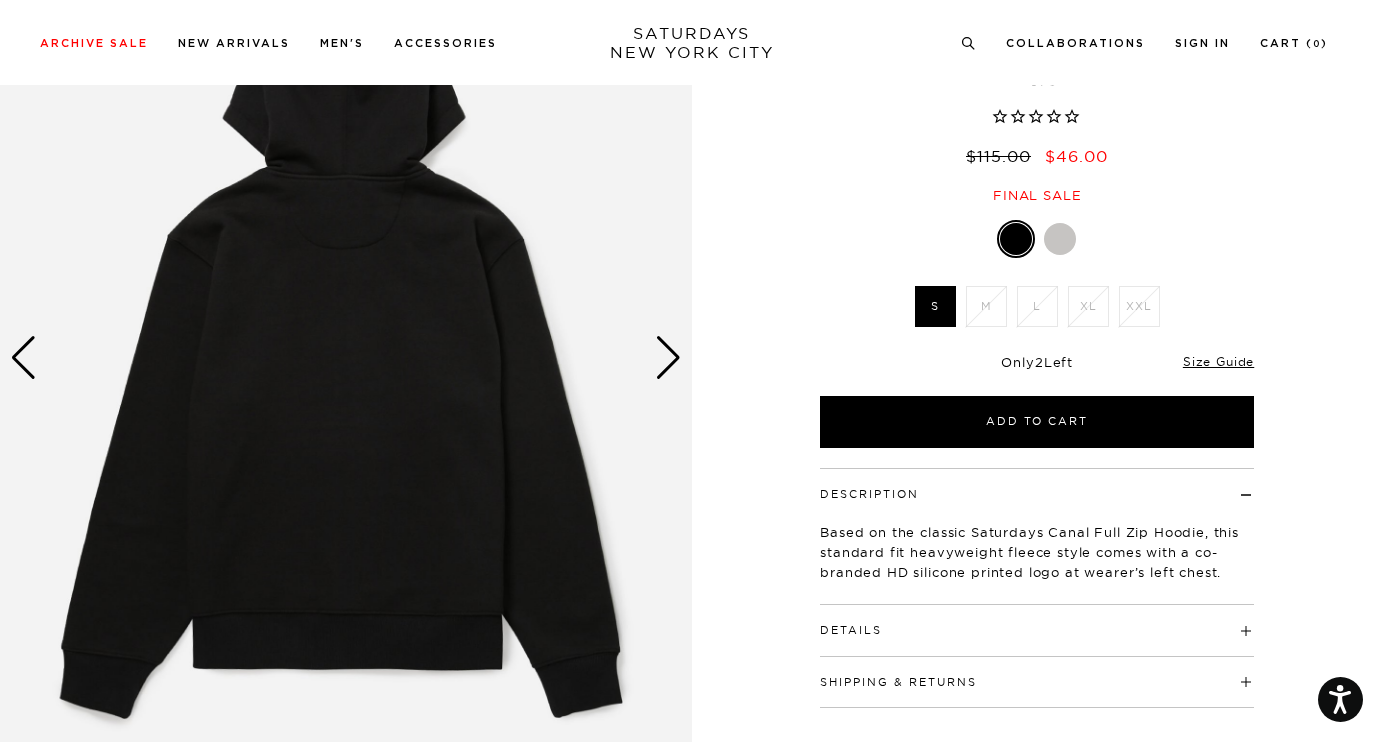 click at bounding box center (668, 358) 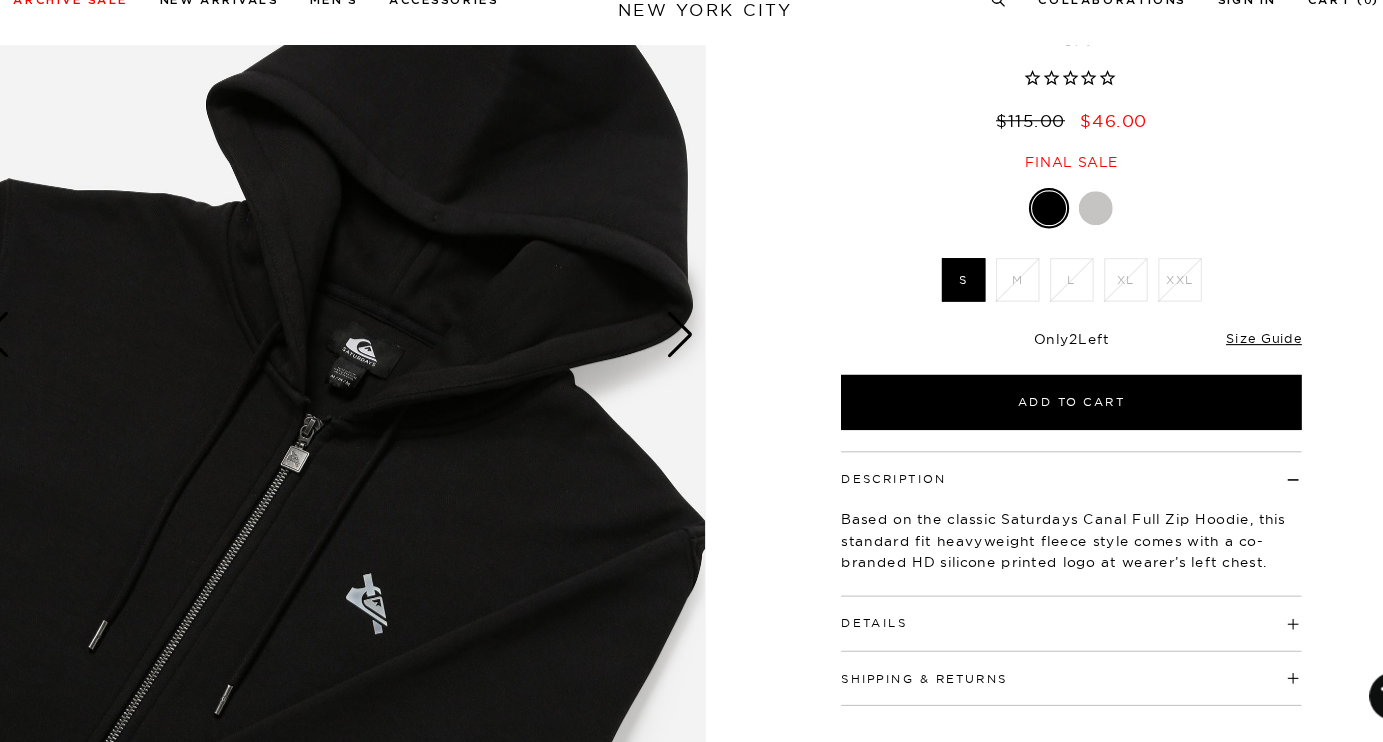 scroll, scrollTop: 174, scrollLeft: 0, axis: vertical 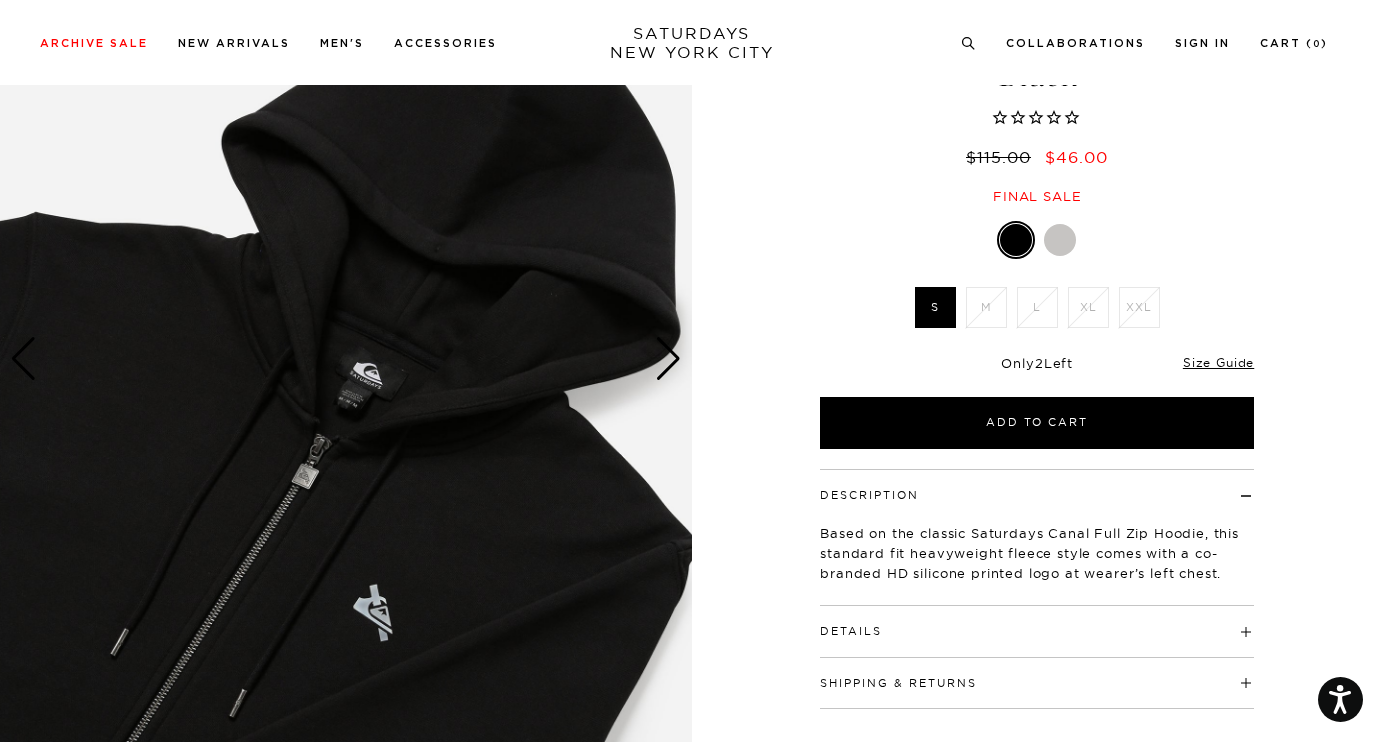 click at bounding box center [346, 359] 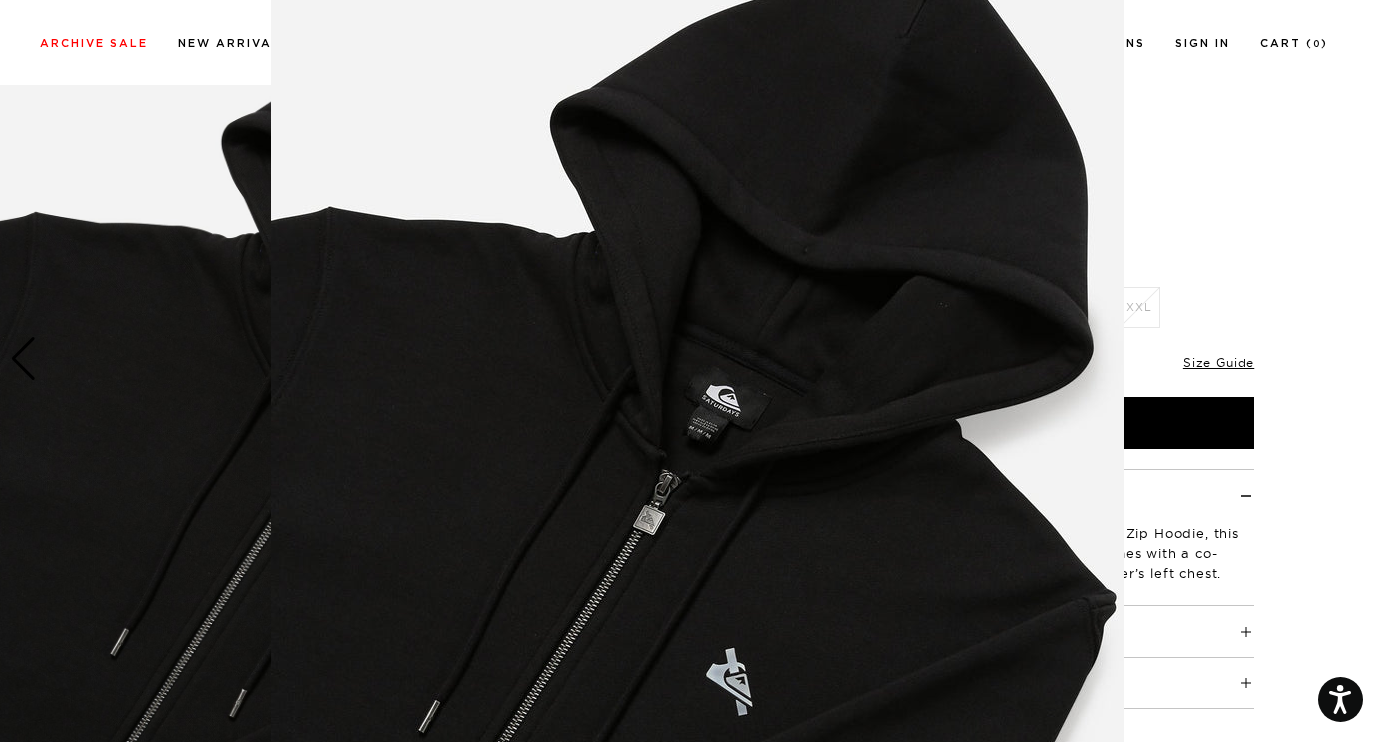 scroll, scrollTop: 130, scrollLeft: 0, axis: vertical 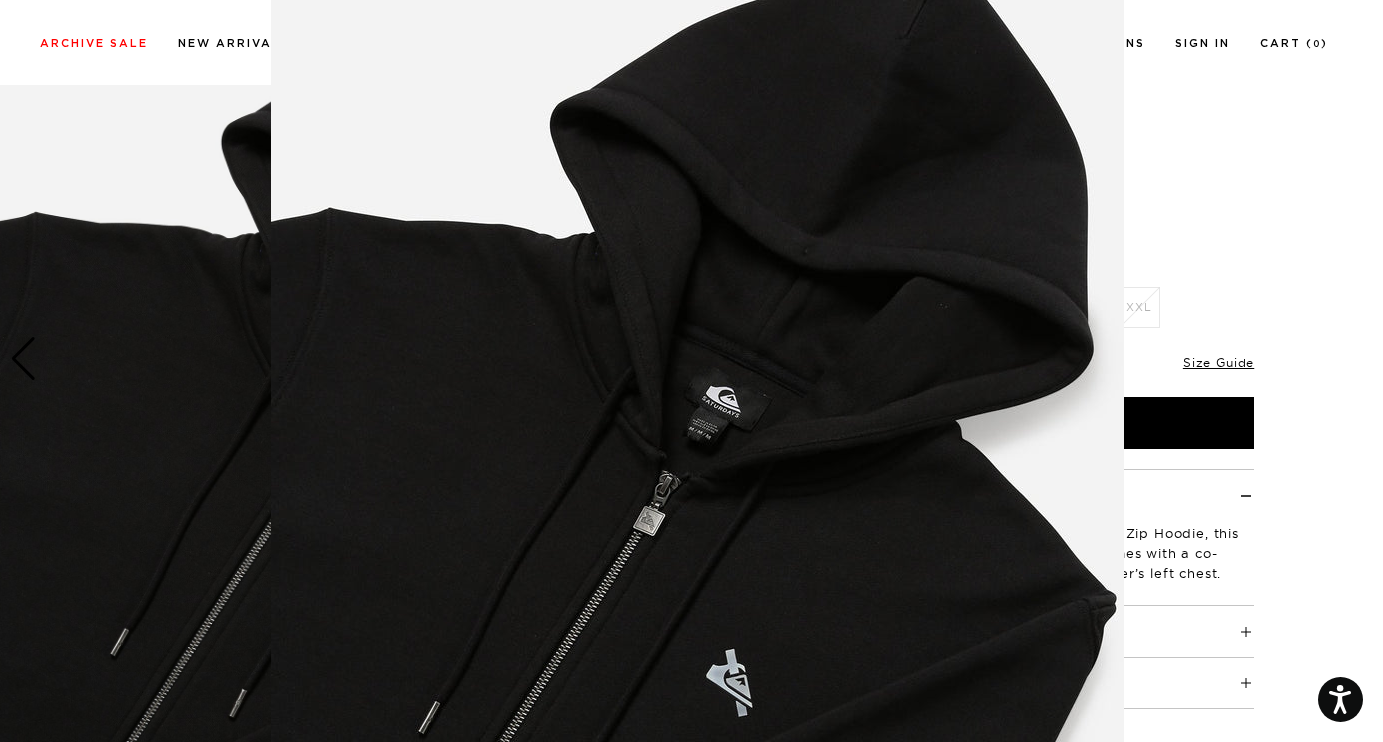 click at bounding box center [697, 382] 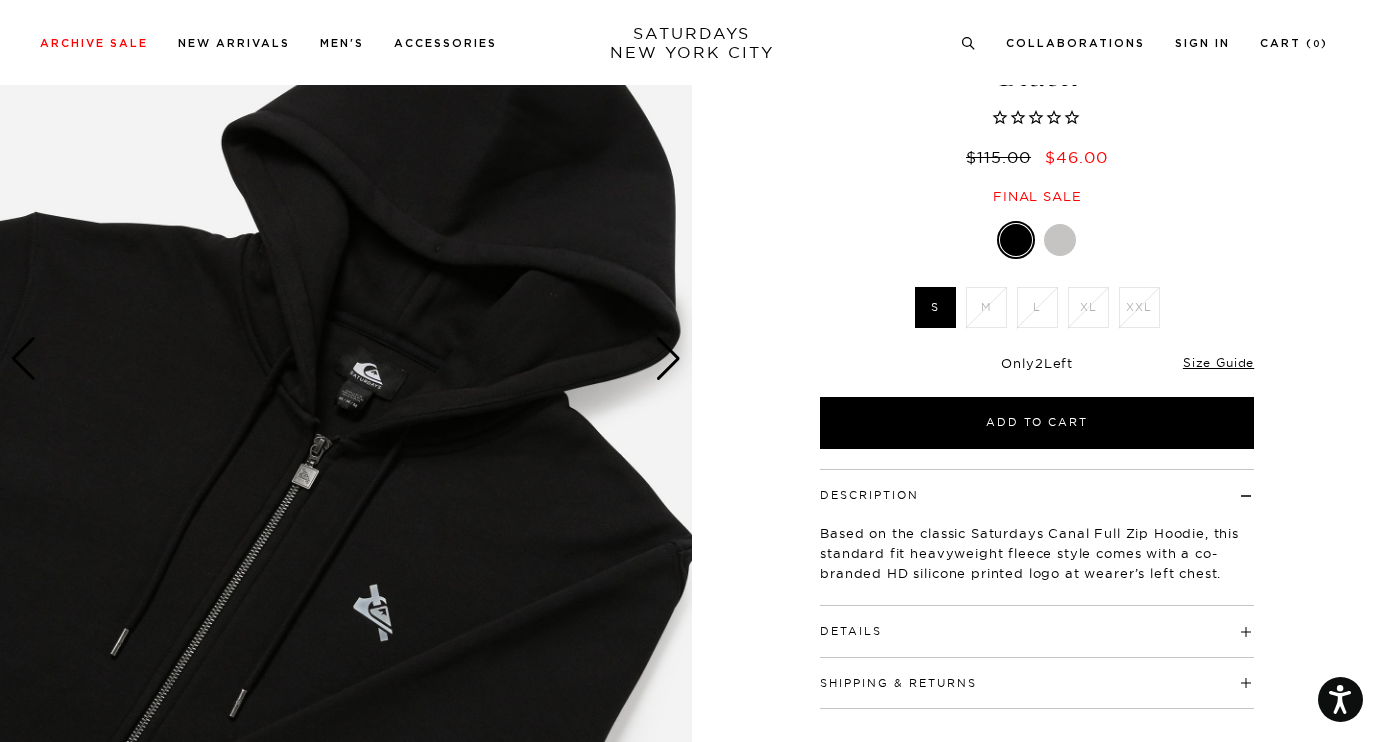 scroll, scrollTop: 0, scrollLeft: 0, axis: both 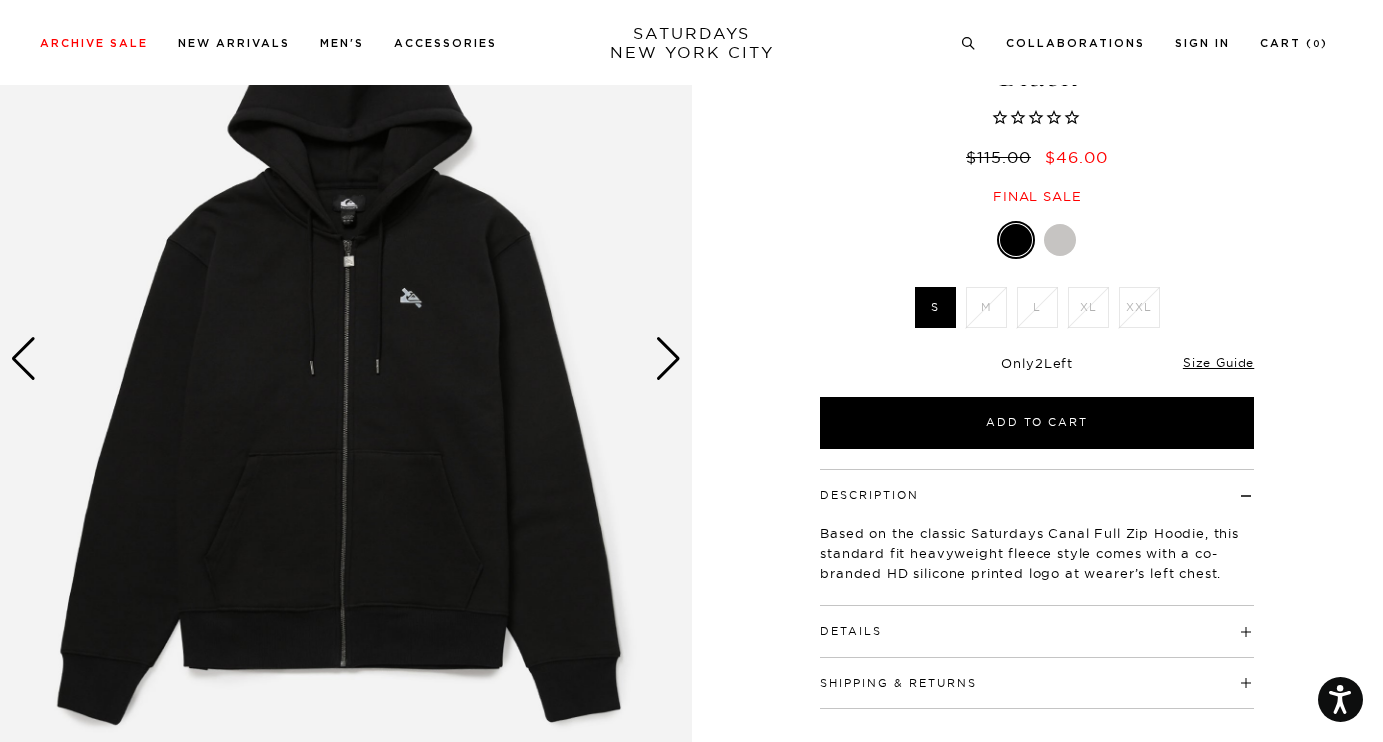 click at bounding box center (1060, 240) 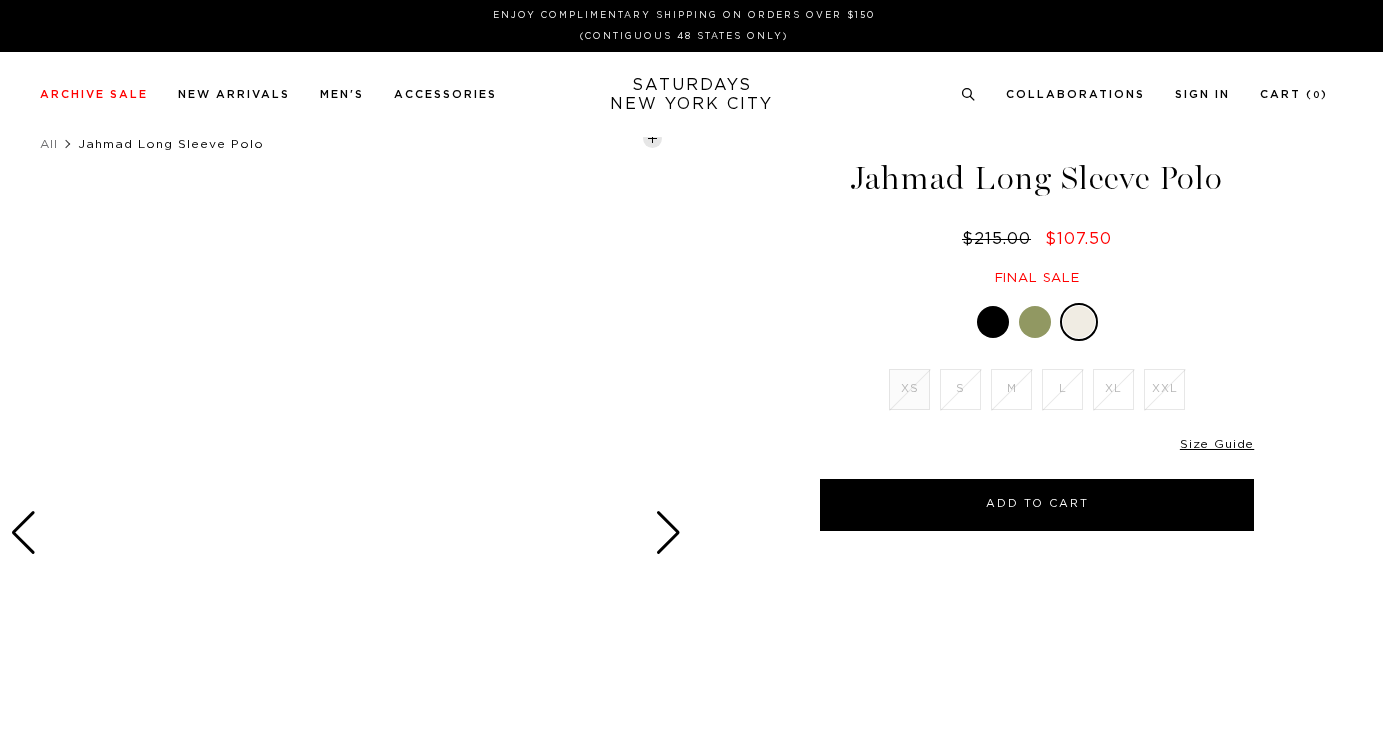 scroll, scrollTop: 0, scrollLeft: 0, axis: both 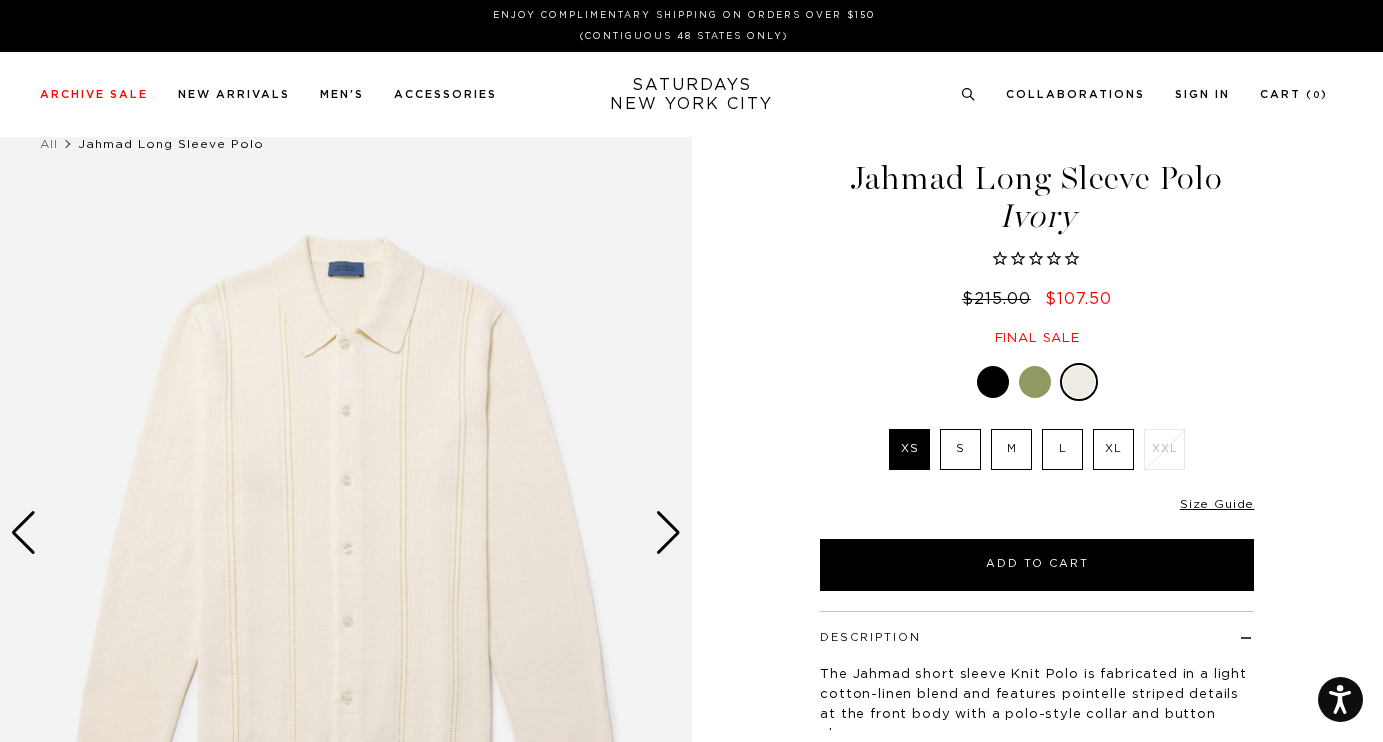 click at bounding box center (1035, 382) 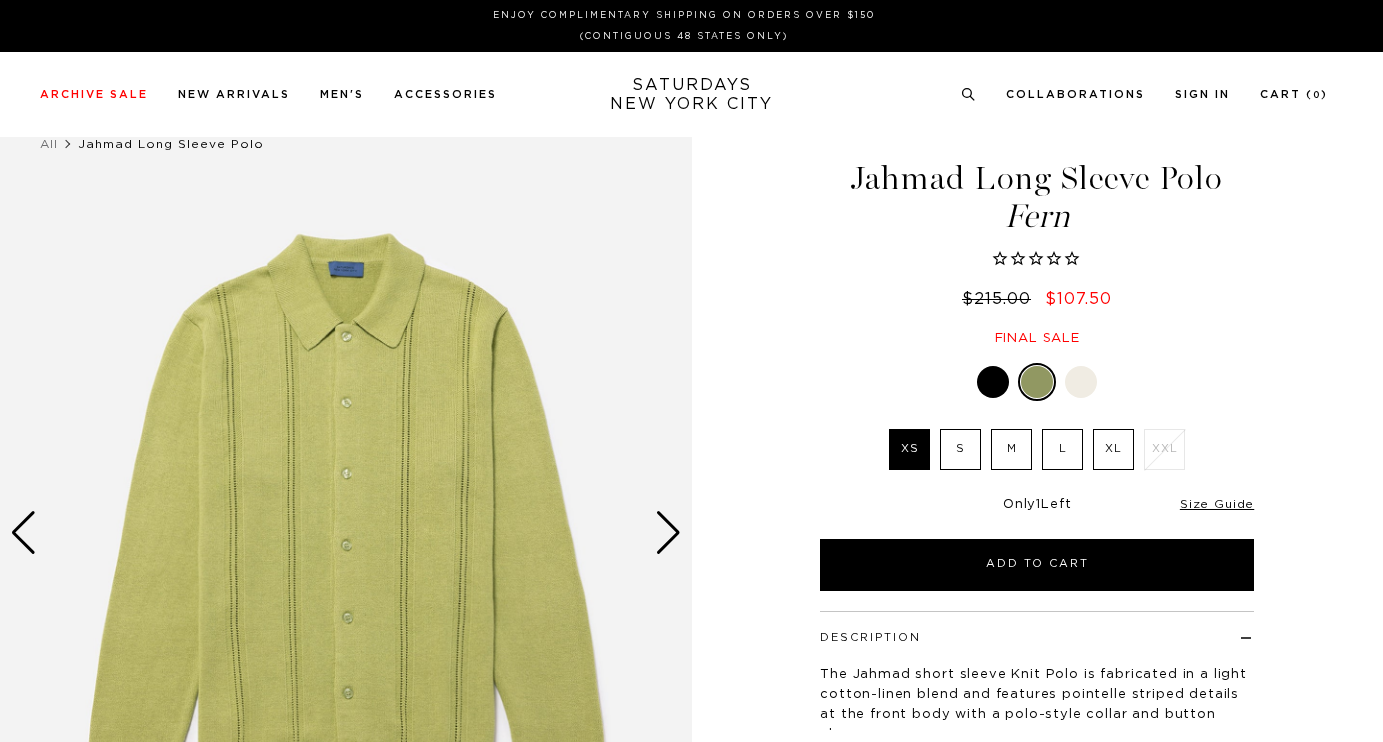 scroll, scrollTop: 0, scrollLeft: 0, axis: both 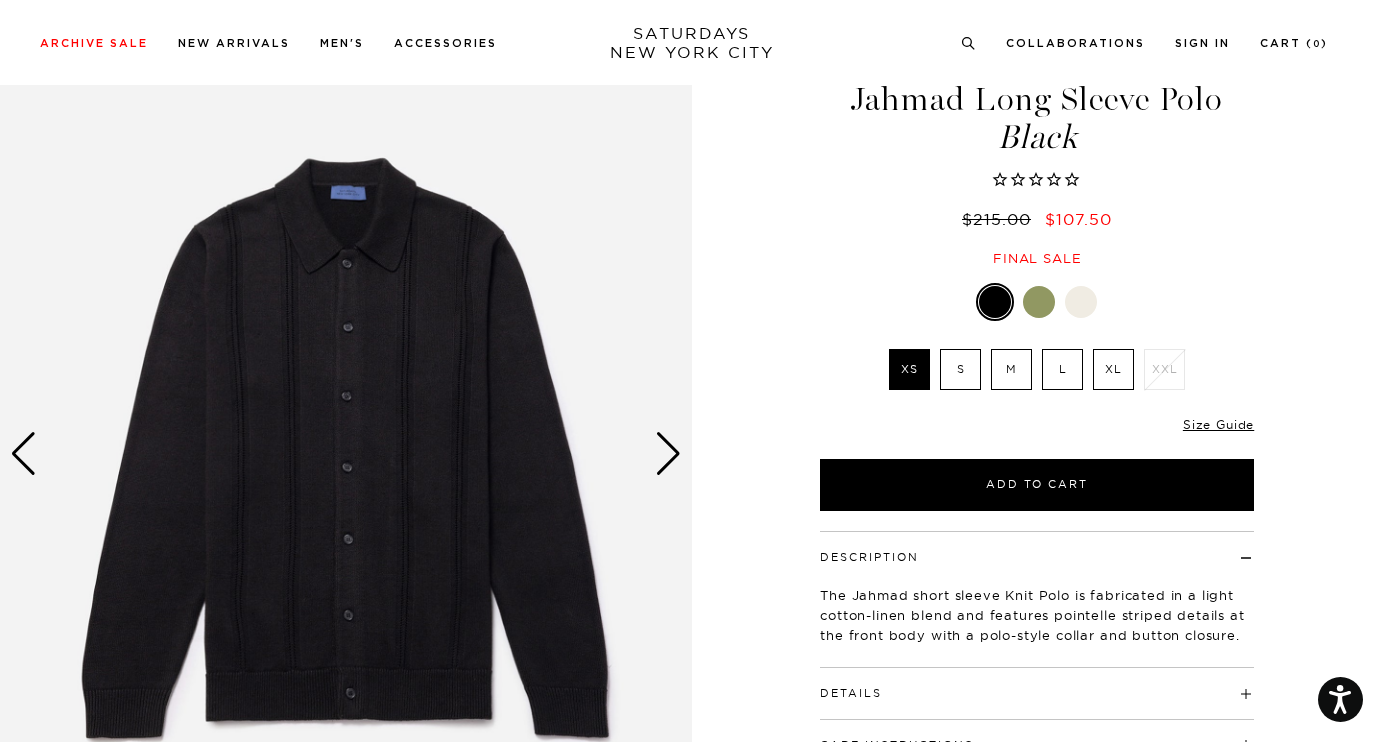 click at bounding box center [668, 454] 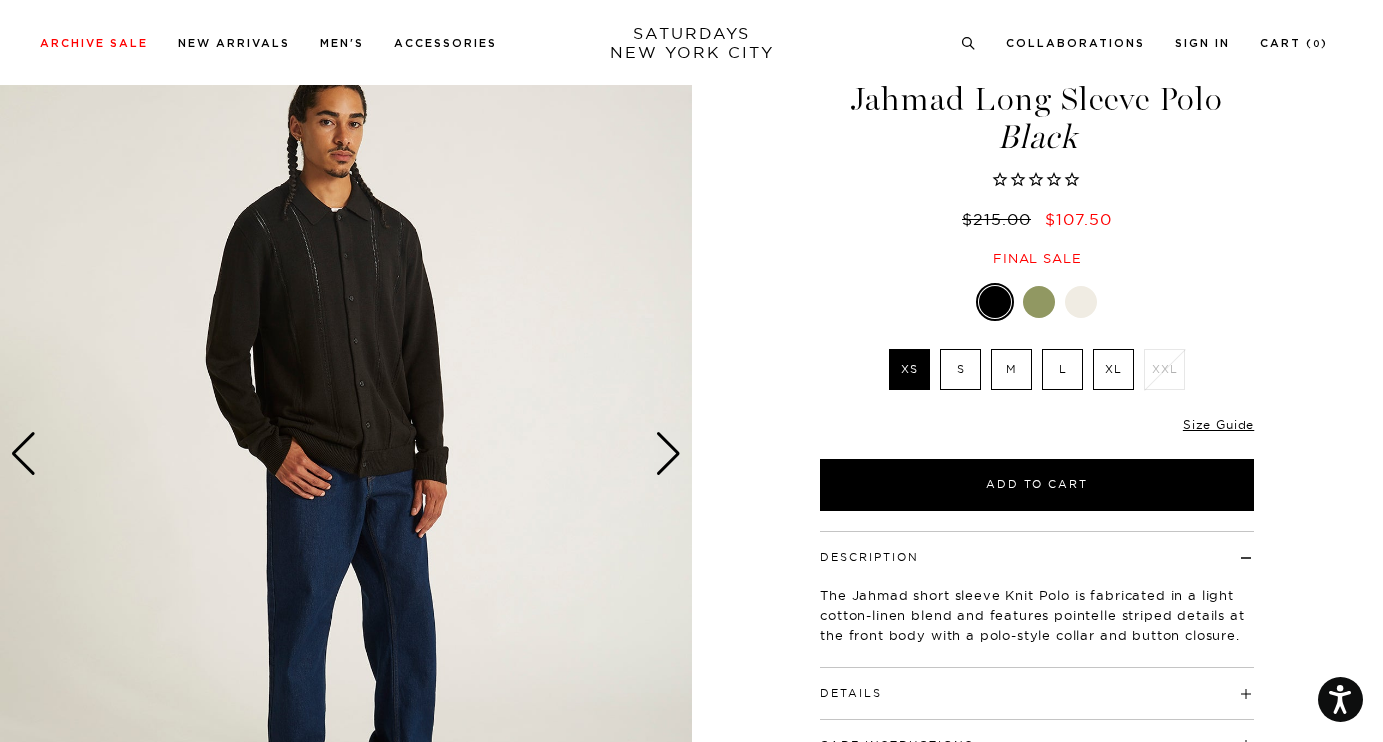 click at bounding box center [668, 454] 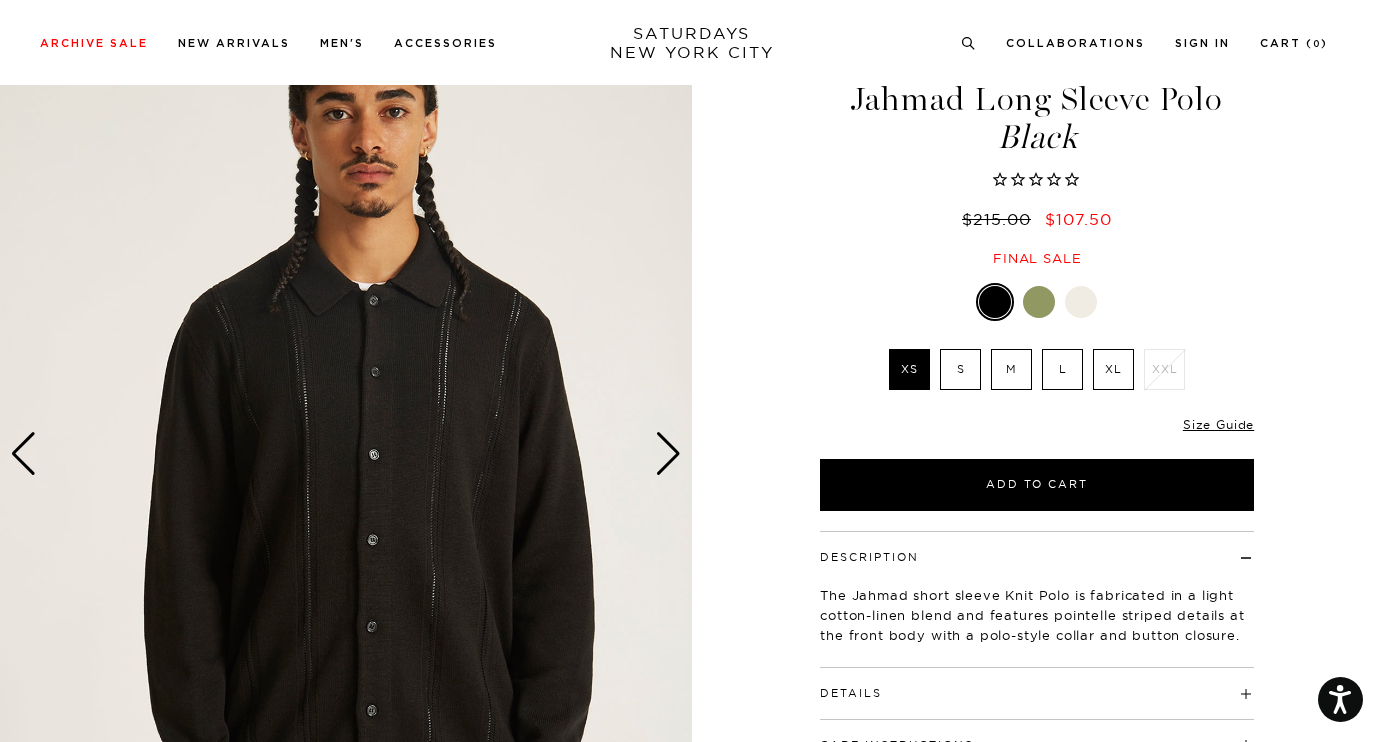 click at bounding box center (668, 454) 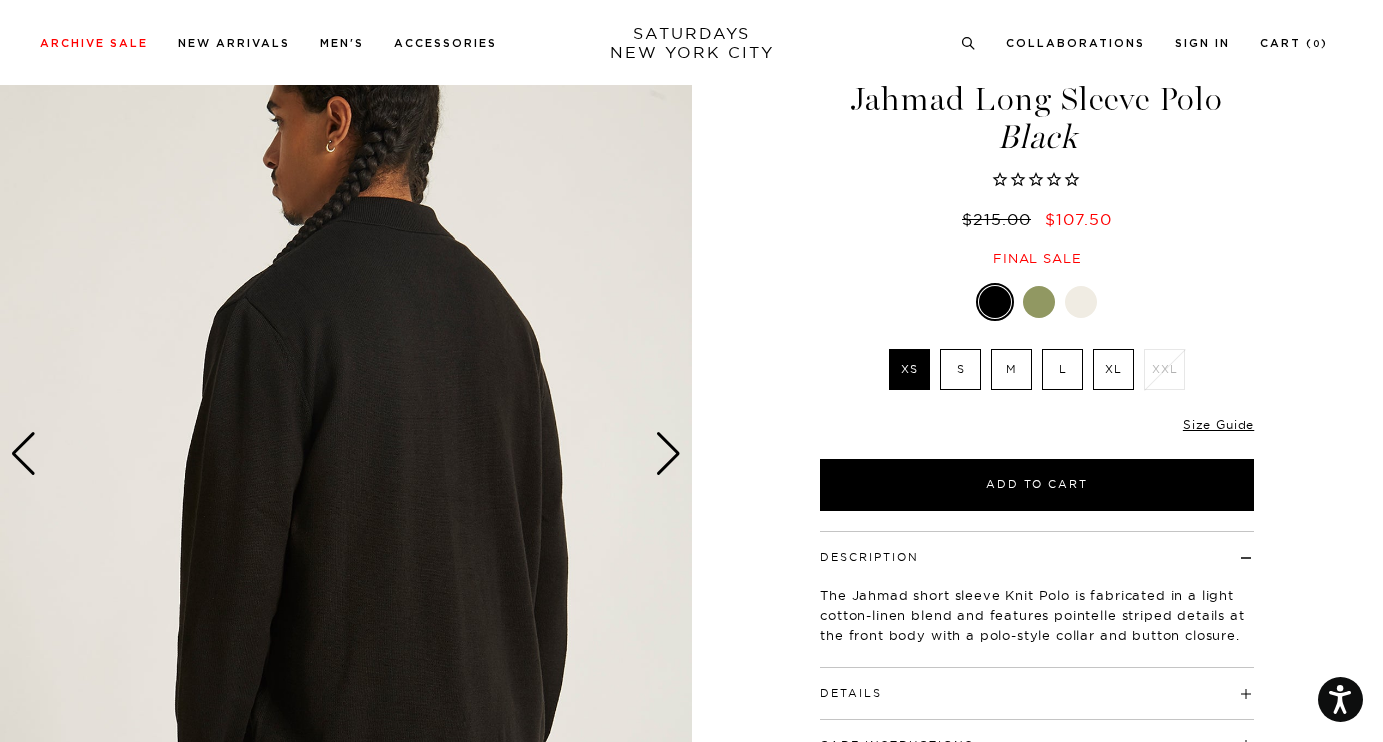 click at bounding box center [668, 454] 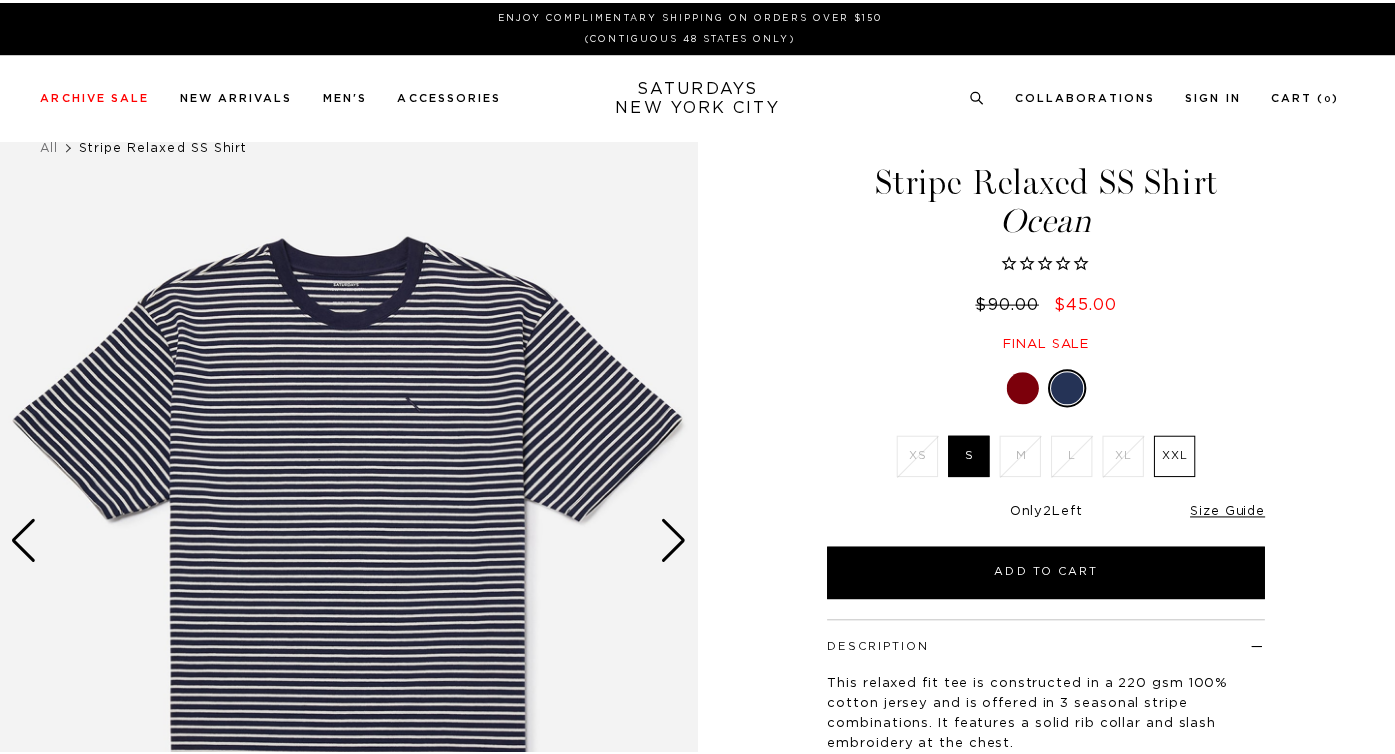 scroll, scrollTop: 0, scrollLeft: 0, axis: both 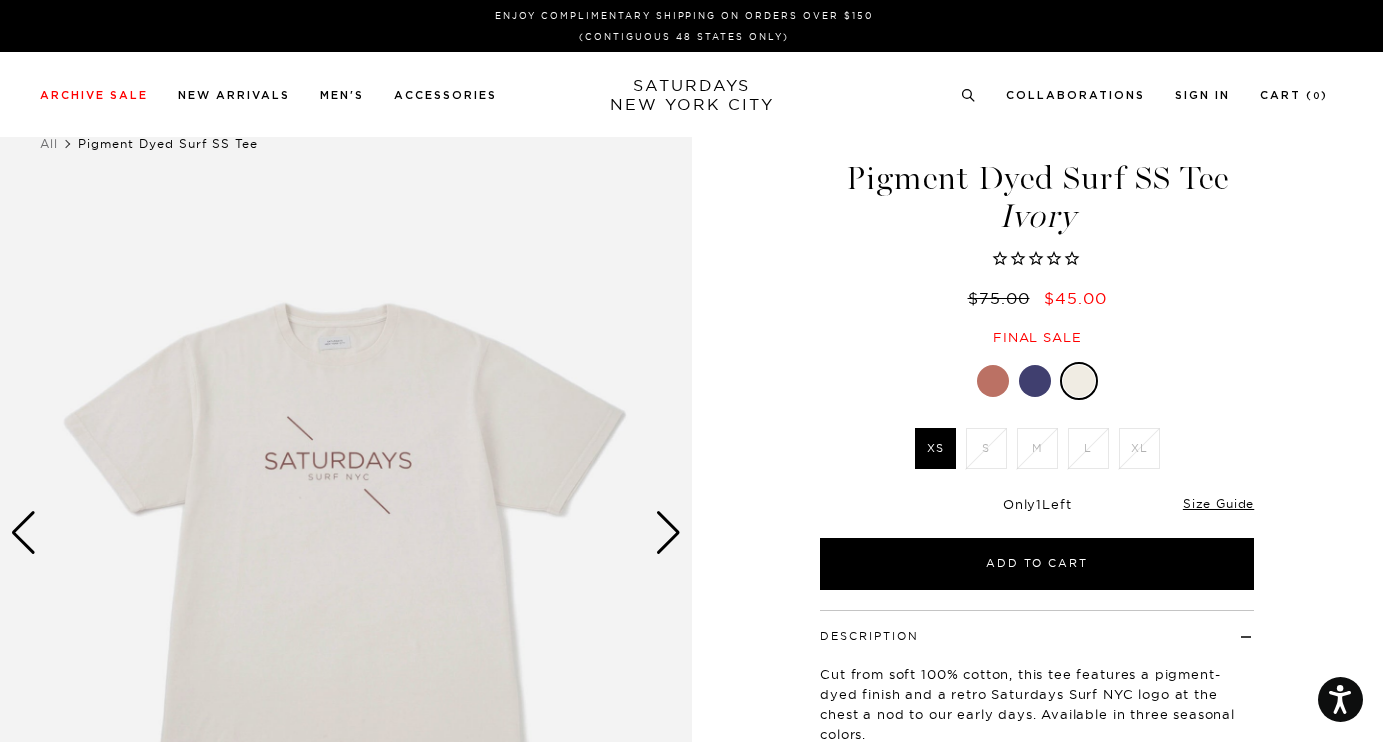 click at bounding box center [1035, 381] 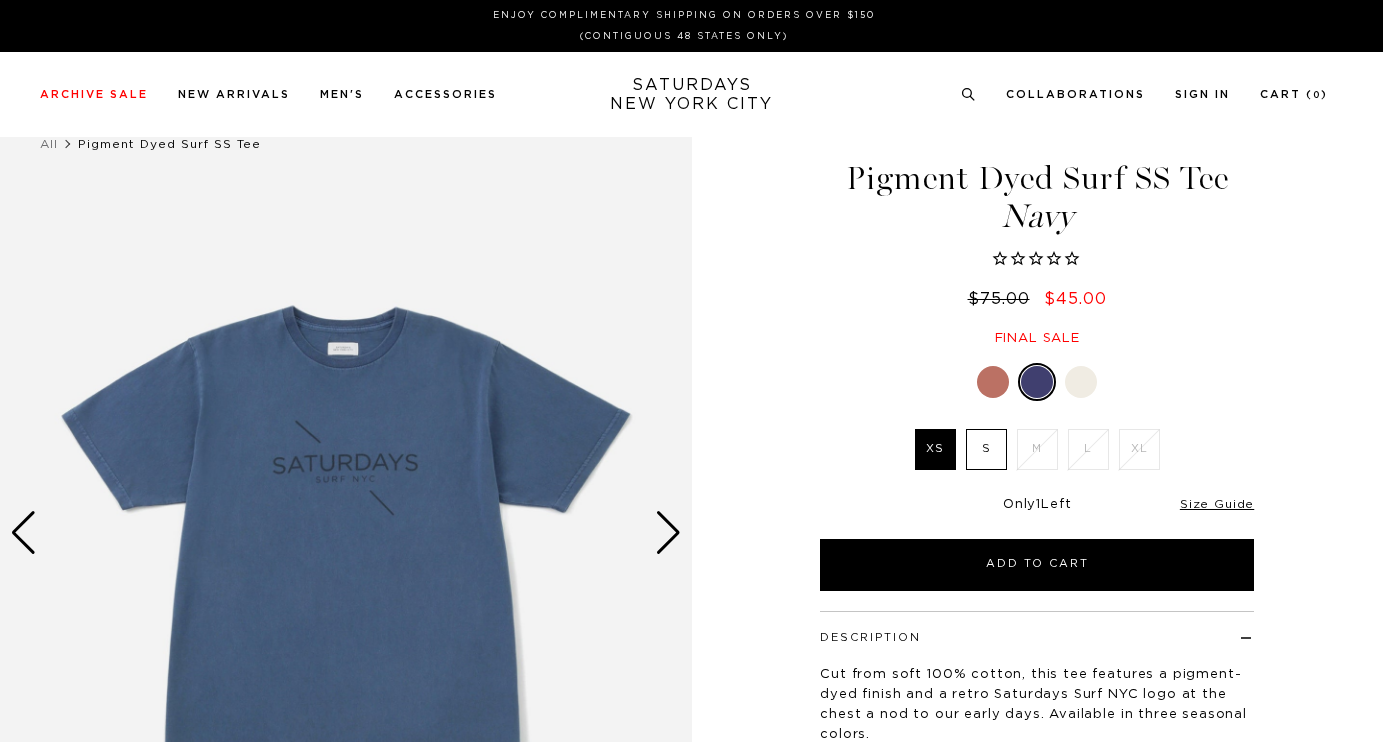 scroll, scrollTop: 0, scrollLeft: 0, axis: both 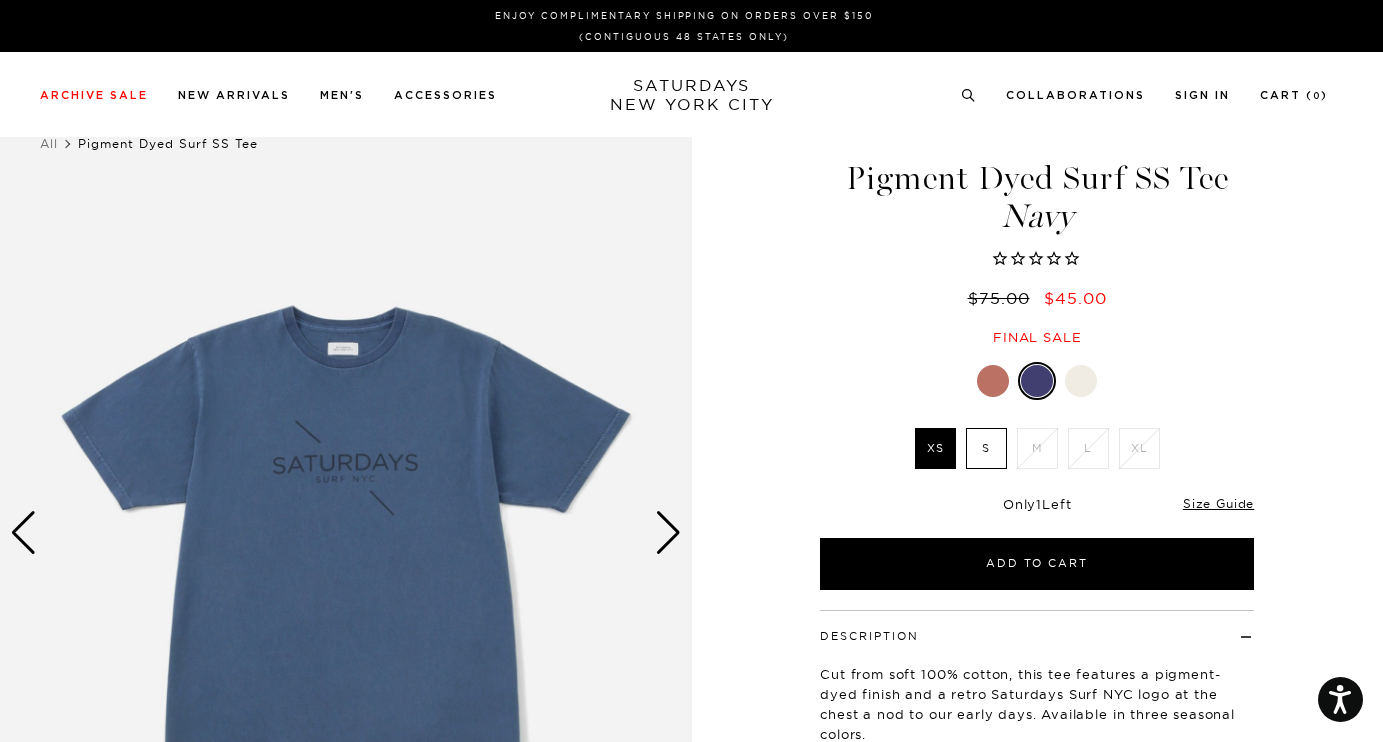 click at bounding box center (1081, 381) 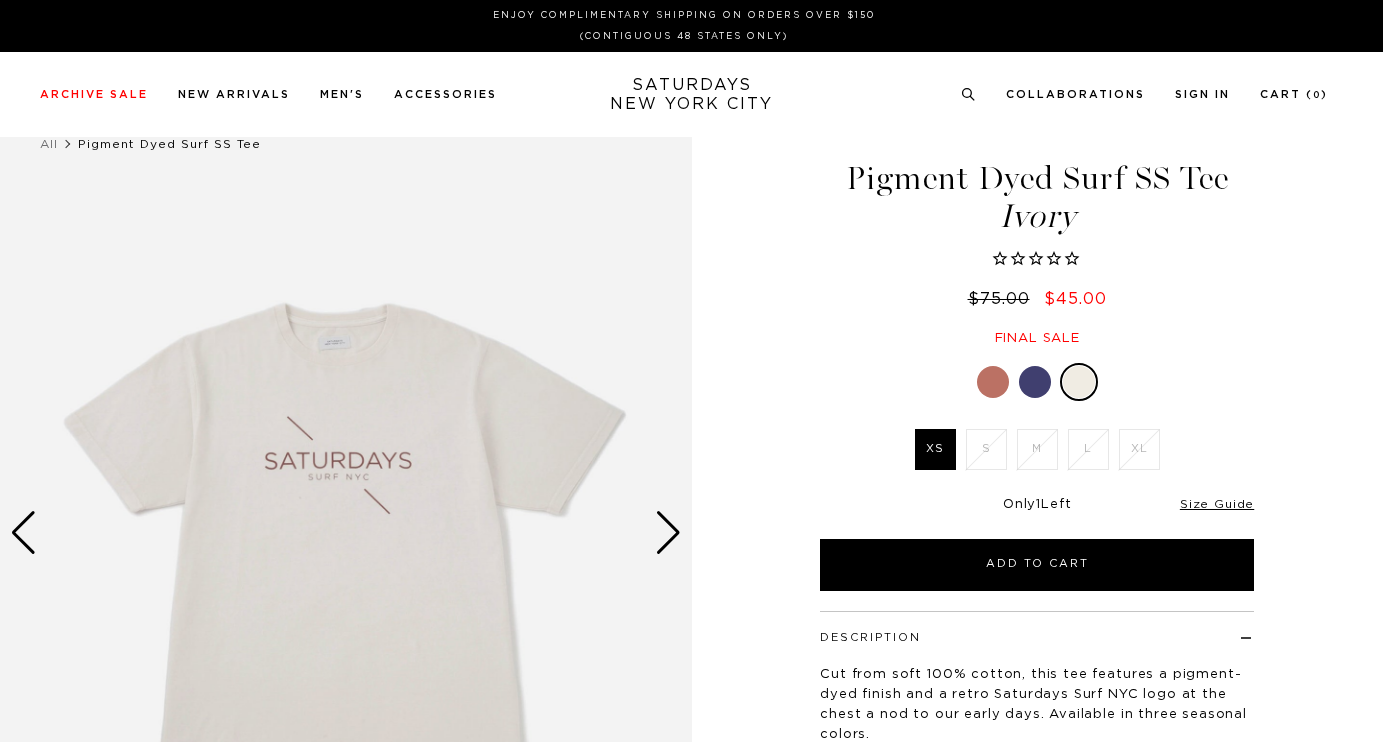 scroll, scrollTop: 0, scrollLeft: 0, axis: both 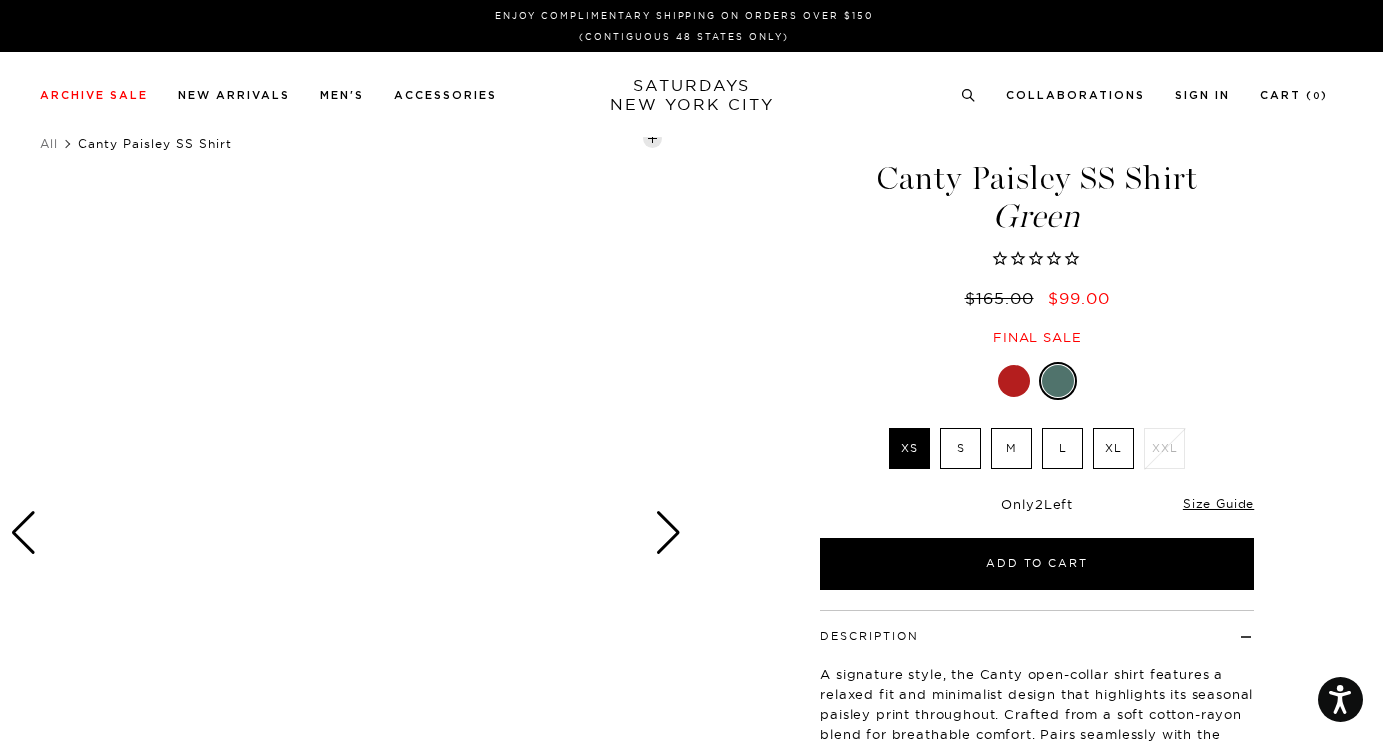 click at bounding box center [668, 533] 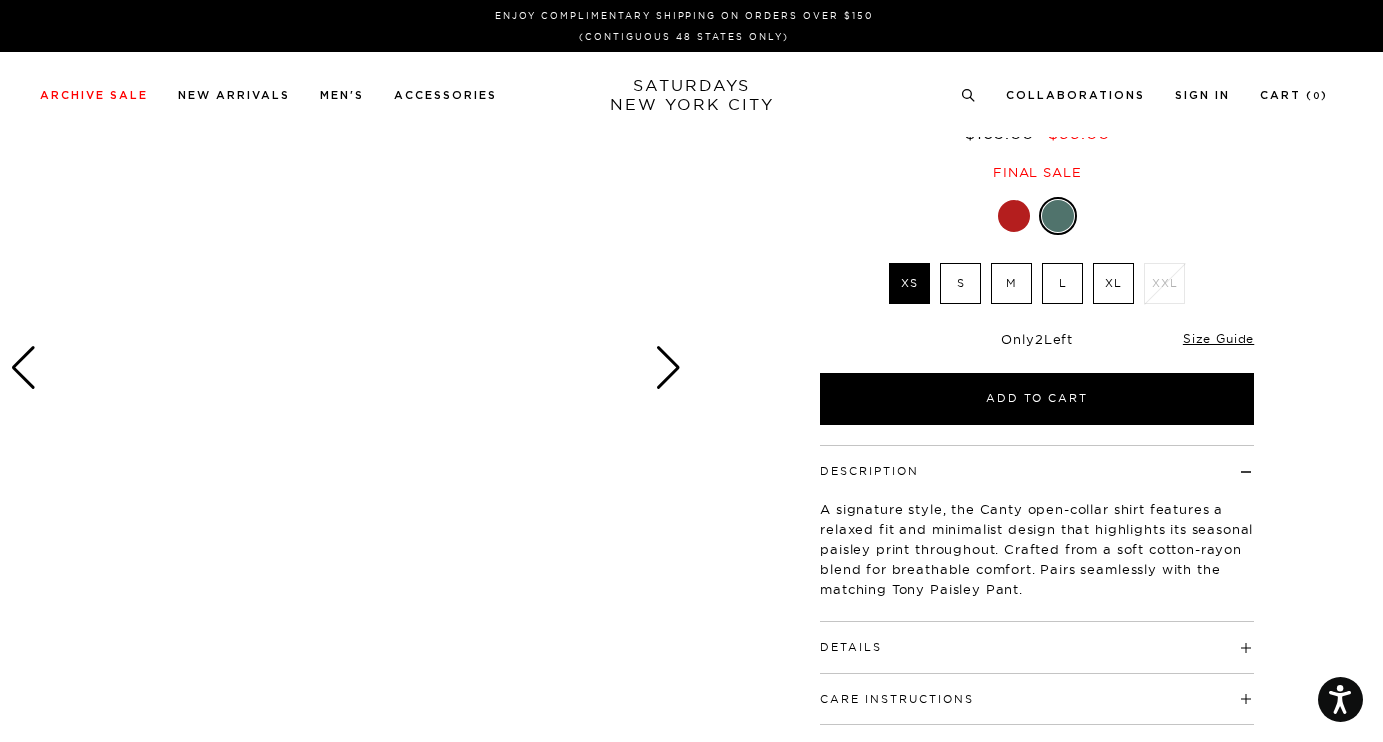 scroll, scrollTop: 0, scrollLeft: 0, axis: both 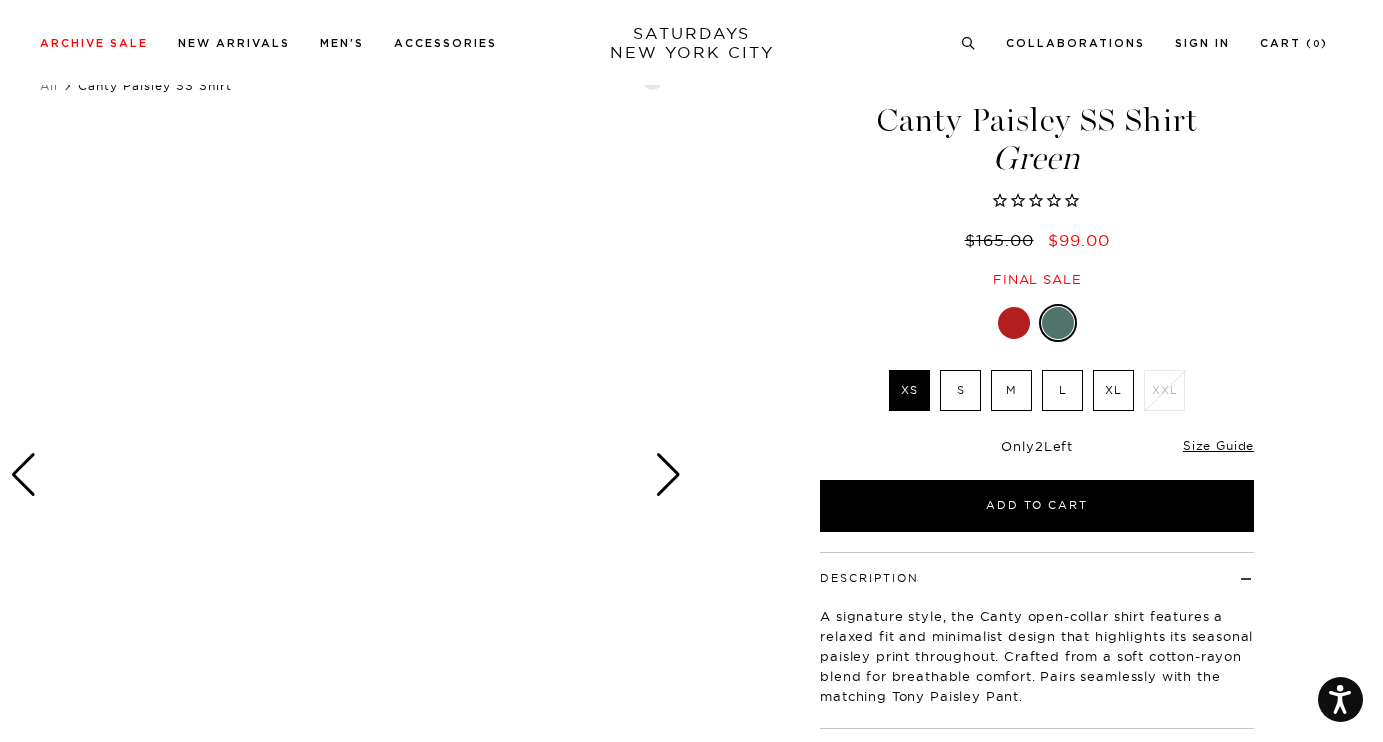 click at bounding box center [668, 475] 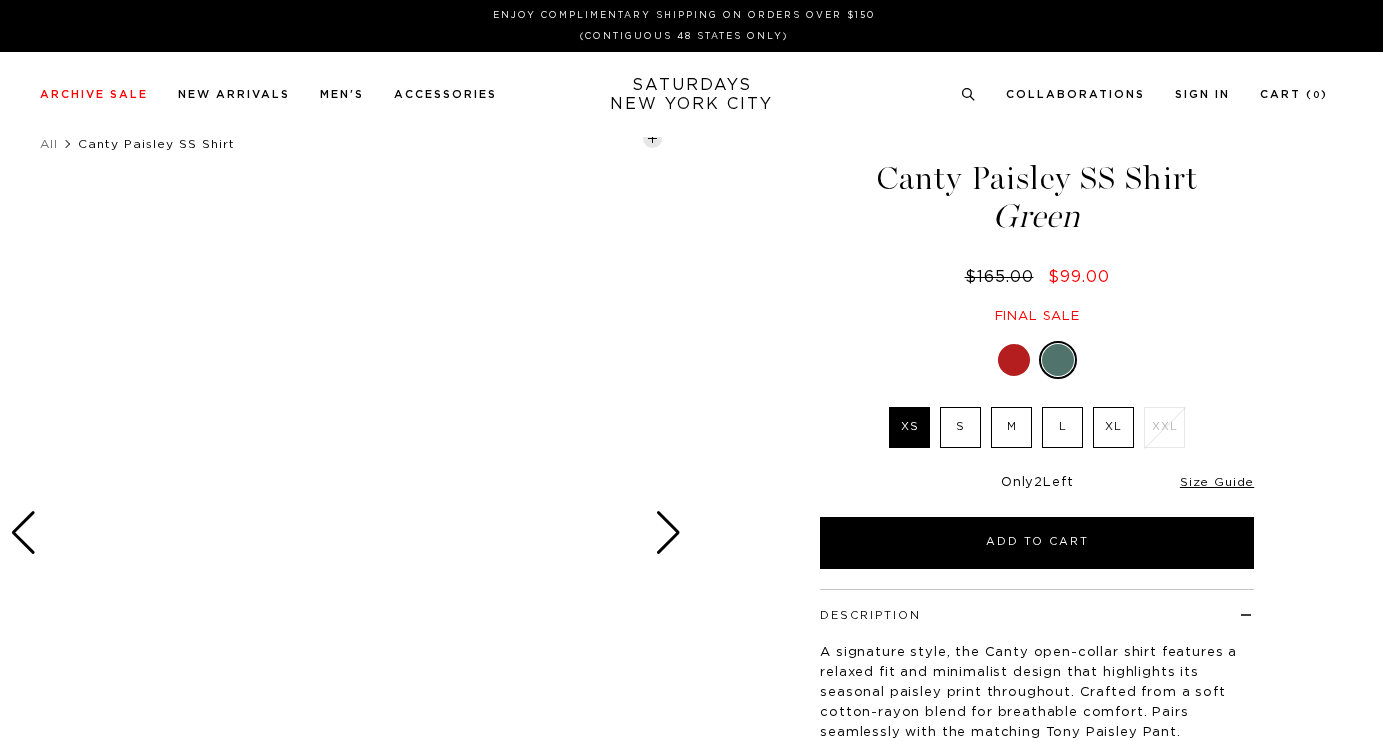 scroll, scrollTop: 0, scrollLeft: 0, axis: both 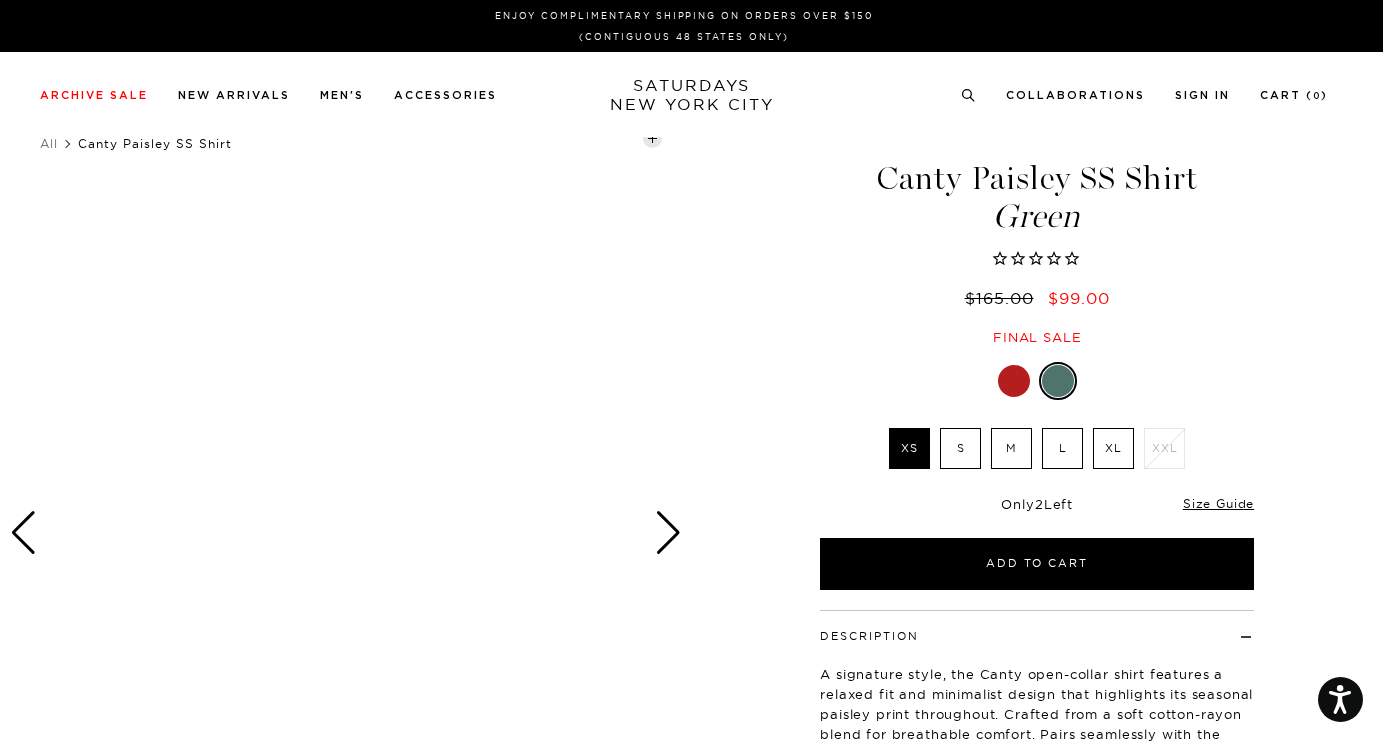 click at bounding box center [1014, 381] 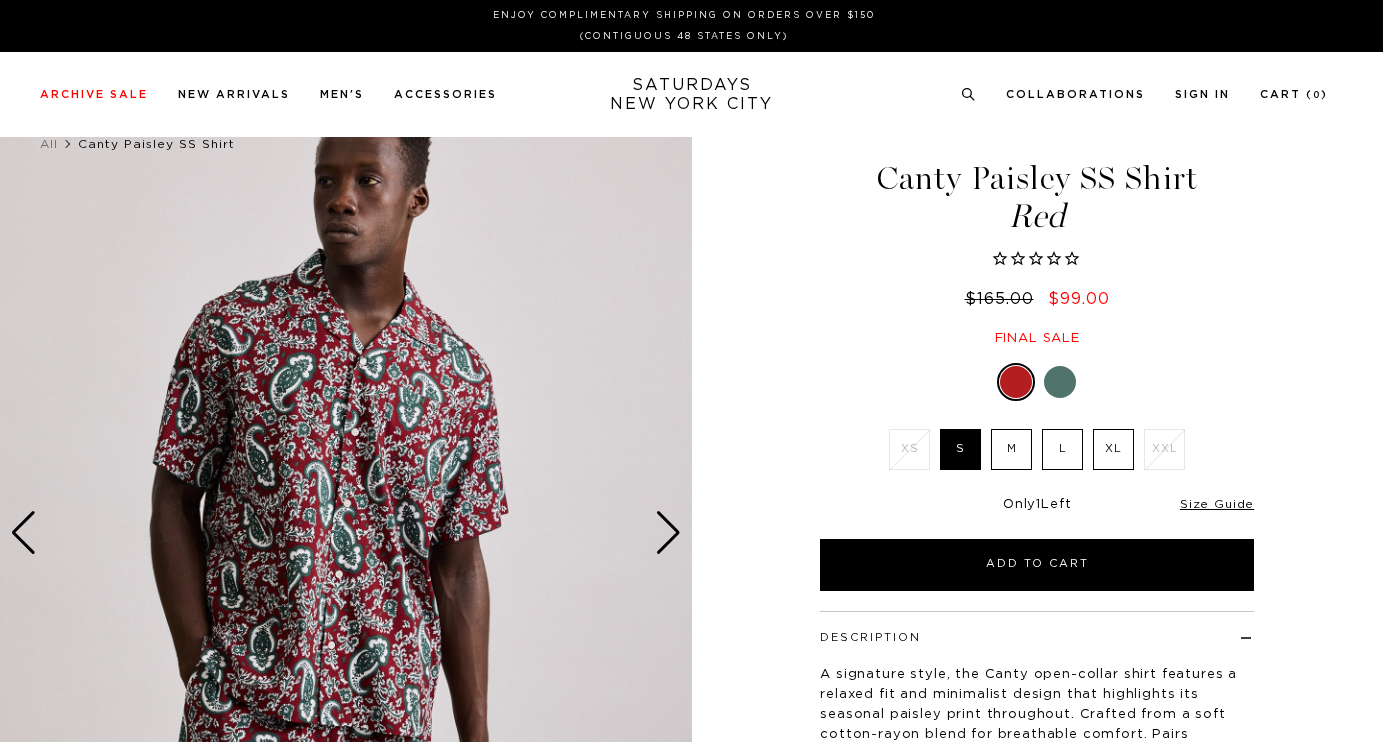 scroll, scrollTop: 0, scrollLeft: 0, axis: both 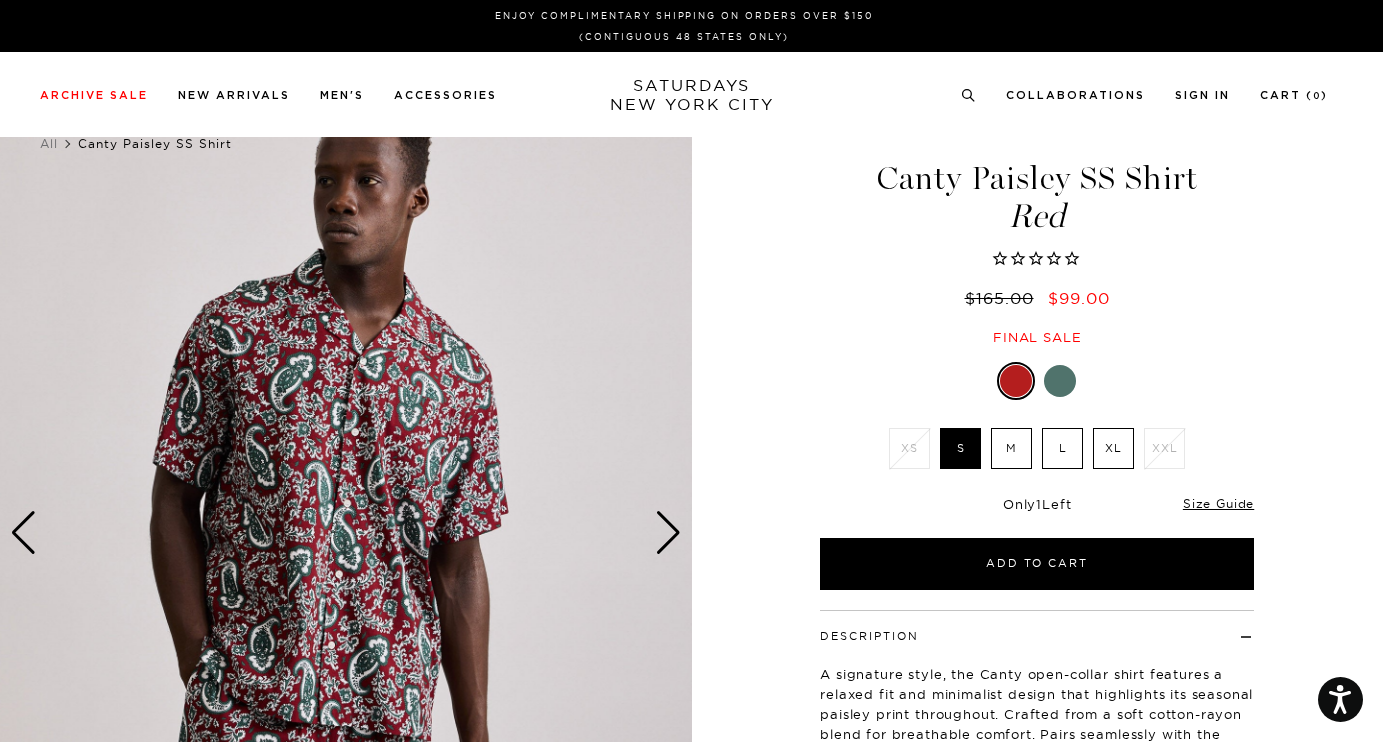 click at bounding box center (1060, 381) 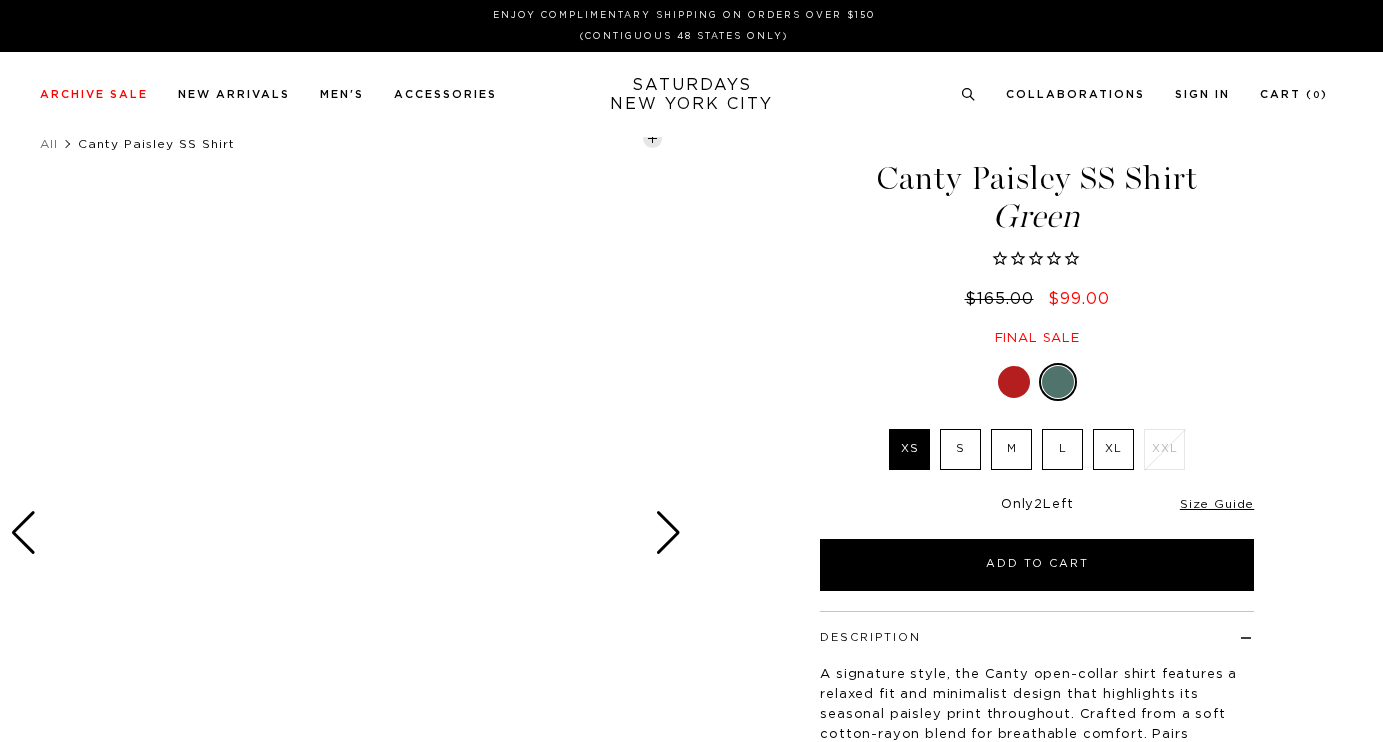 scroll, scrollTop: 0, scrollLeft: 0, axis: both 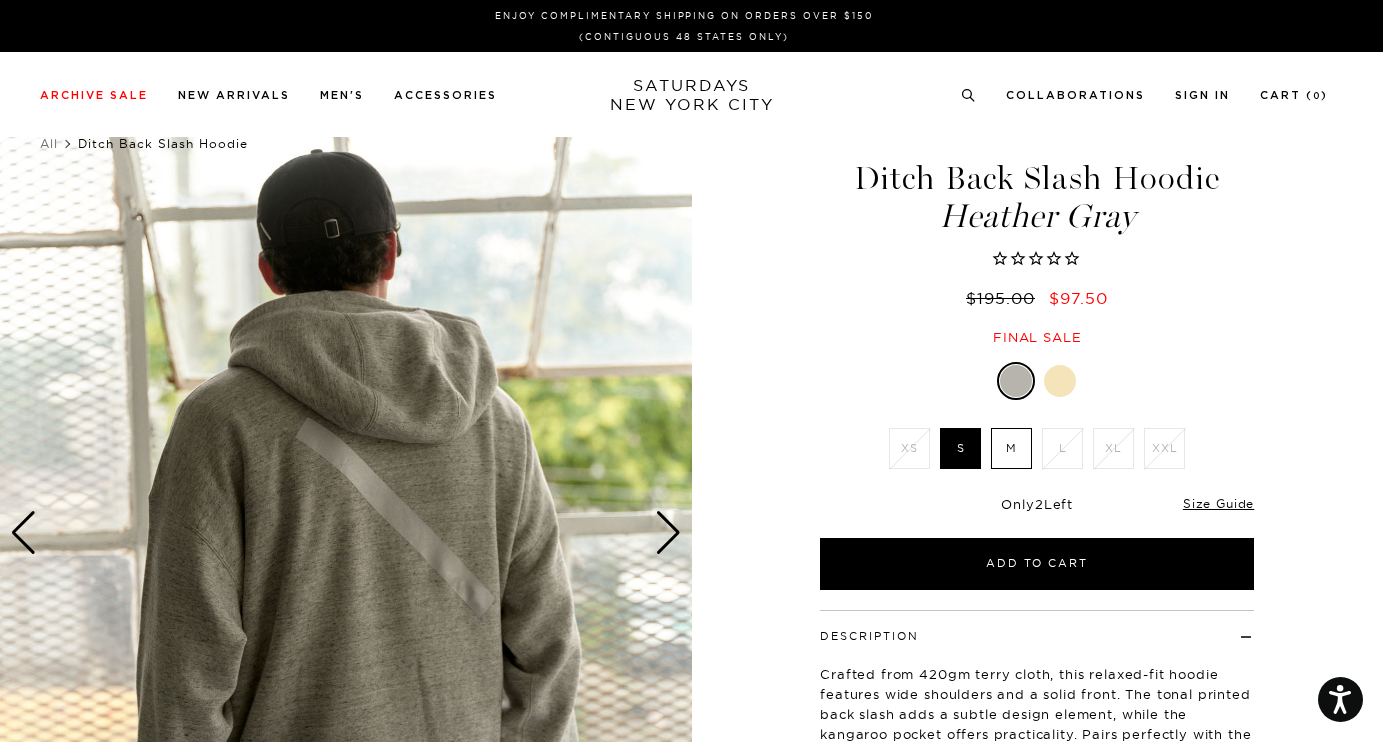 click at bounding box center [346, 533] 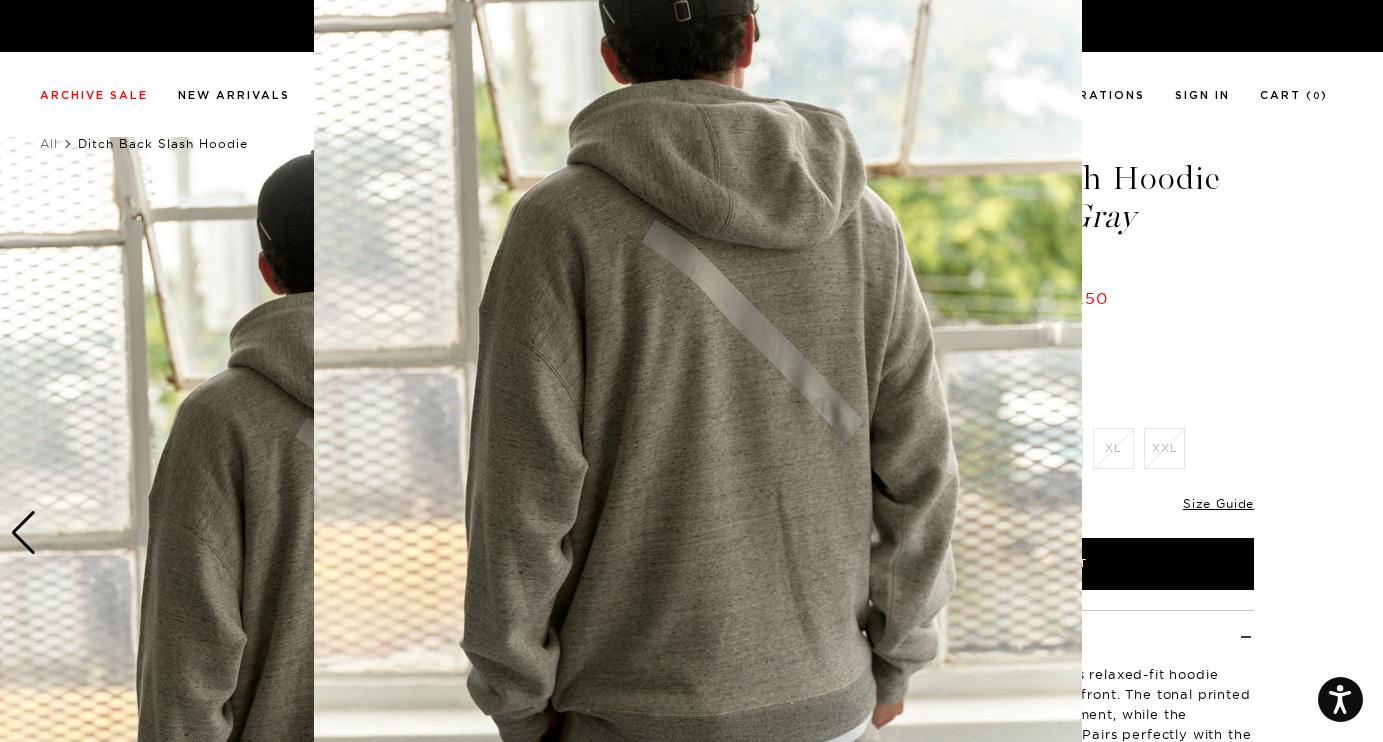 scroll, scrollTop: 171, scrollLeft: 0, axis: vertical 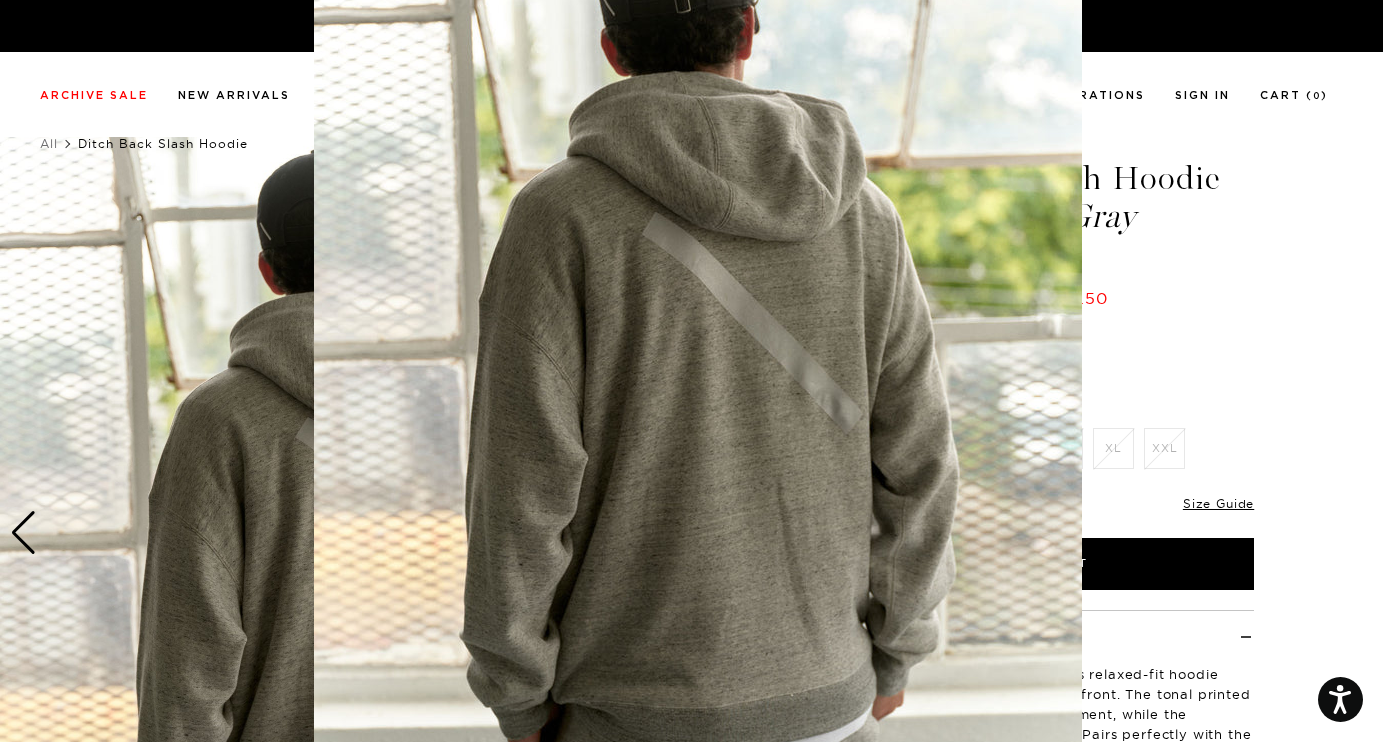 click at bounding box center (698, 341) 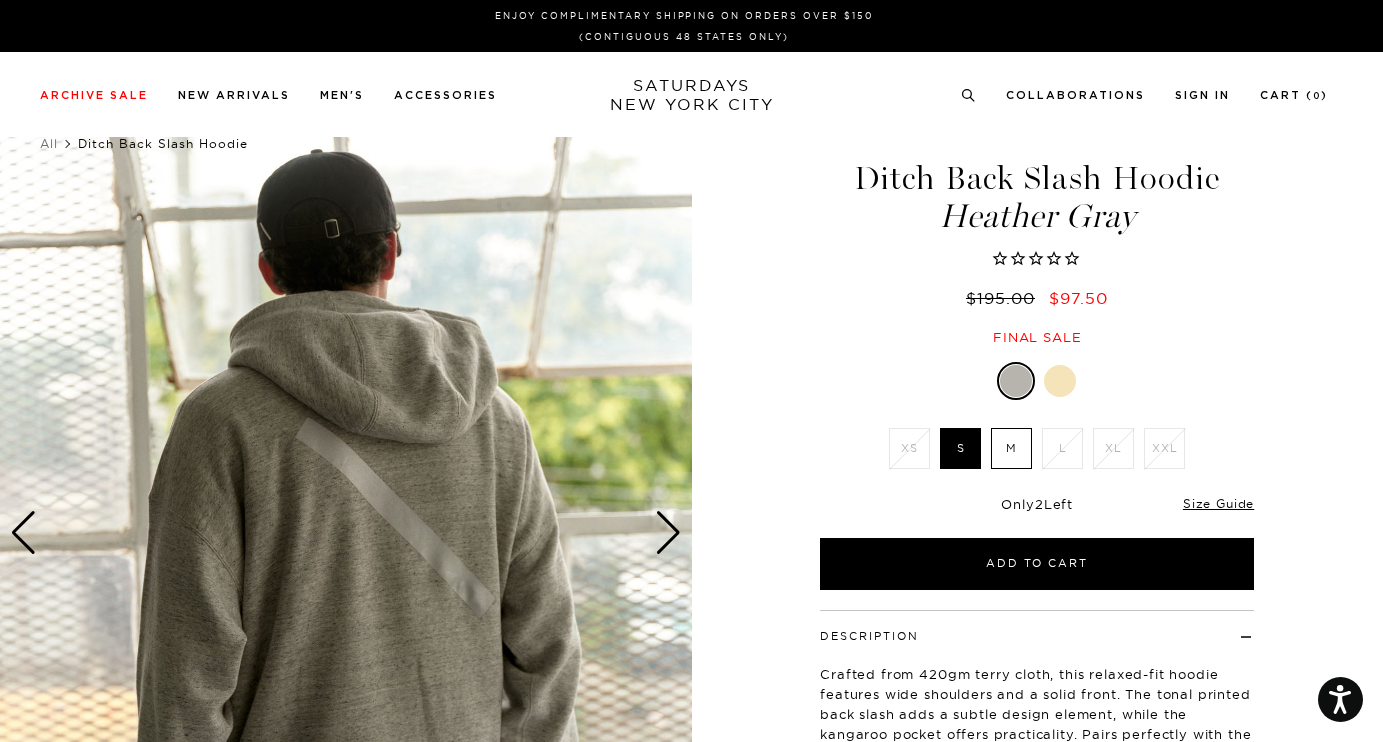 click at bounding box center (668, 533) 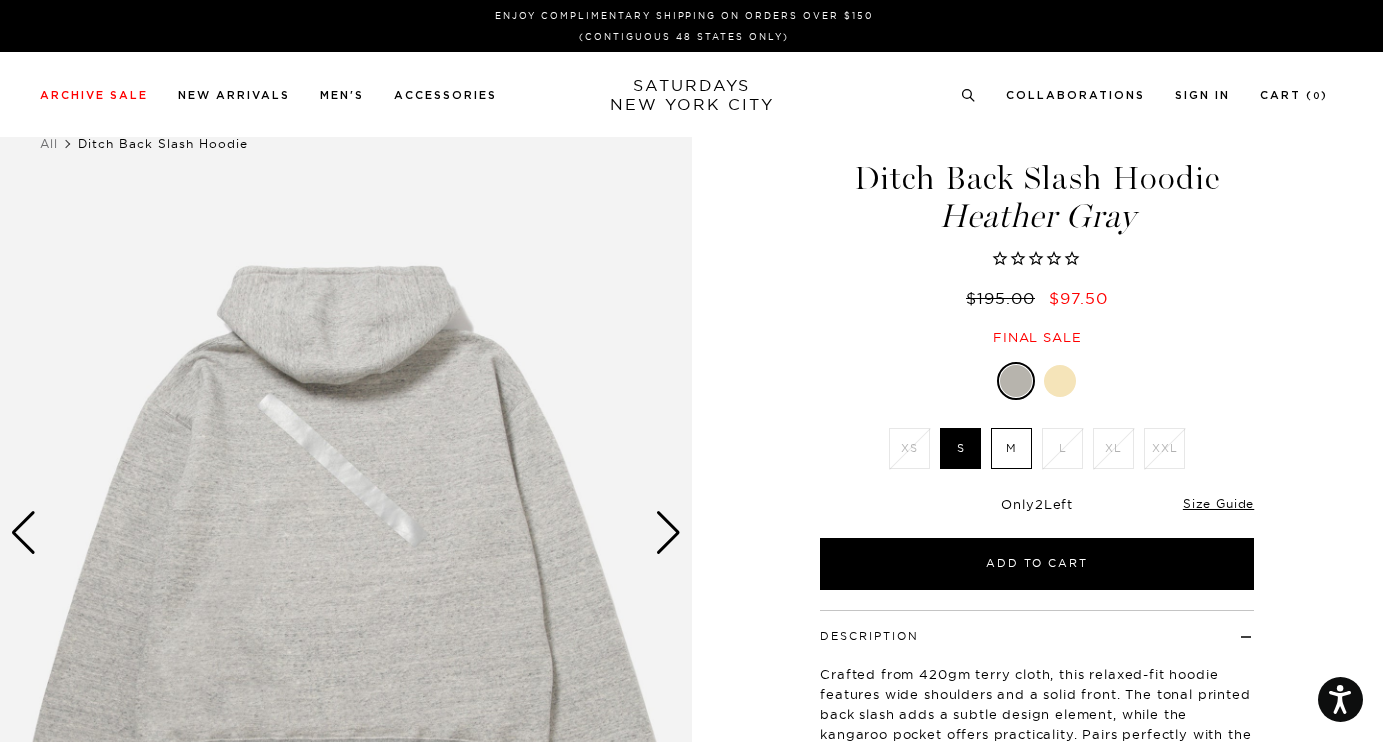 click at bounding box center [668, 533] 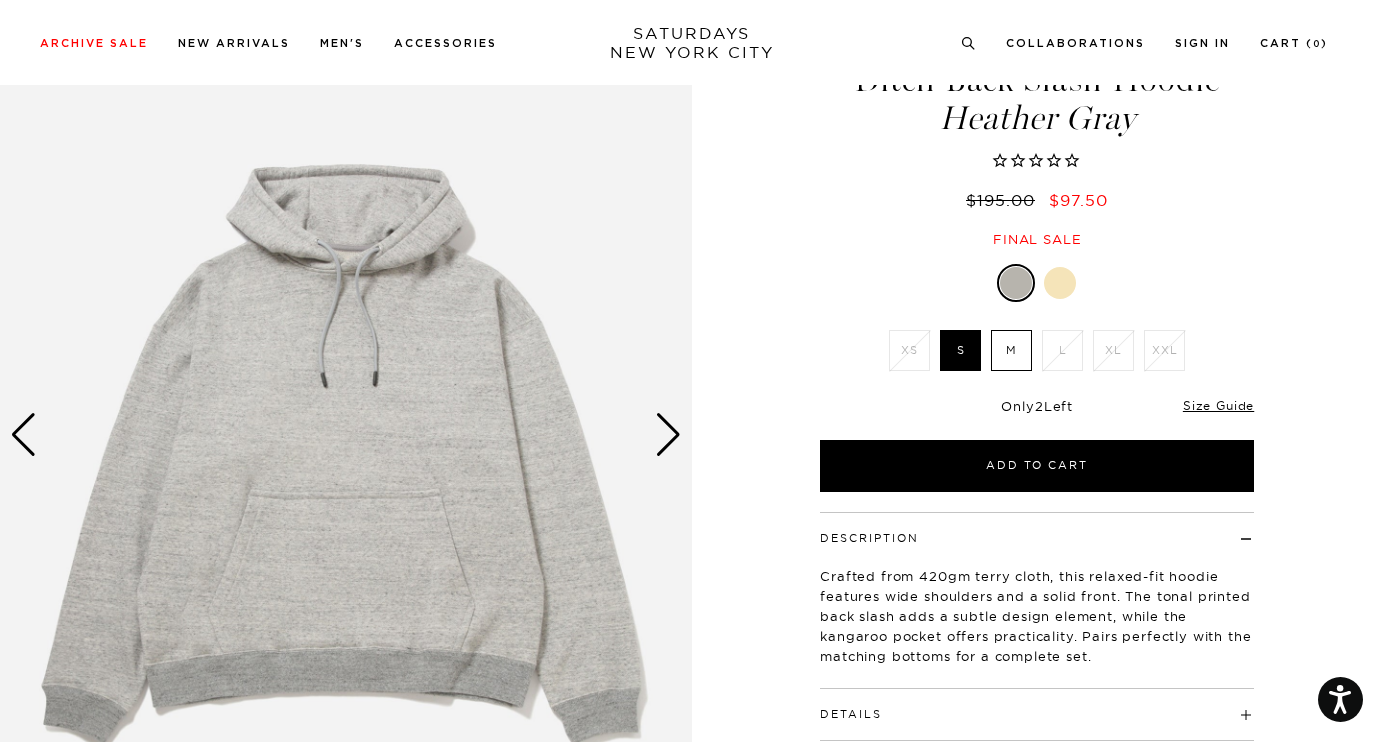 scroll, scrollTop: 117, scrollLeft: 0, axis: vertical 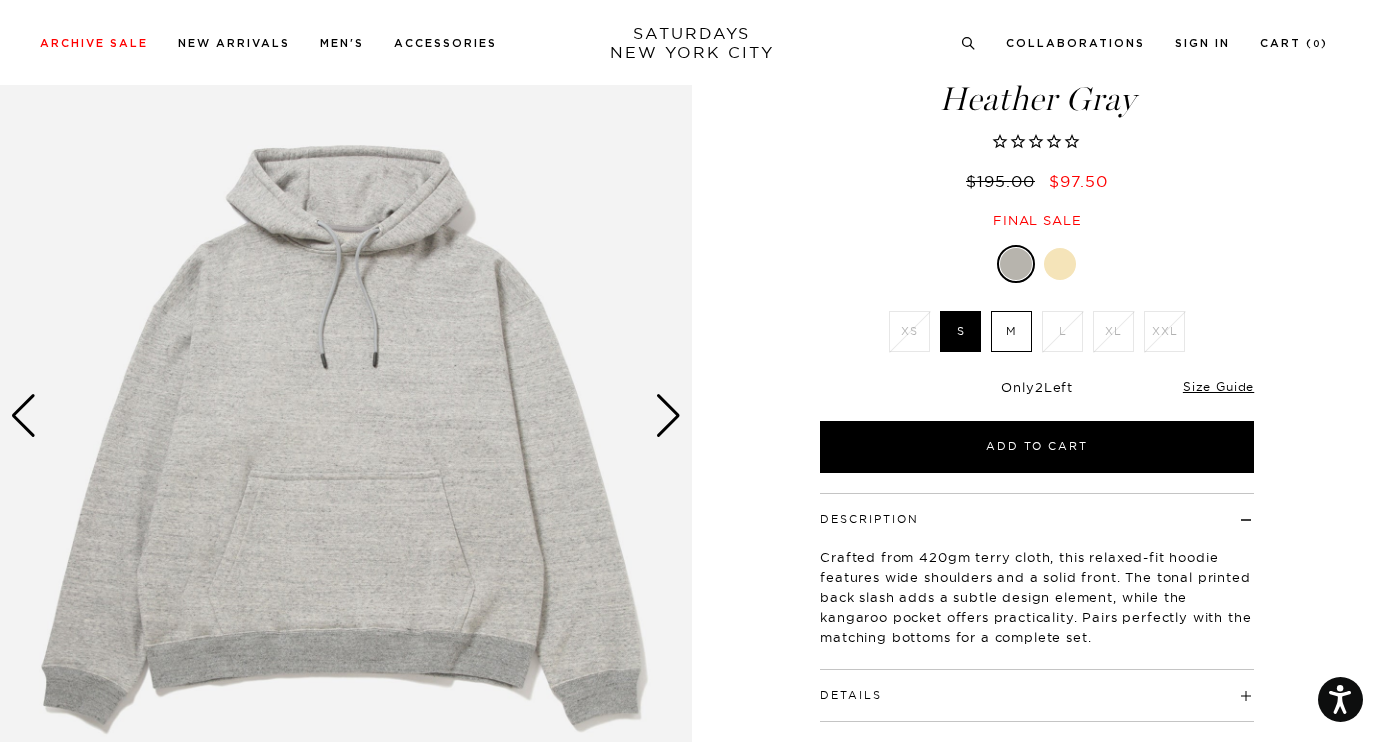 click at bounding box center [1060, 264] 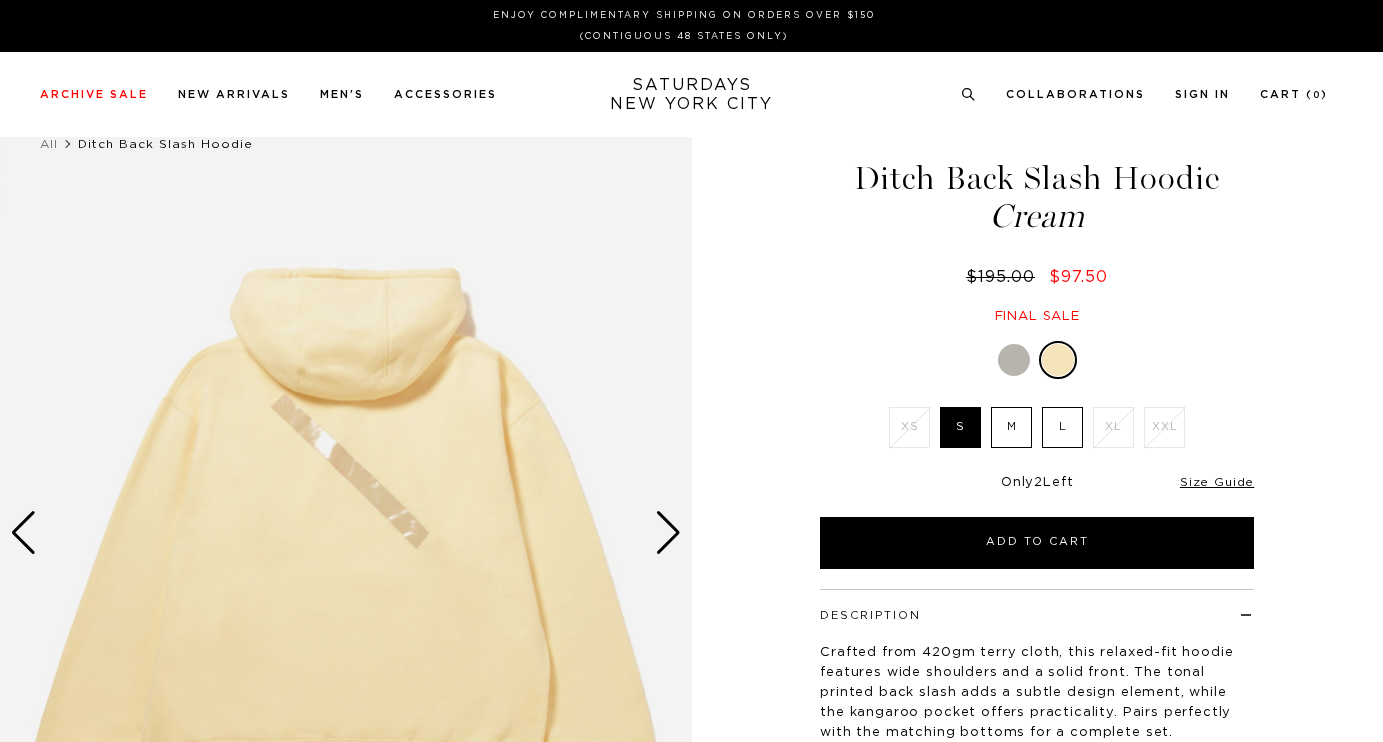 scroll, scrollTop: 0, scrollLeft: 0, axis: both 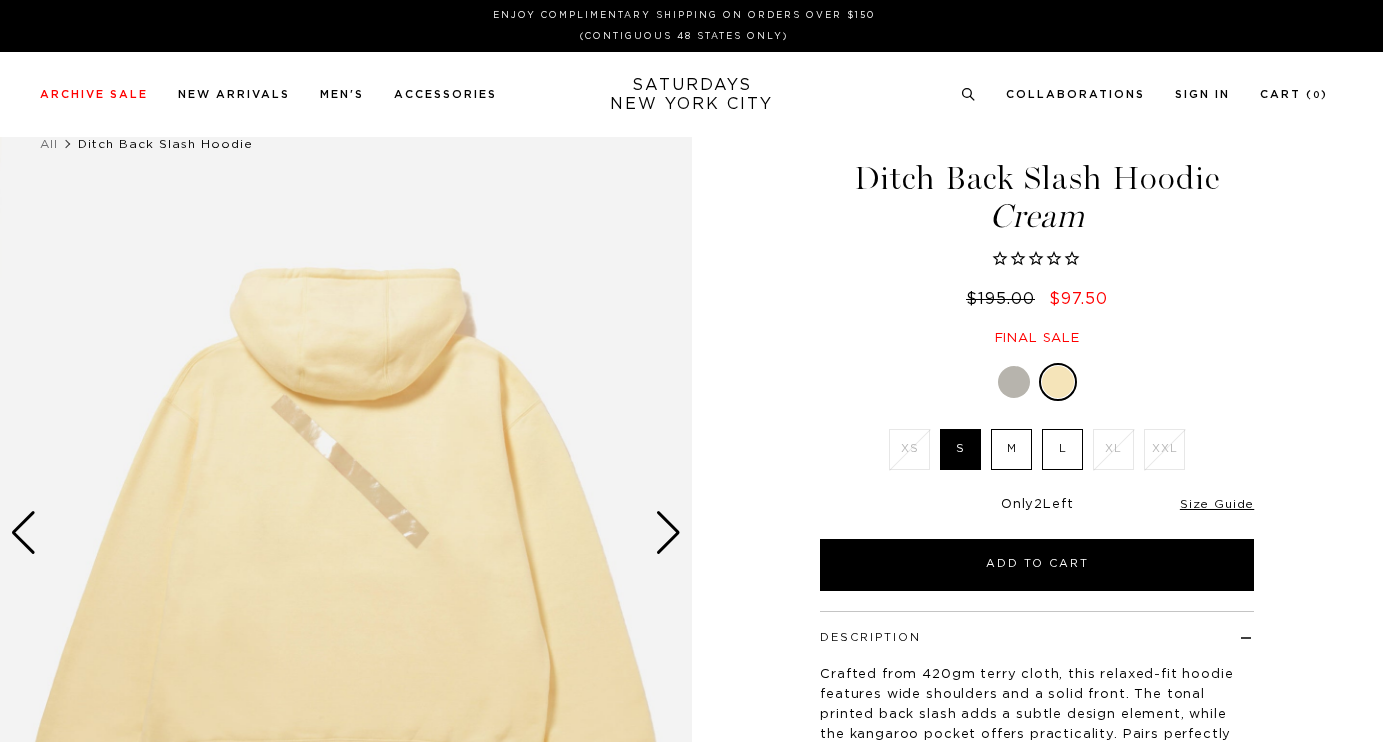 click at bounding box center [668, 533] 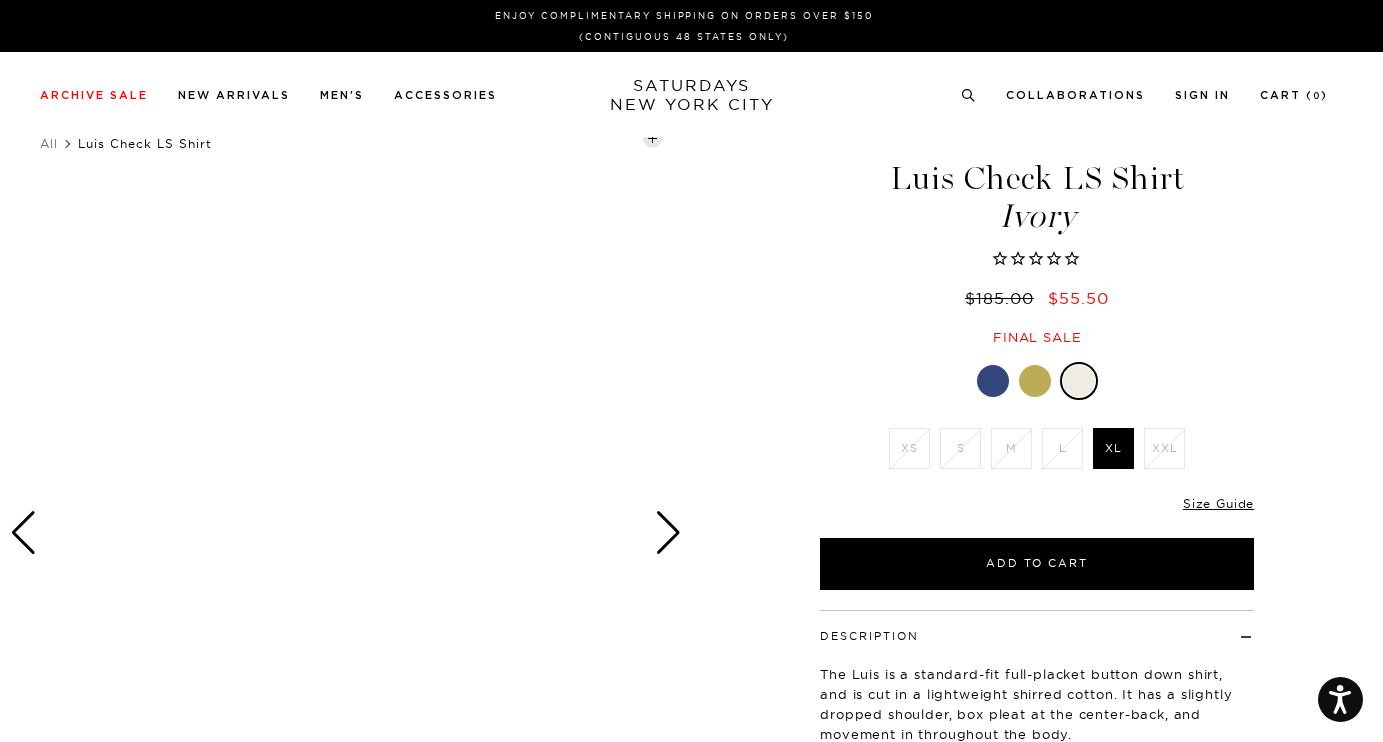 scroll, scrollTop: 0, scrollLeft: 0, axis: both 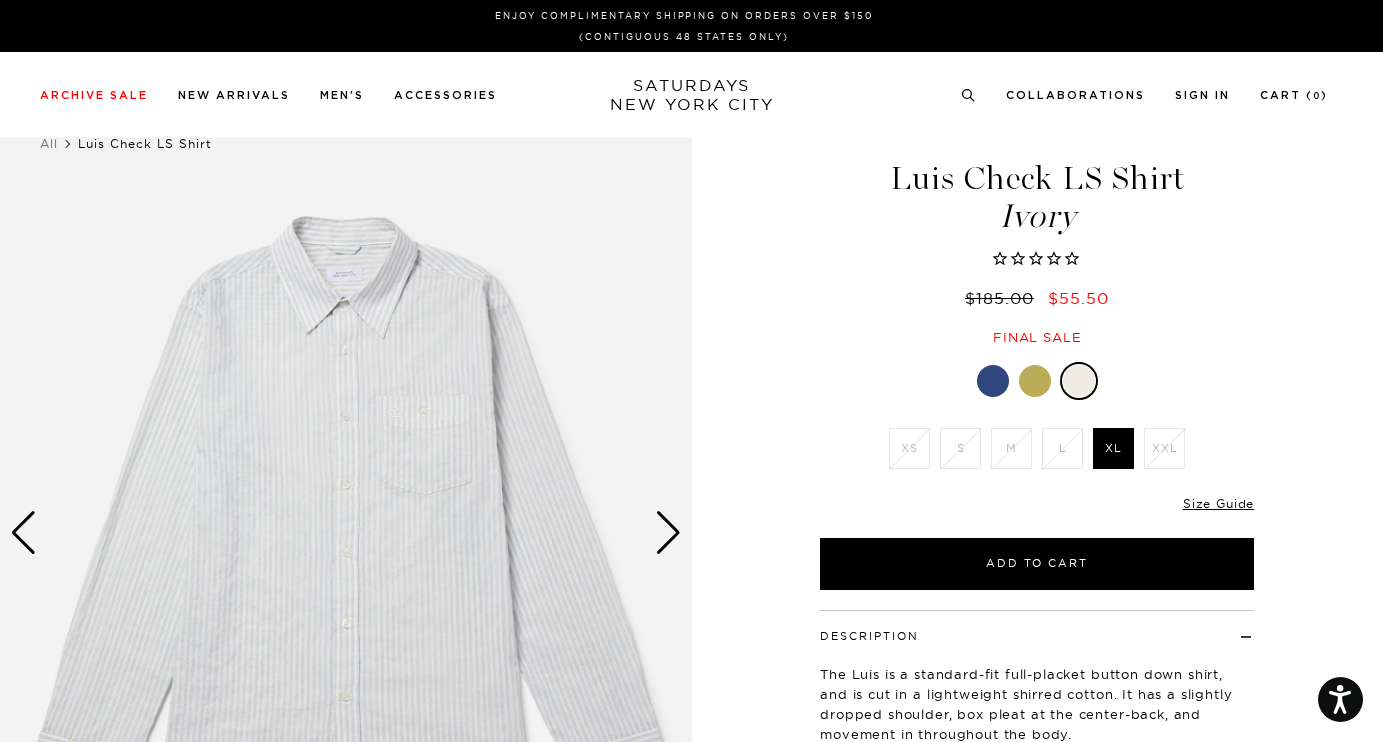click at bounding box center [1035, 381] 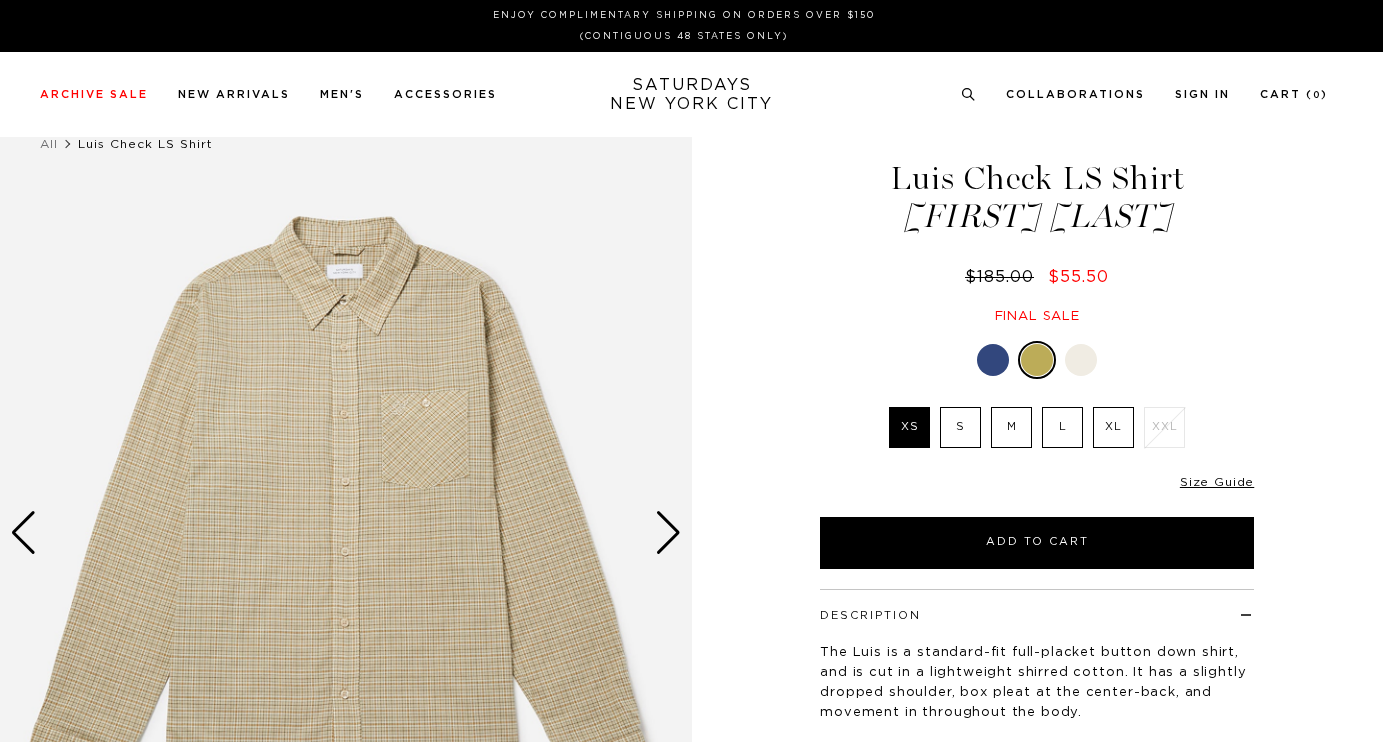 scroll, scrollTop: 0, scrollLeft: 0, axis: both 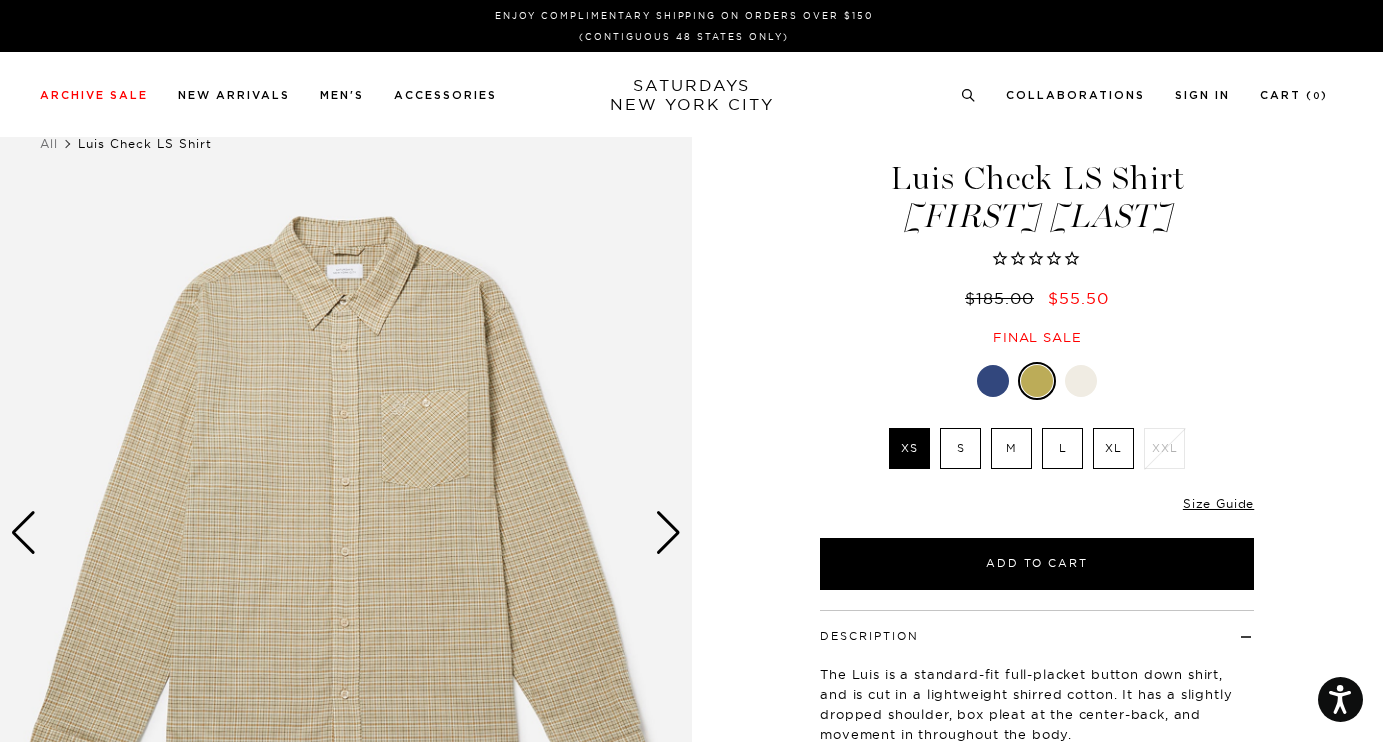 click at bounding box center (993, 381) 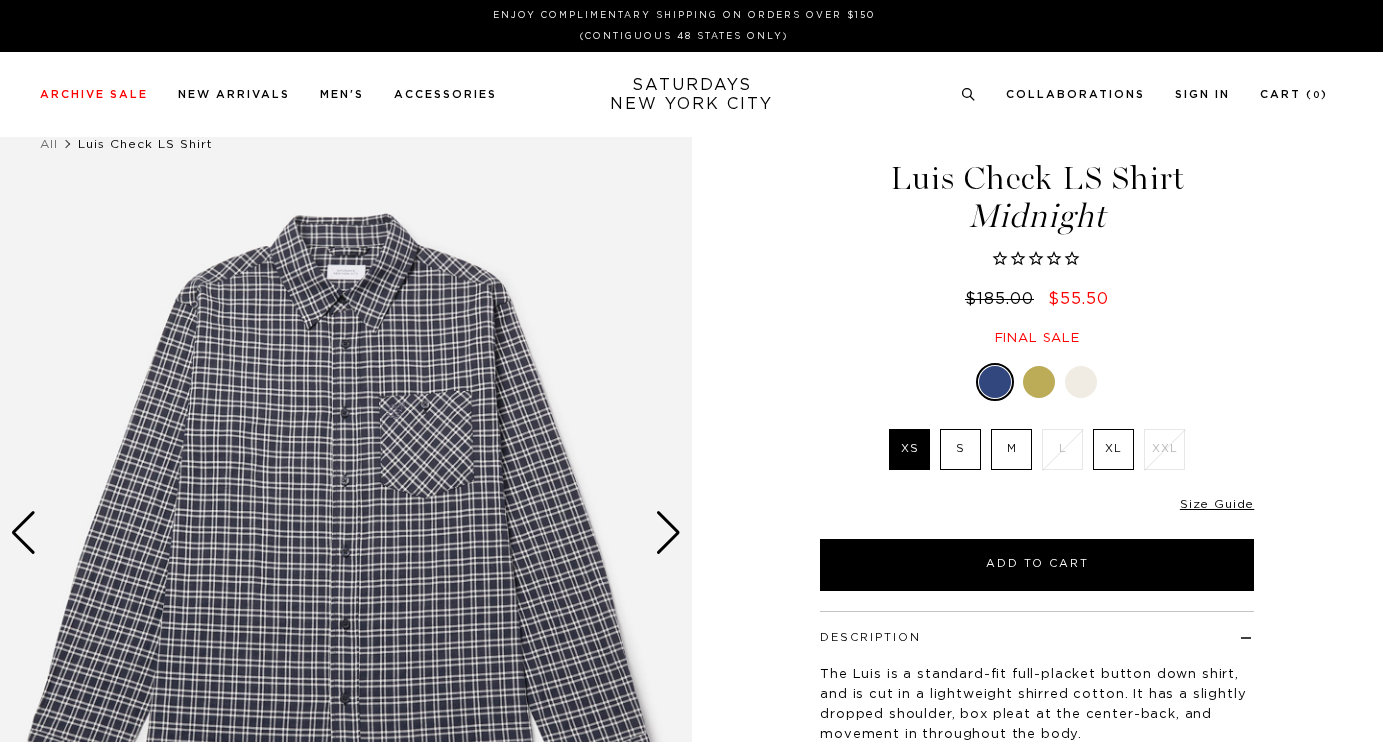 scroll, scrollTop: 0, scrollLeft: 0, axis: both 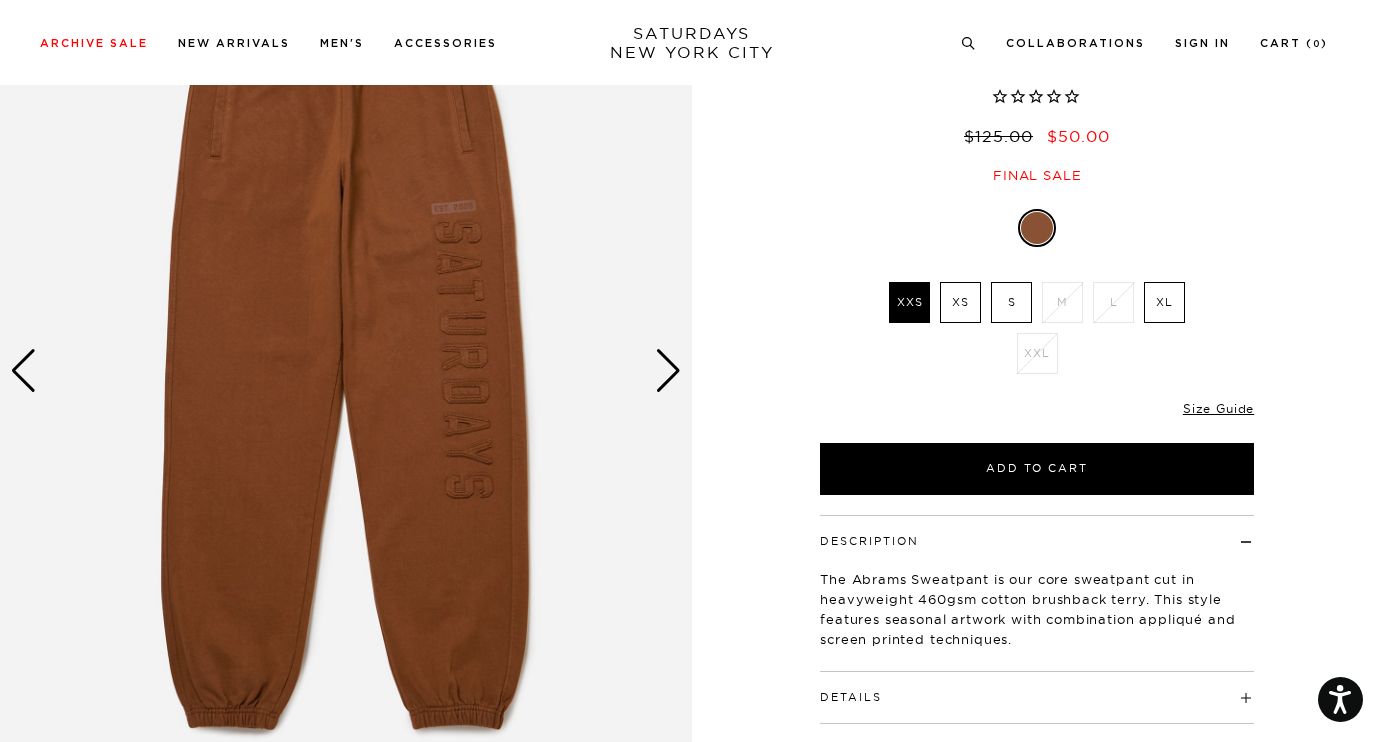 click at bounding box center [668, 371] 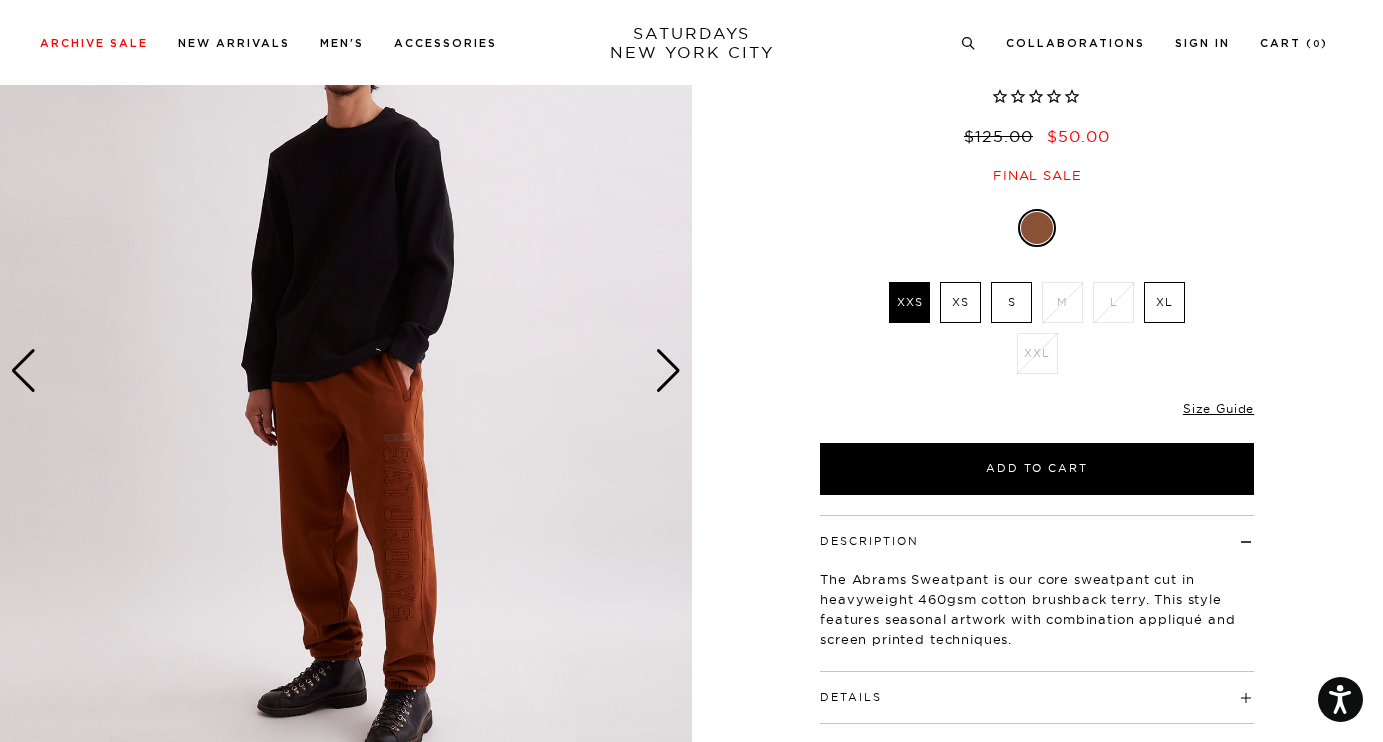 click at bounding box center [668, 371] 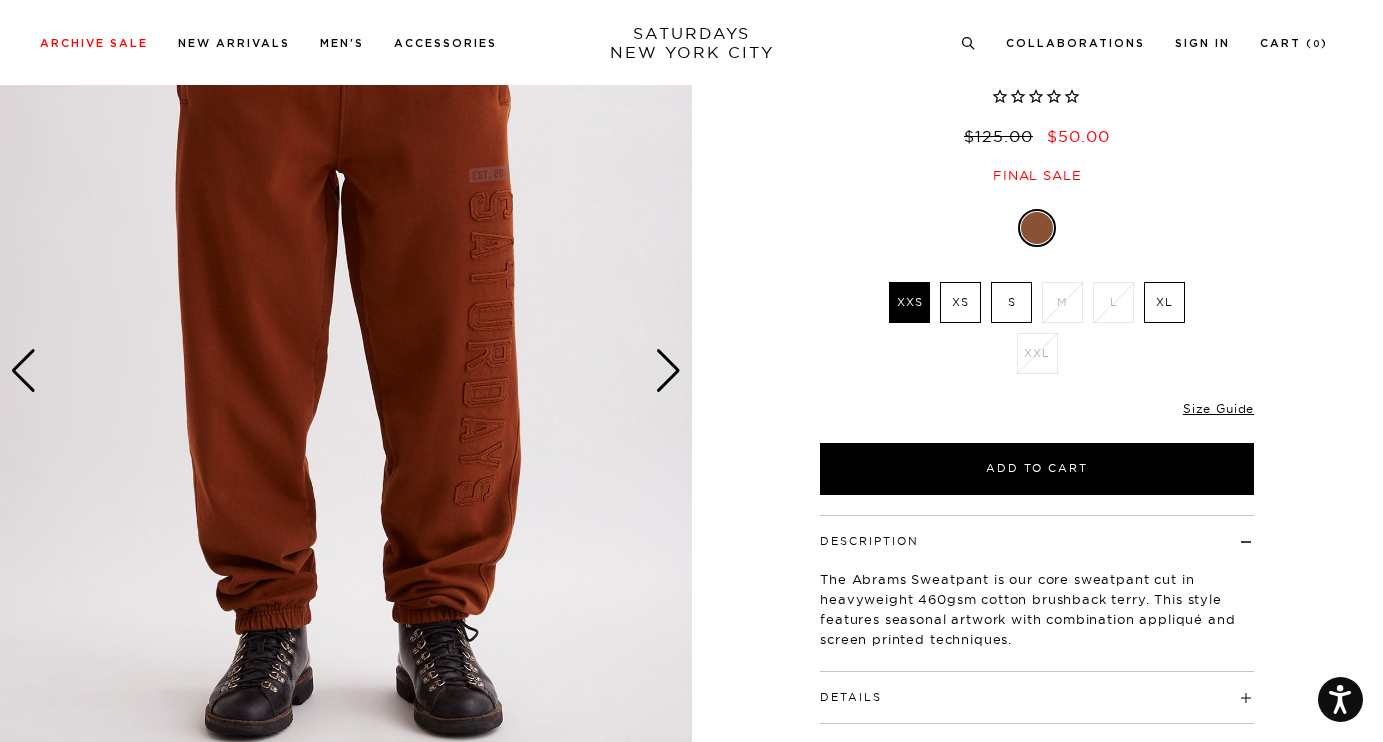 click at bounding box center (668, 371) 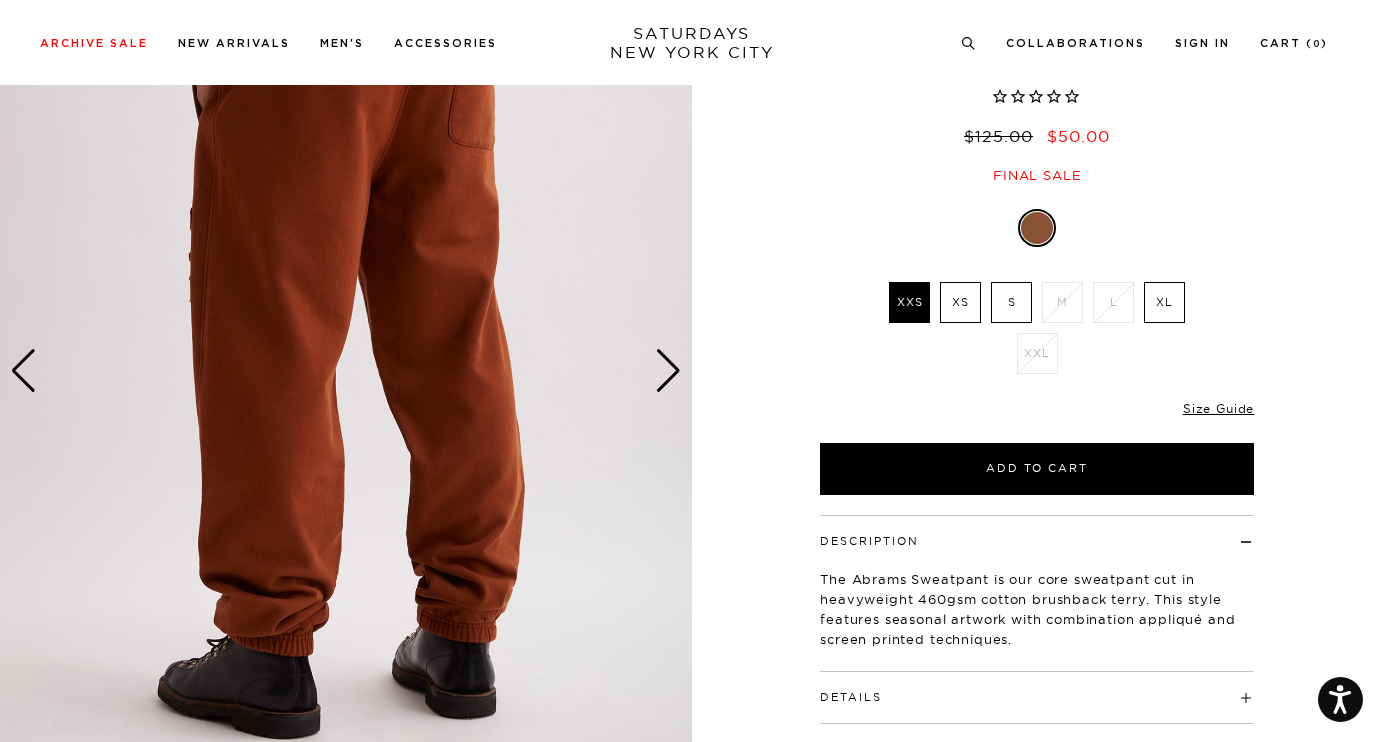 click at bounding box center (668, 371) 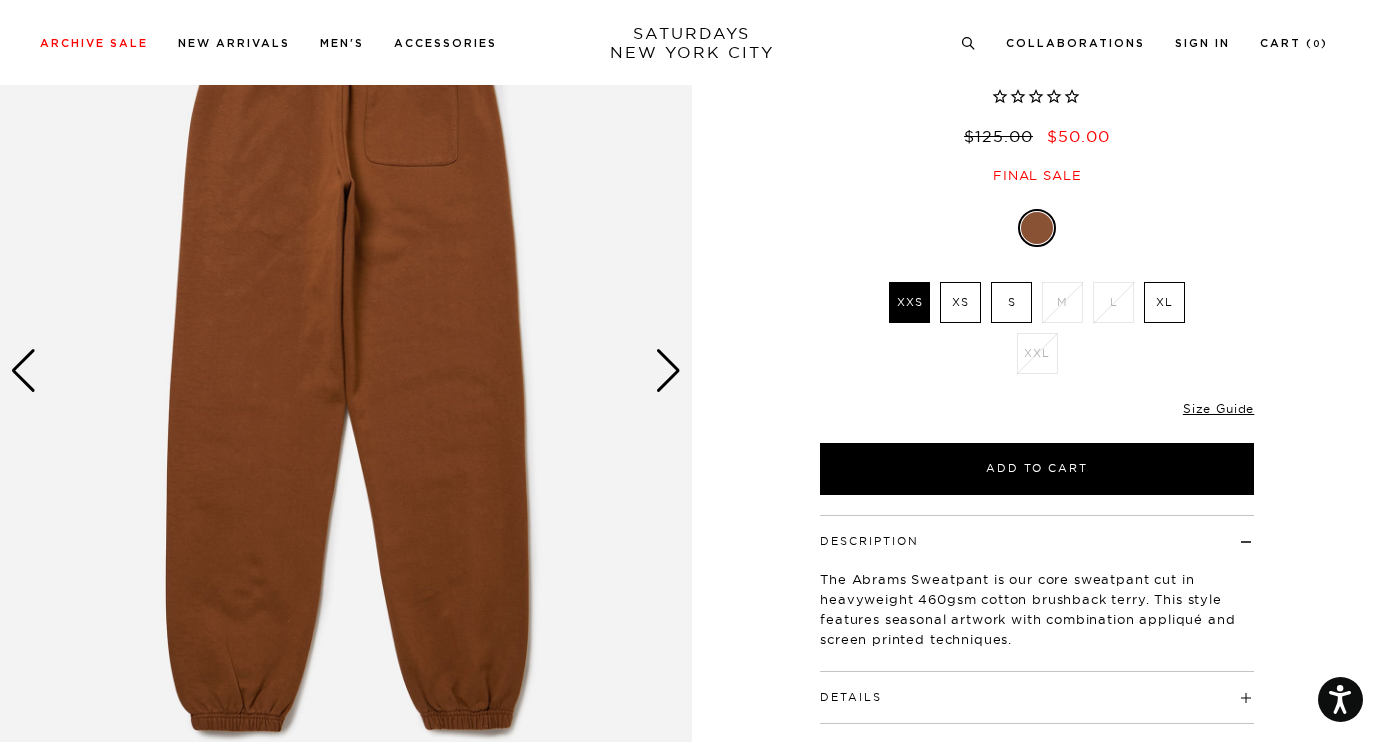 click at bounding box center [668, 371] 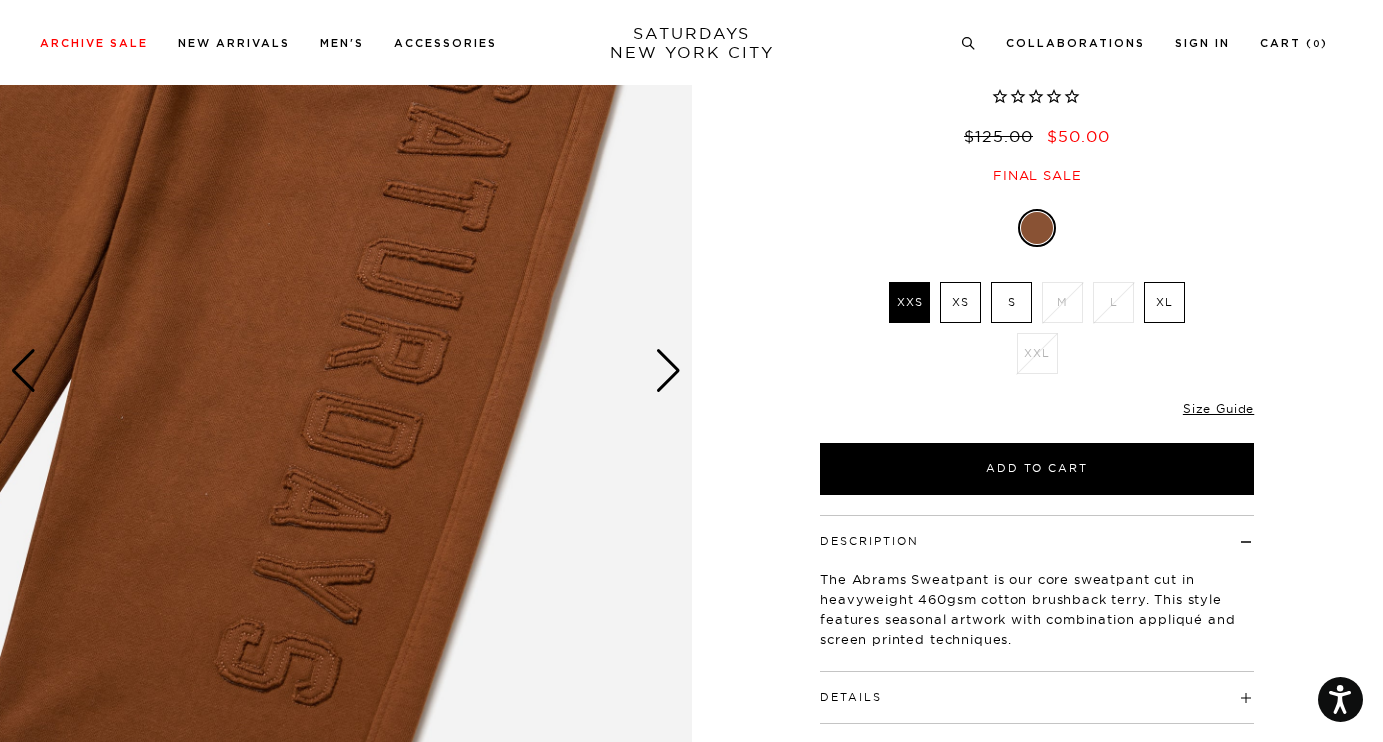 click at bounding box center (668, 371) 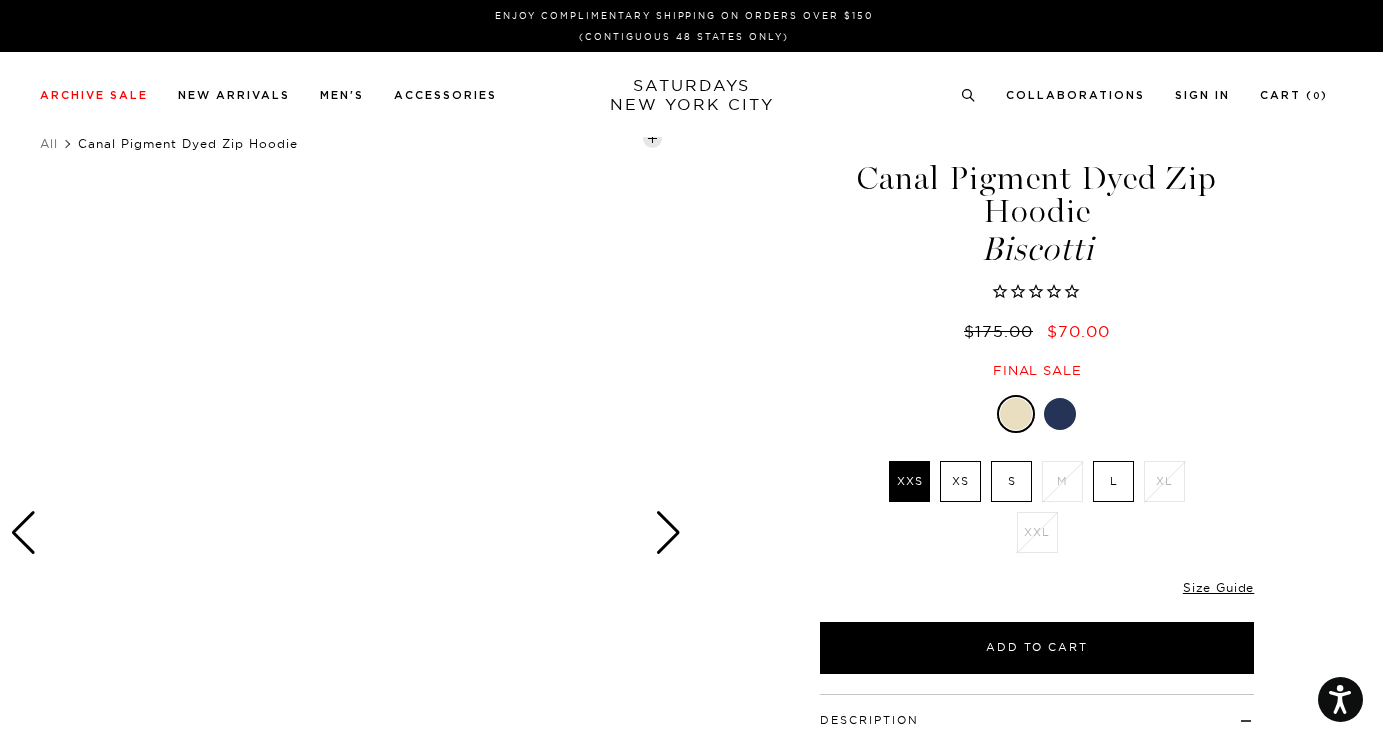 scroll, scrollTop: 0, scrollLeft: 0, axis: both 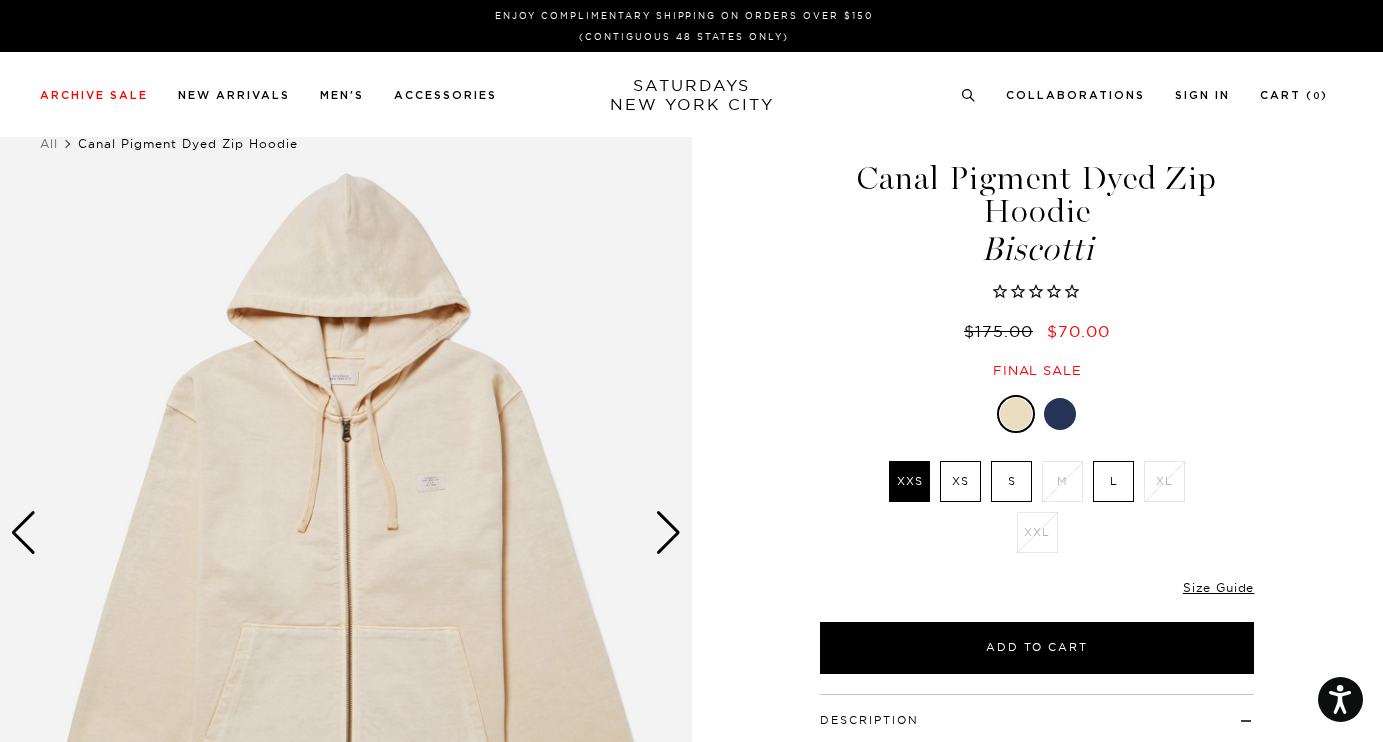 click at bounding box center [1060, 414] 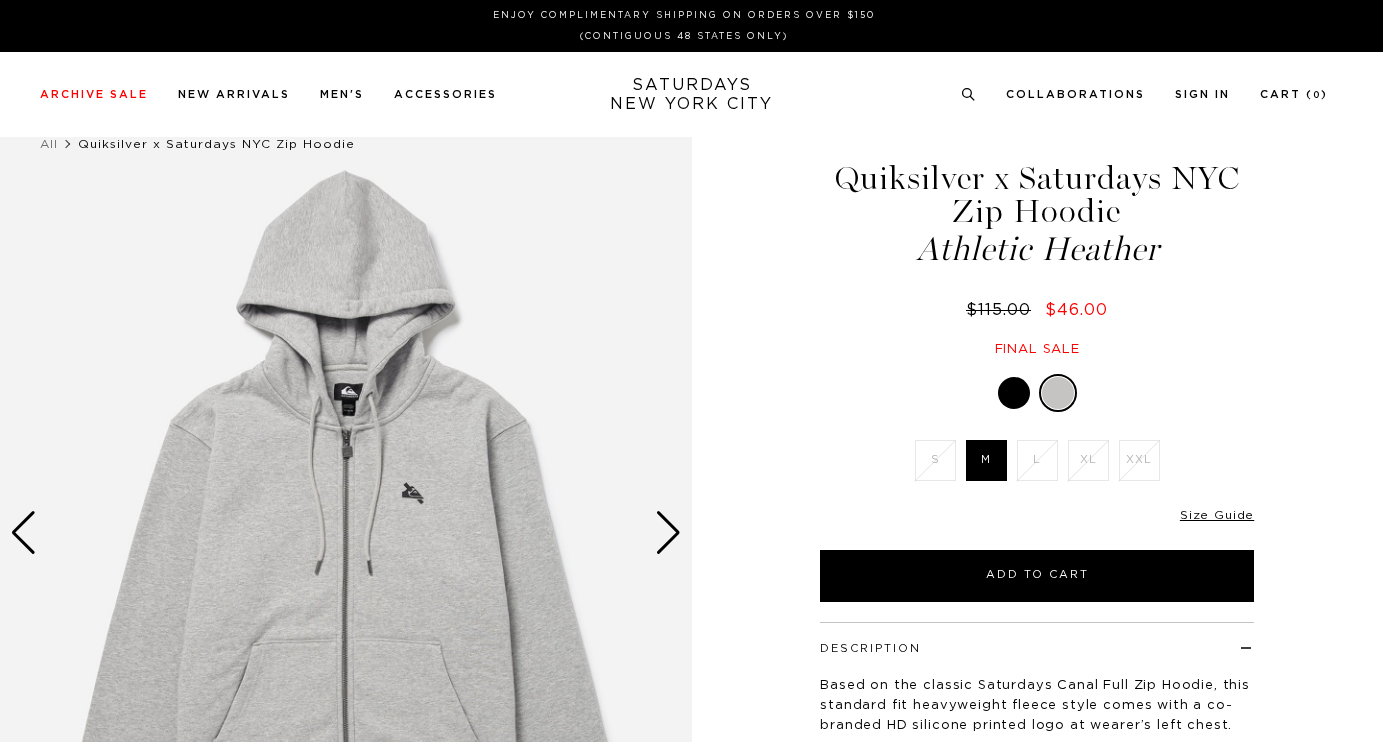 scroll, scrollTop: 0, scrollLeft: 0, axis: both 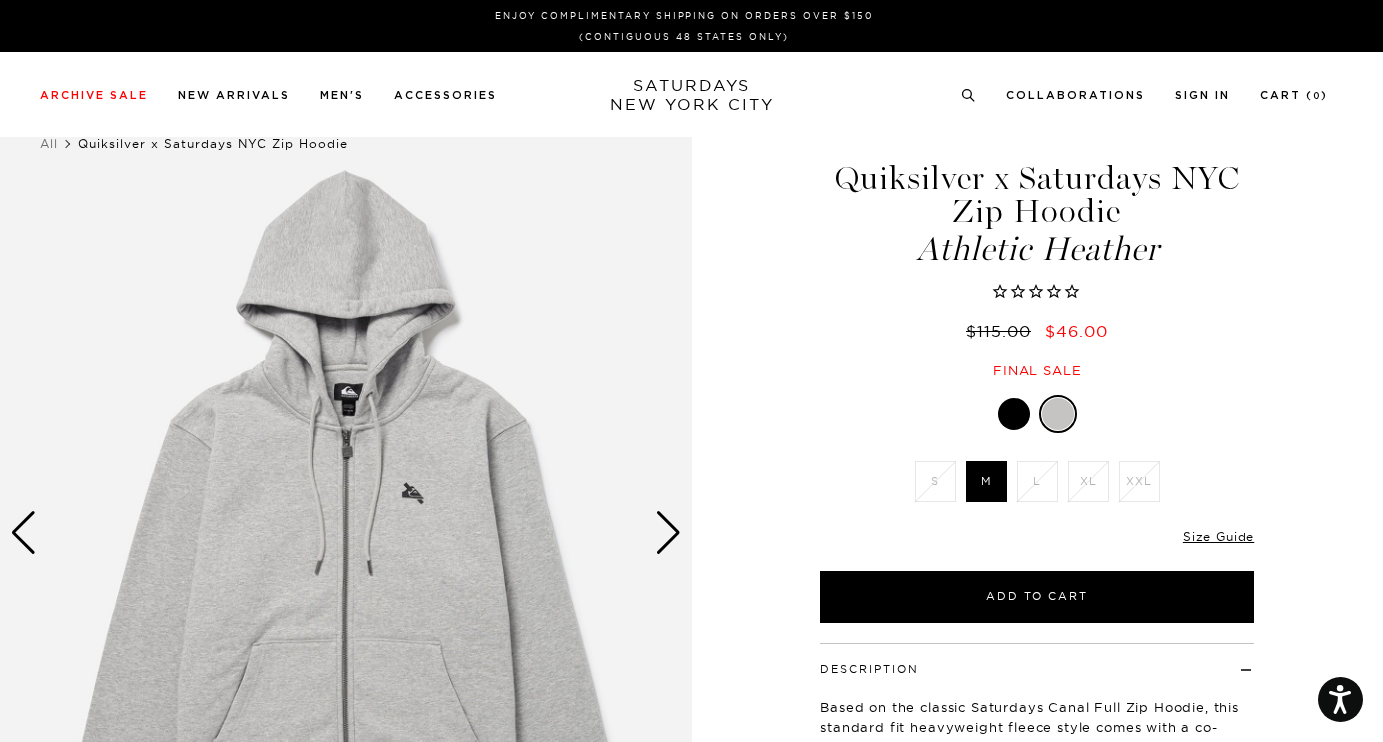 click at bounding box center [1014, 414] 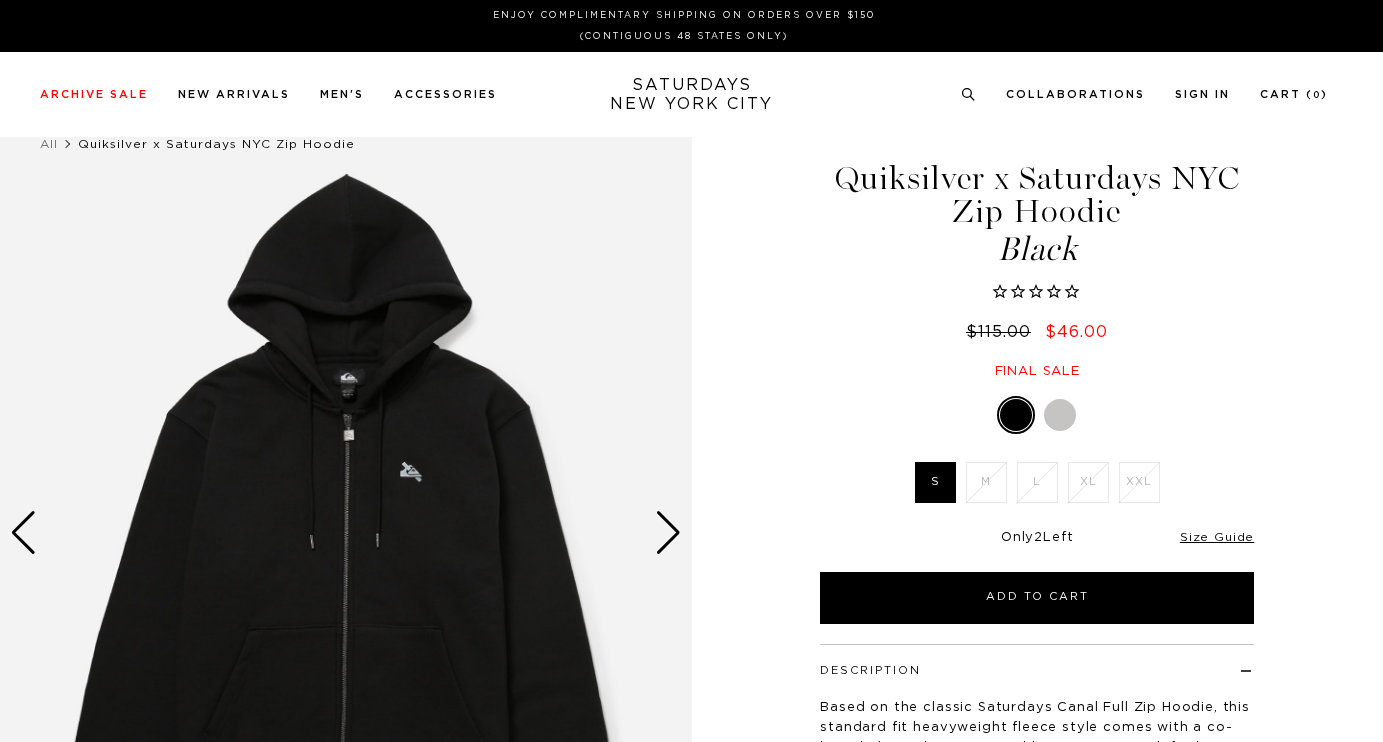 scroll, scrollTop: 0, scrollLeft: 0, axis: both 